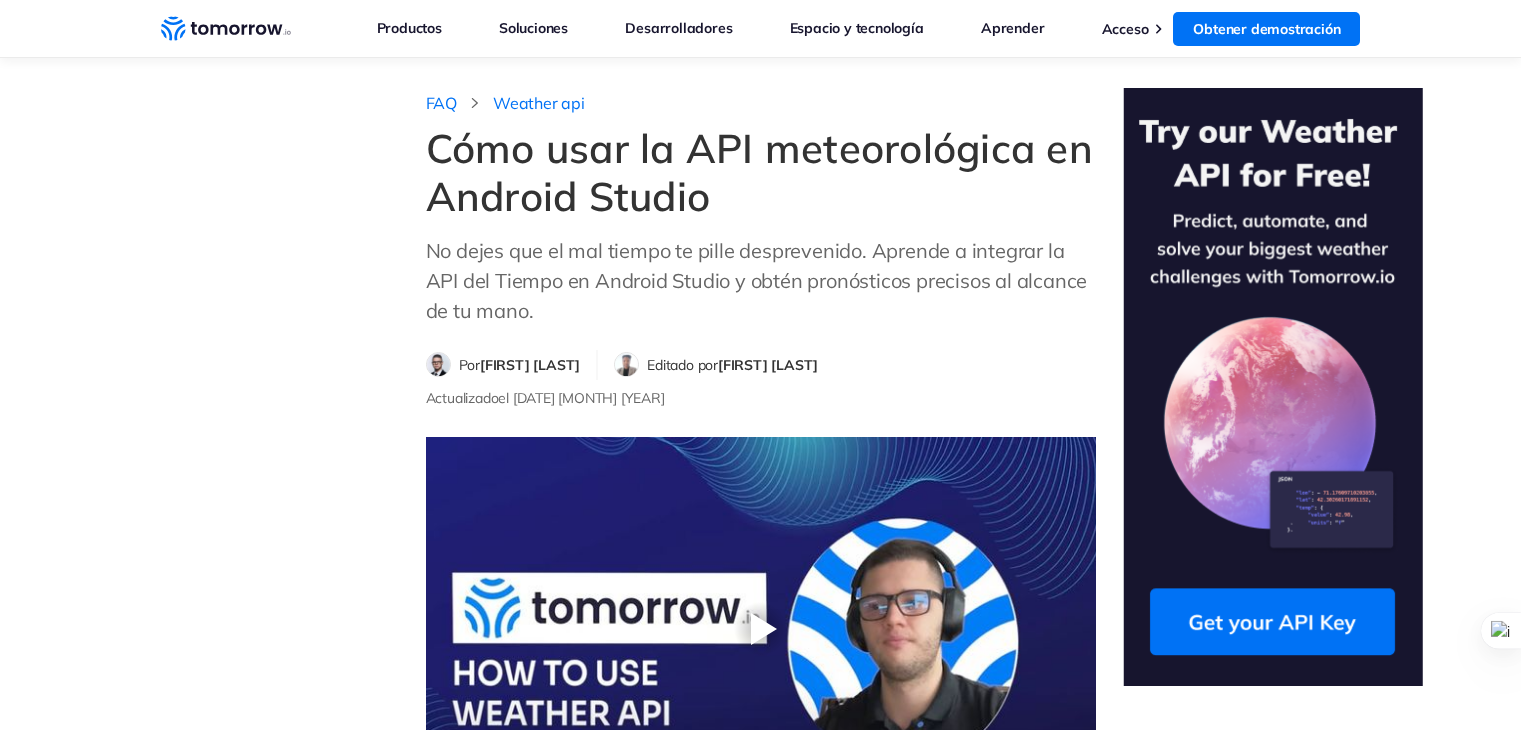 scroll, scrollTop: 592, scrollLeft: 0, axis: vertical 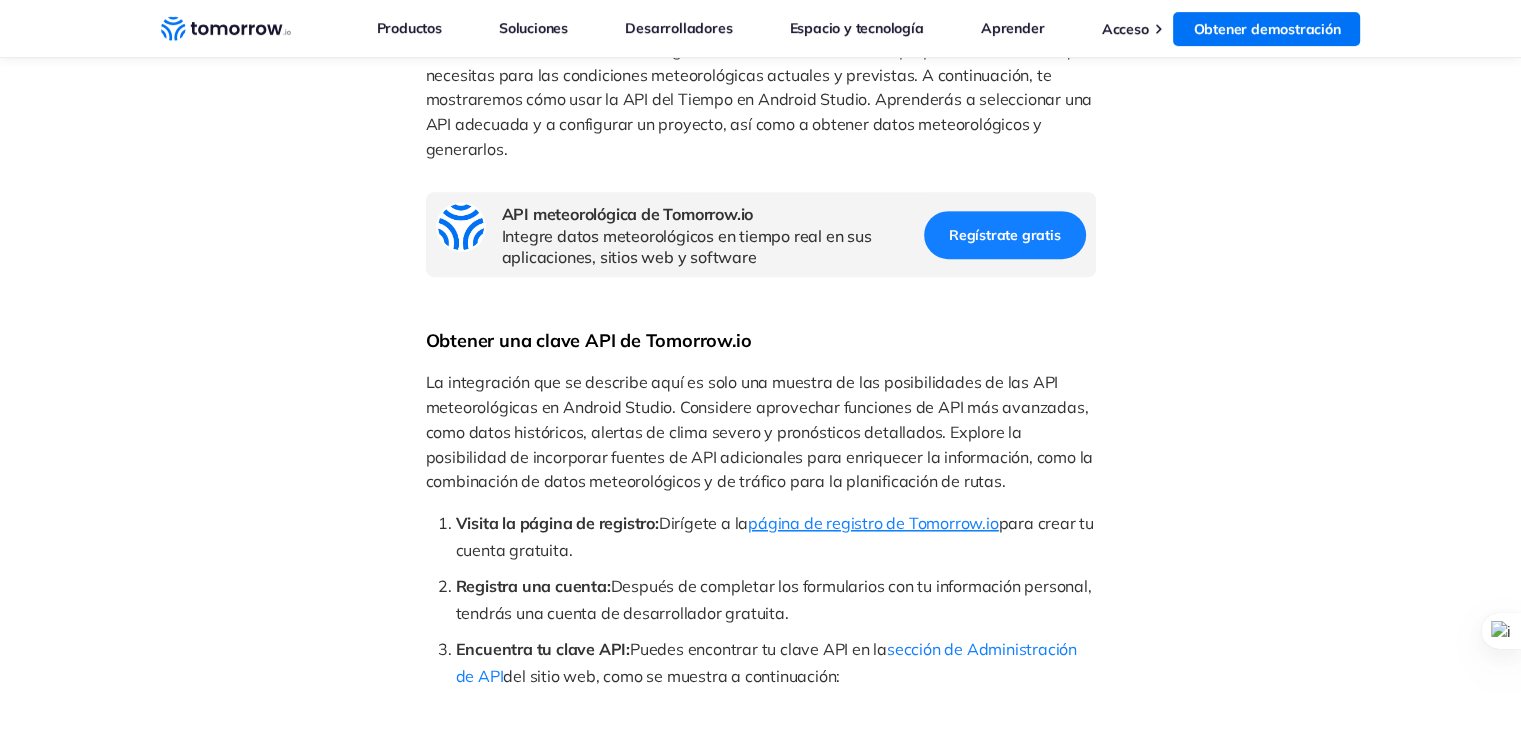 click on "página de registro de Tomorrow.io" at bounding box center (873, 523) 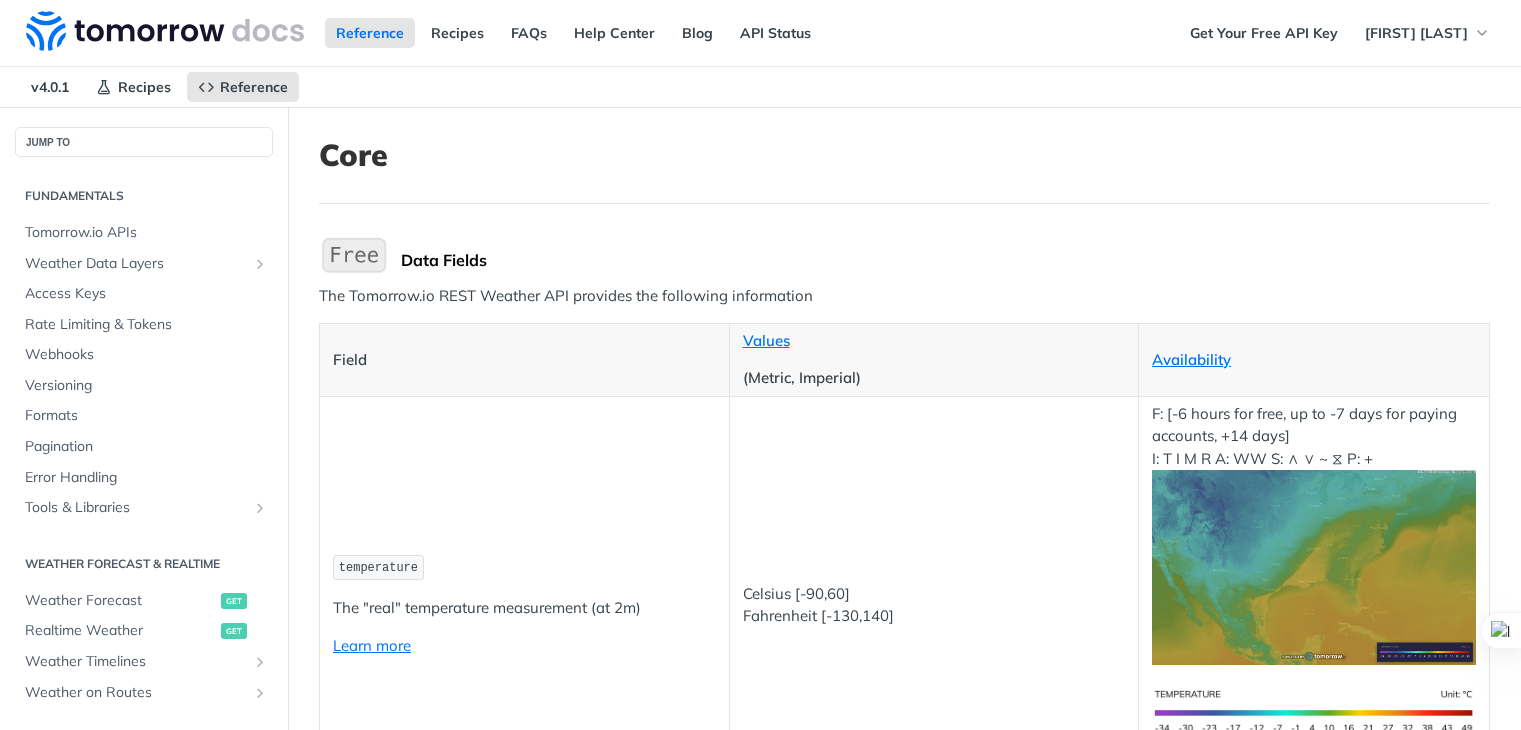 scroll, scrollTop: 0, scrollLeft: 0, axis: both 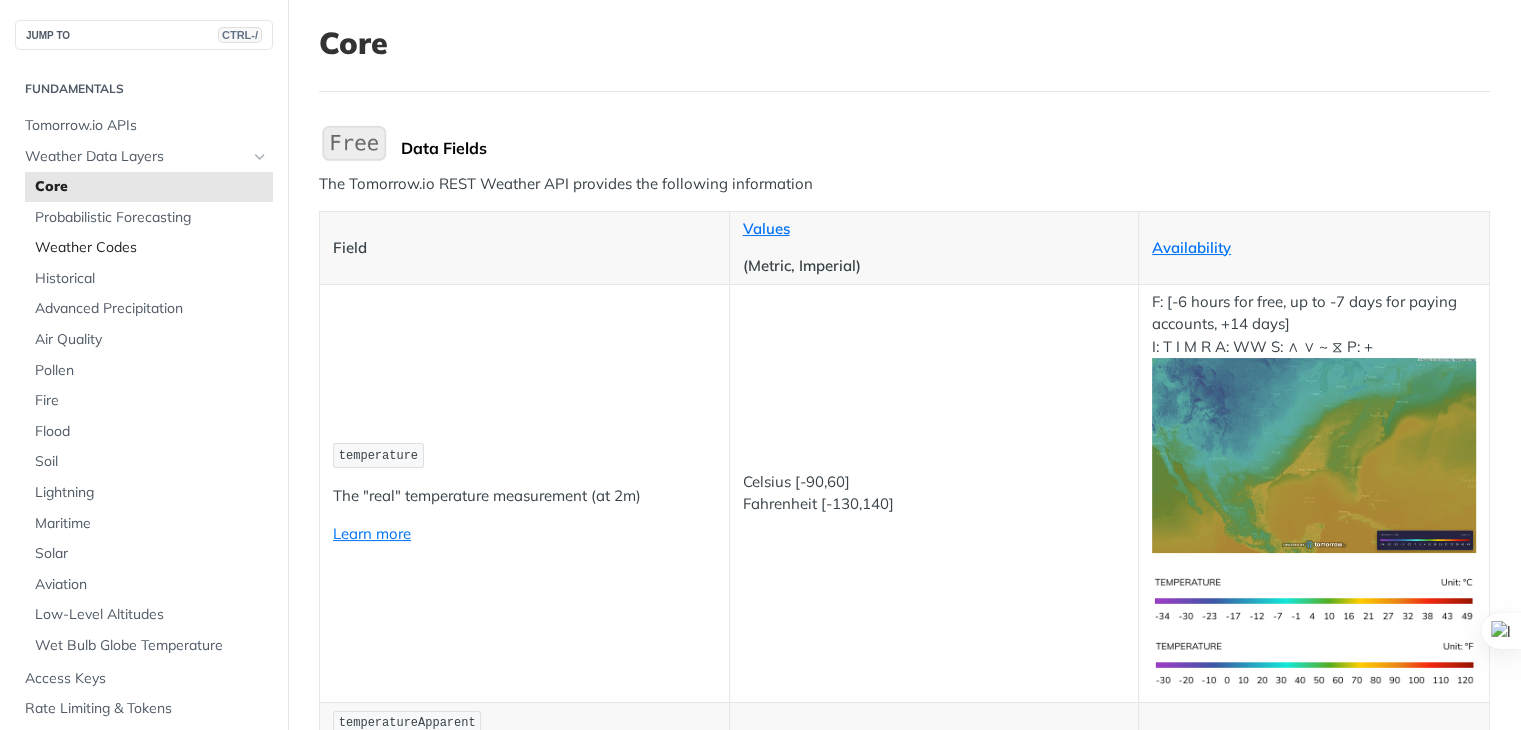 click on "Weather Codes" at bounding box center [151, 248] 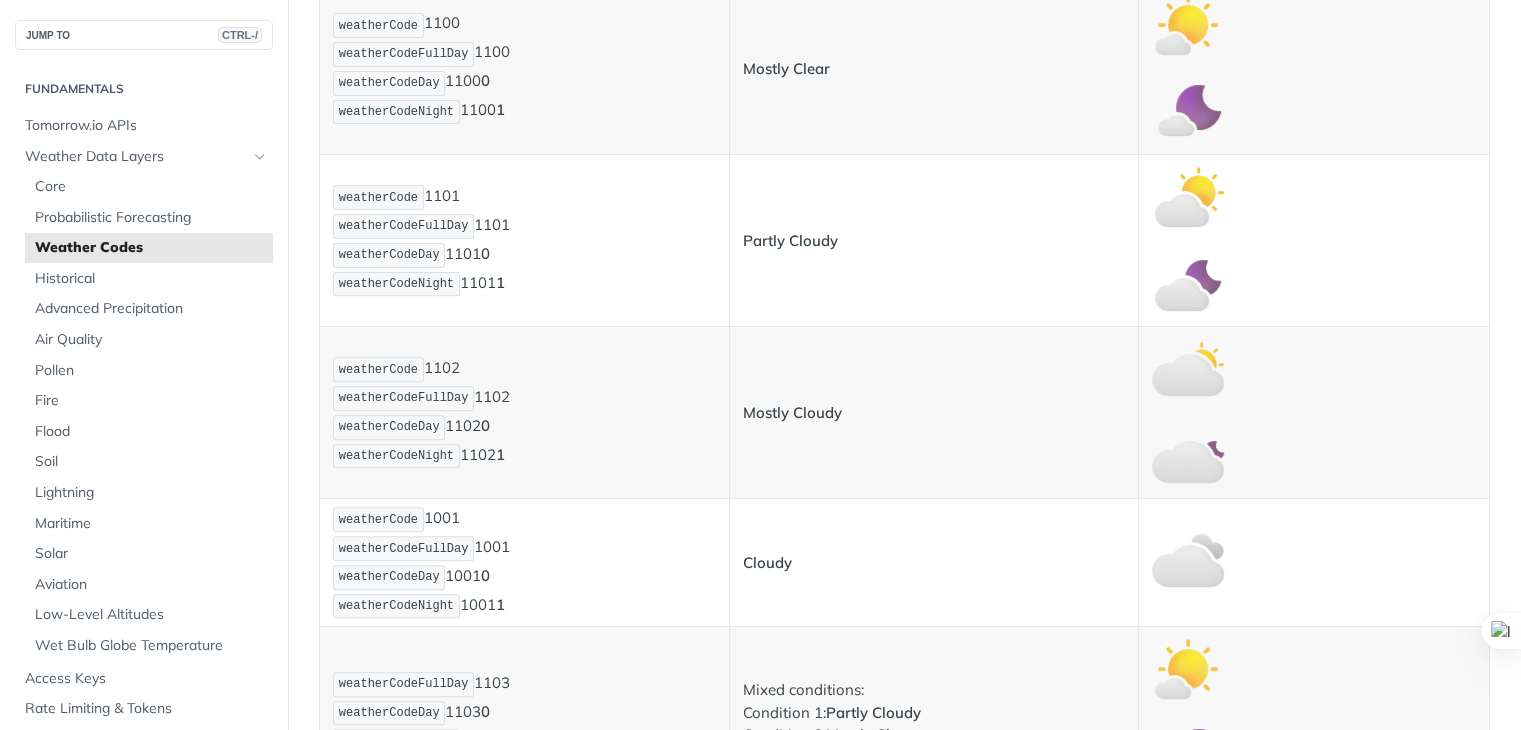 scroll, scrollTop: 676, scrollLeft: 0, axis: vertical 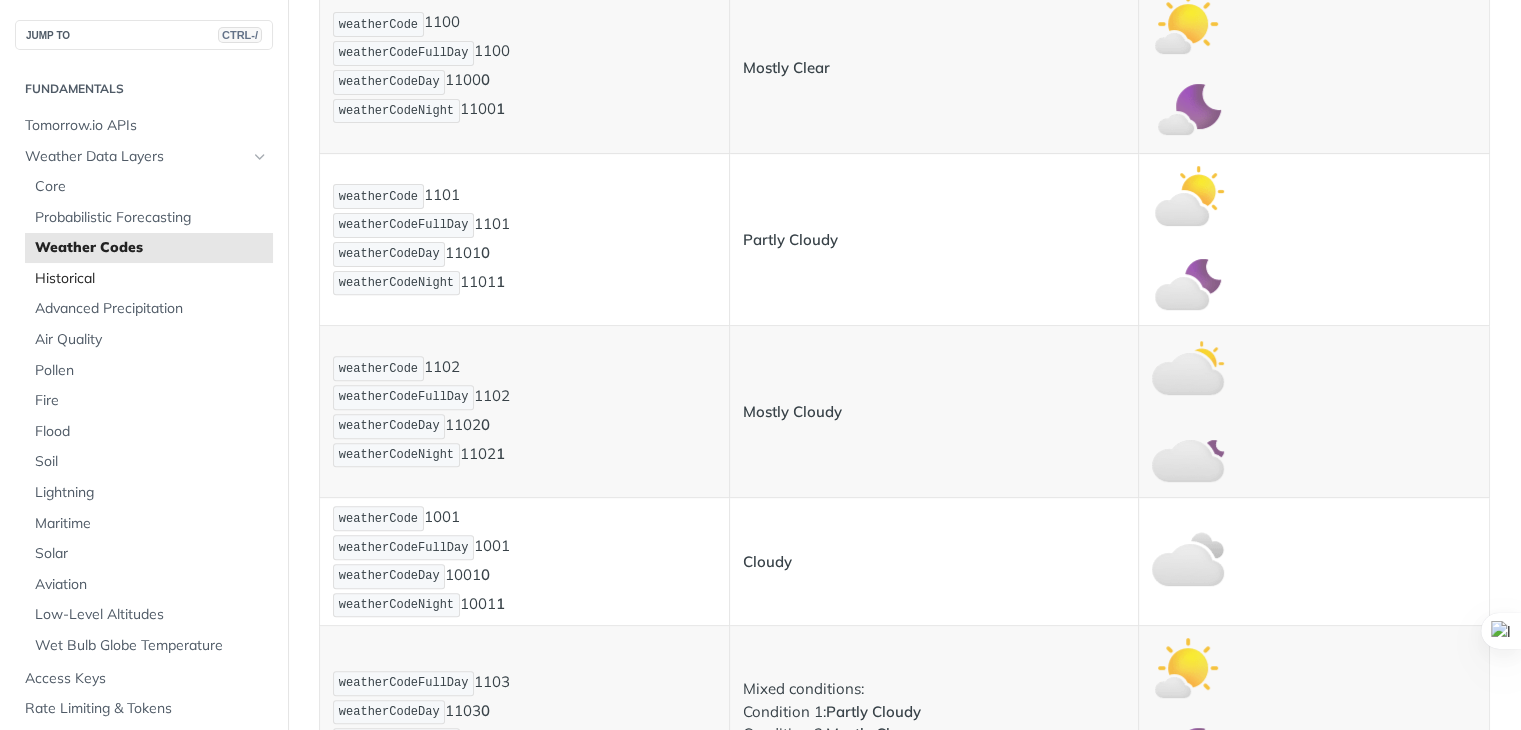 click on "Historical" at bounding box center (151, 279) 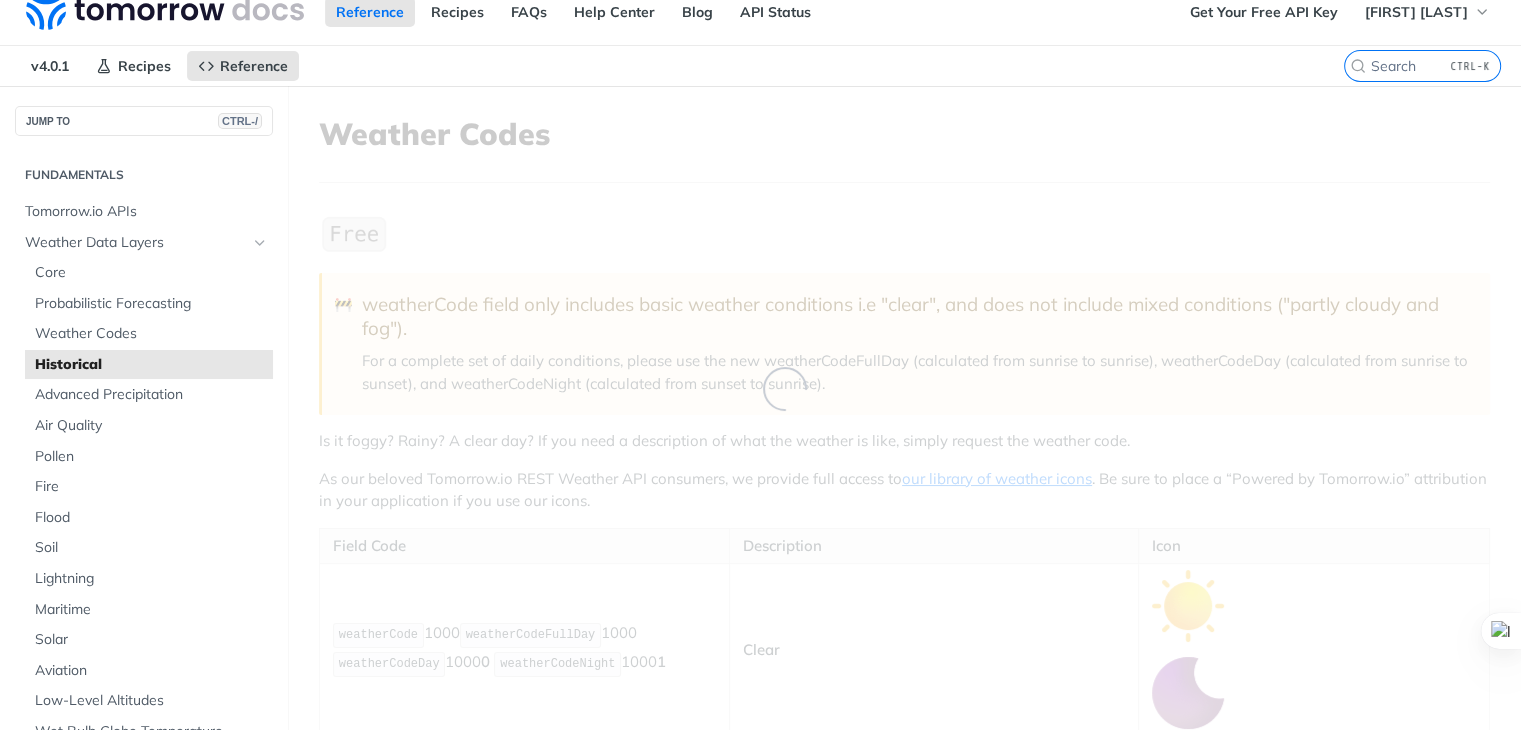 scroll, scrollTop: 0, scrollLeft: 0, axis: both 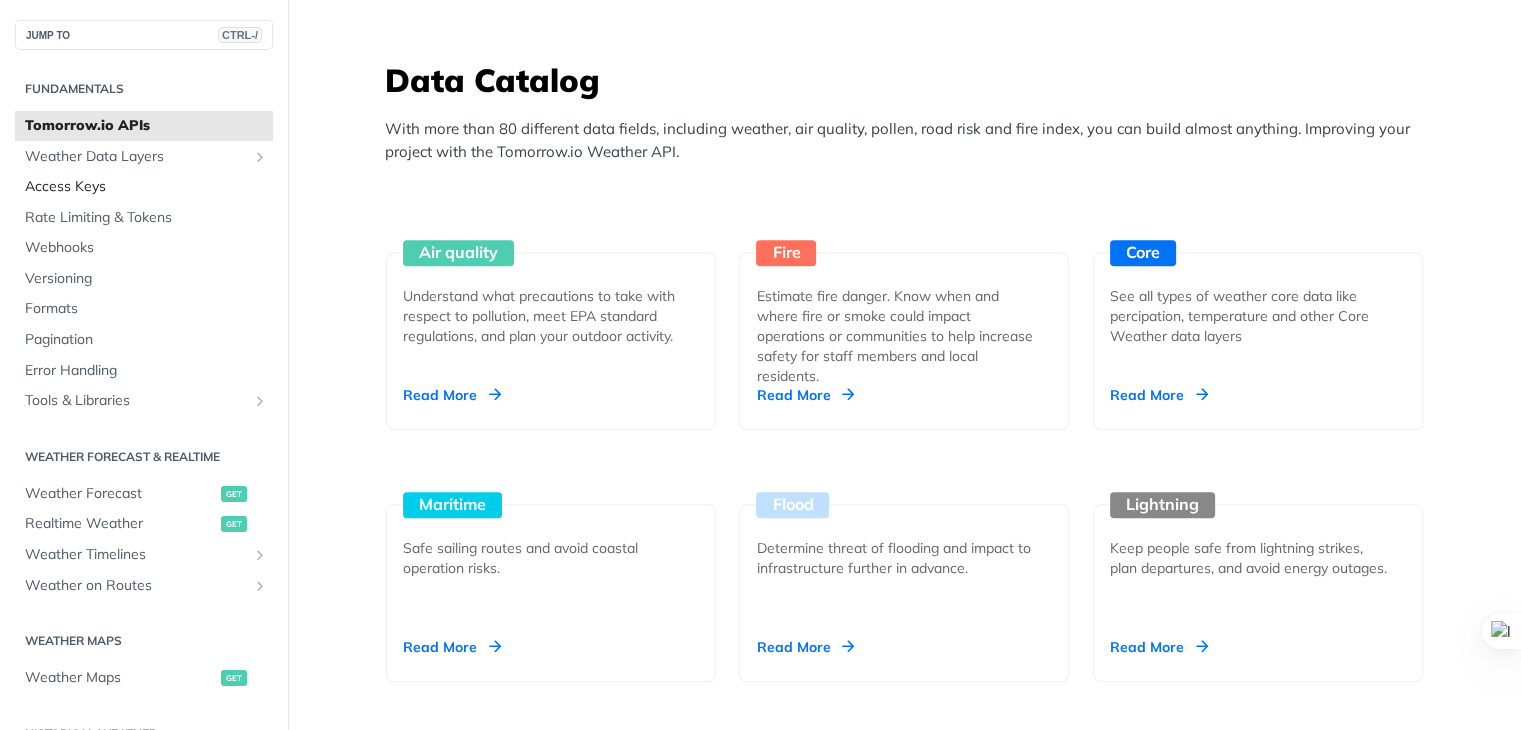 click on "Access Keys" at bounding box center (146, 187) 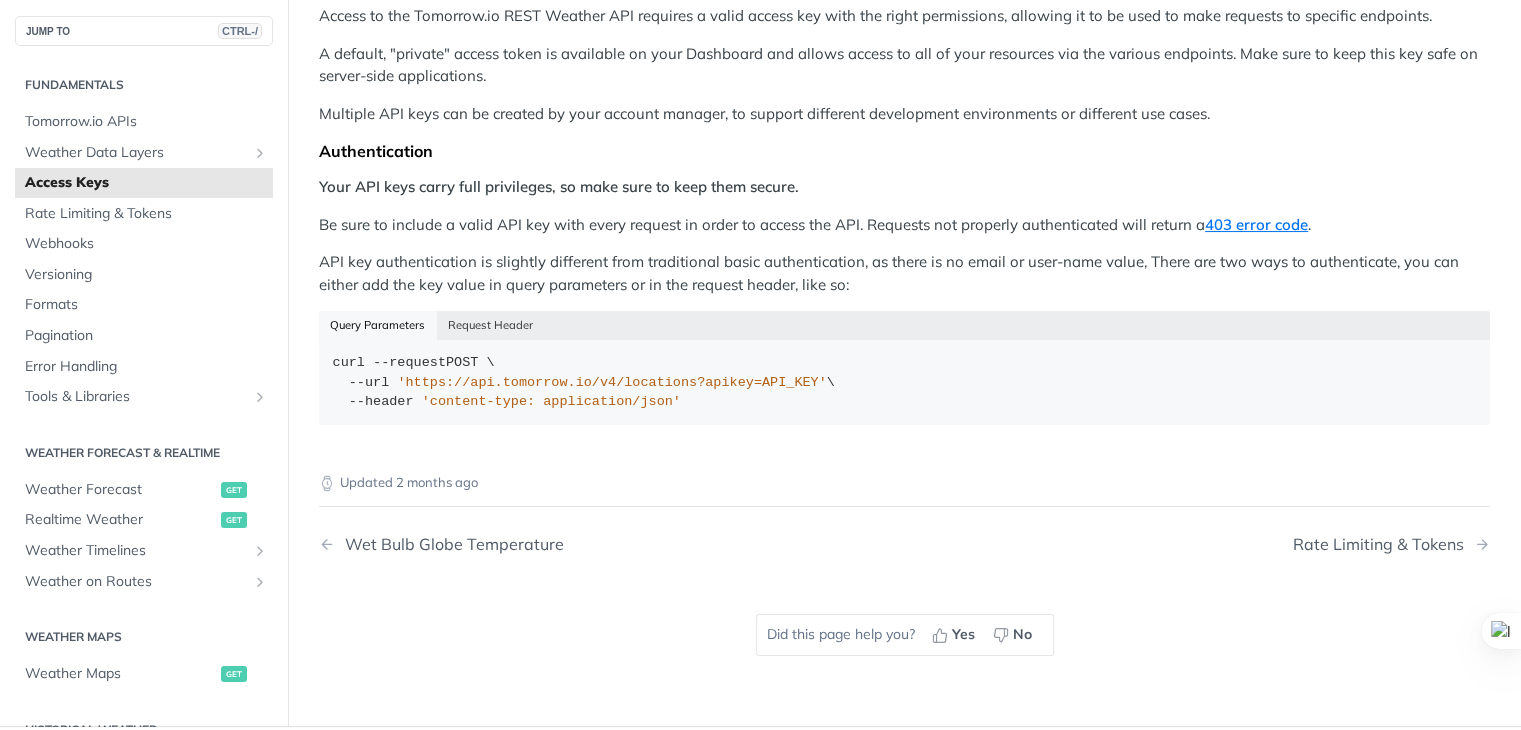 scroll, scrollTop: 263, scrollLeft: 0, axis: vertical 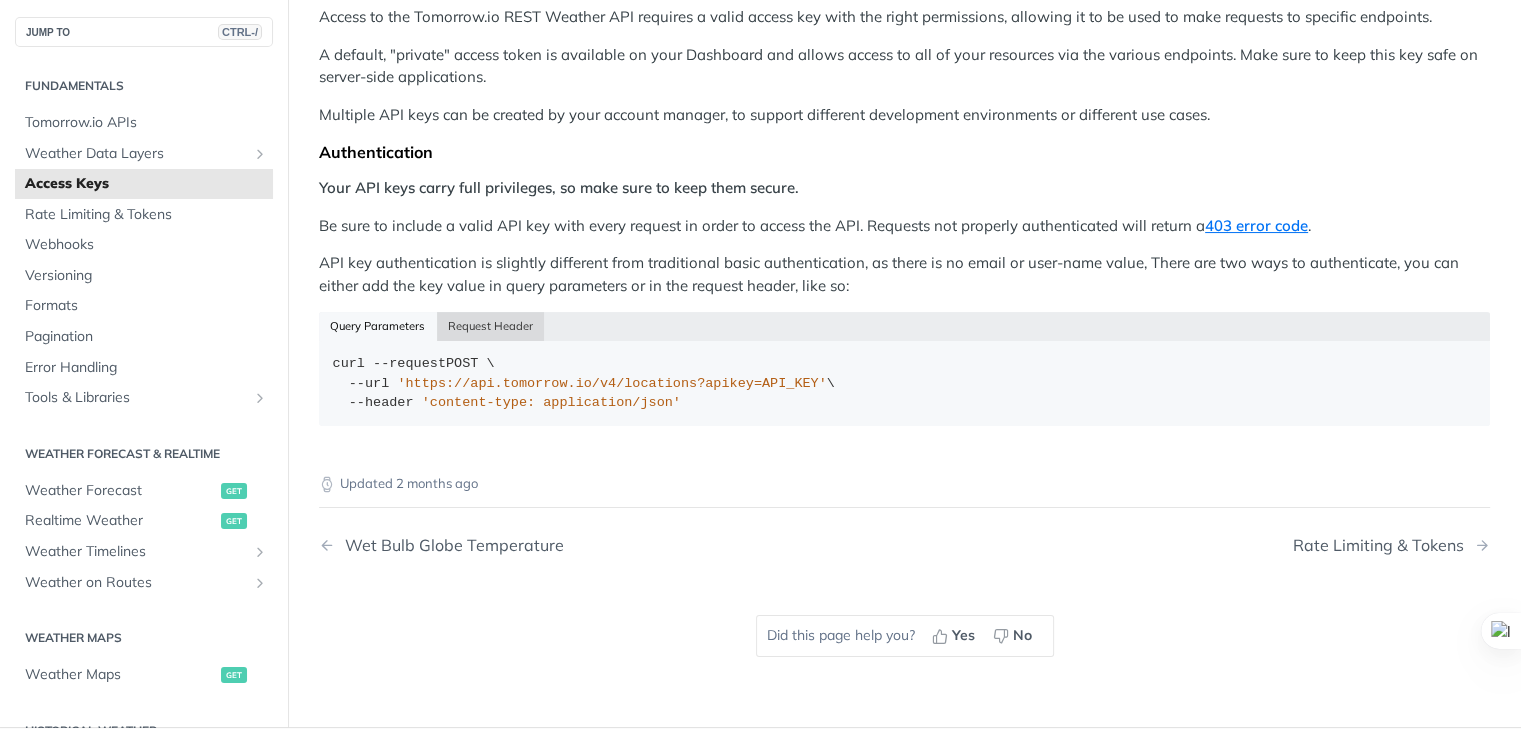click on "Request Header" at bounding box center (491, 326) 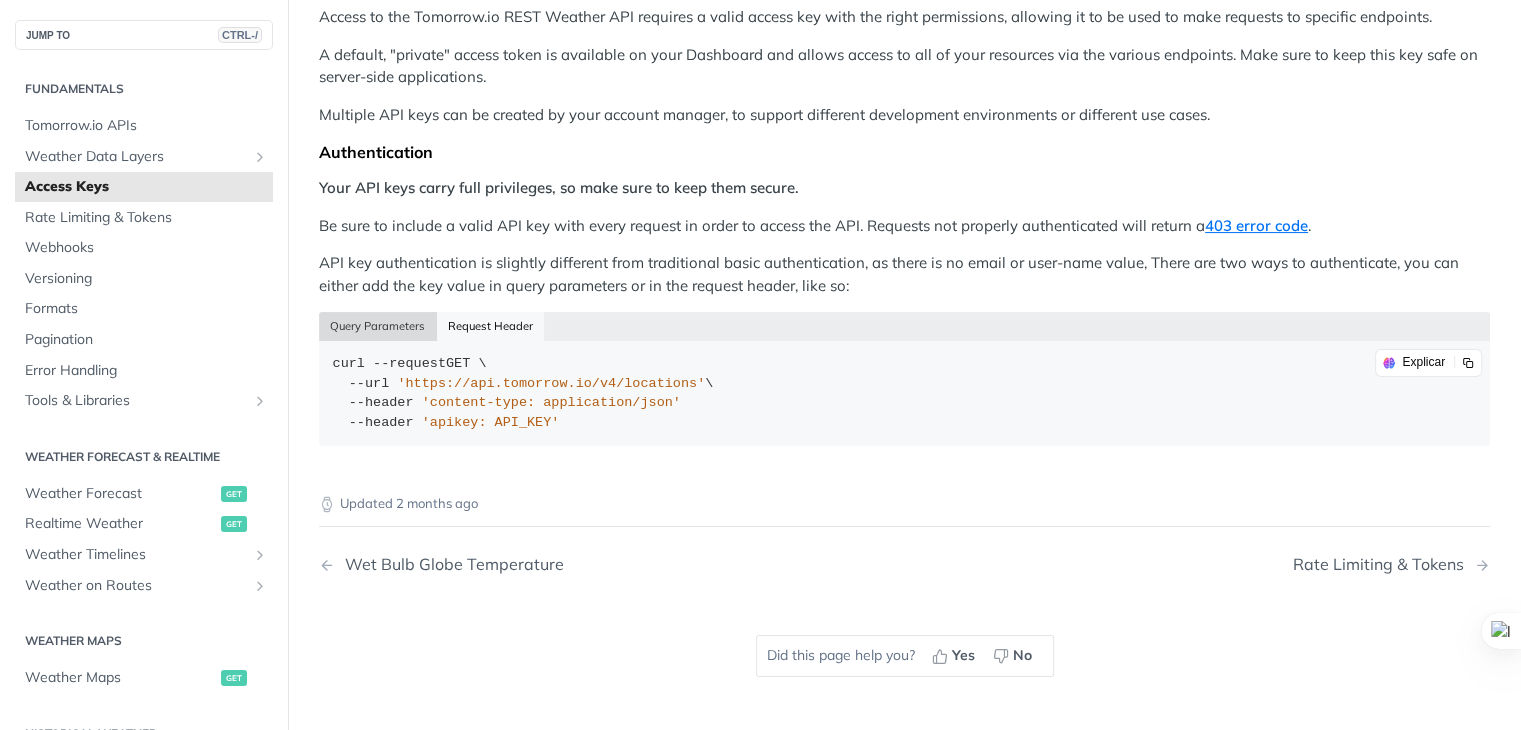 click on "Query Parameters" at bounding box center [378, 326] 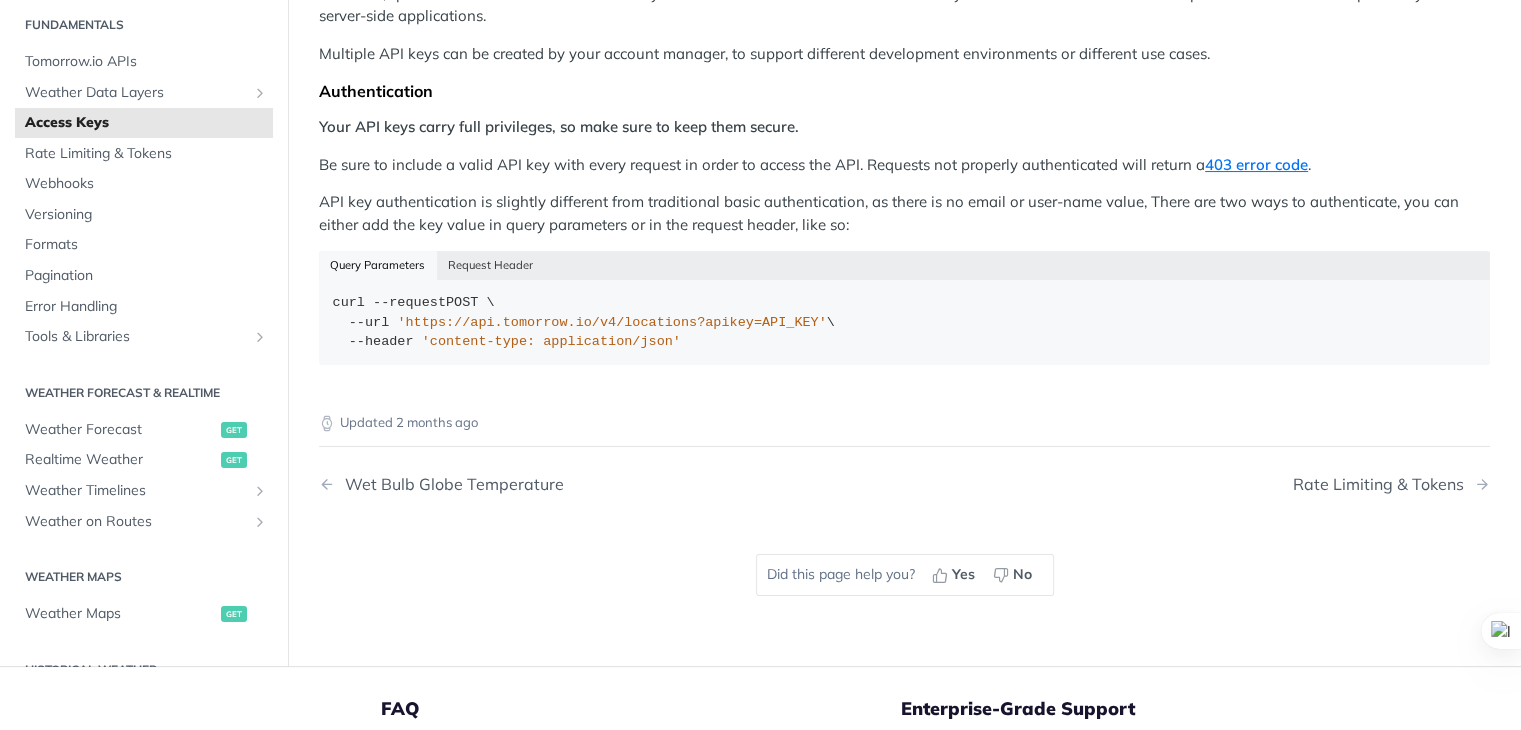 scroll, scrollTop: 322, scrollLeft: 0, axis: vertical 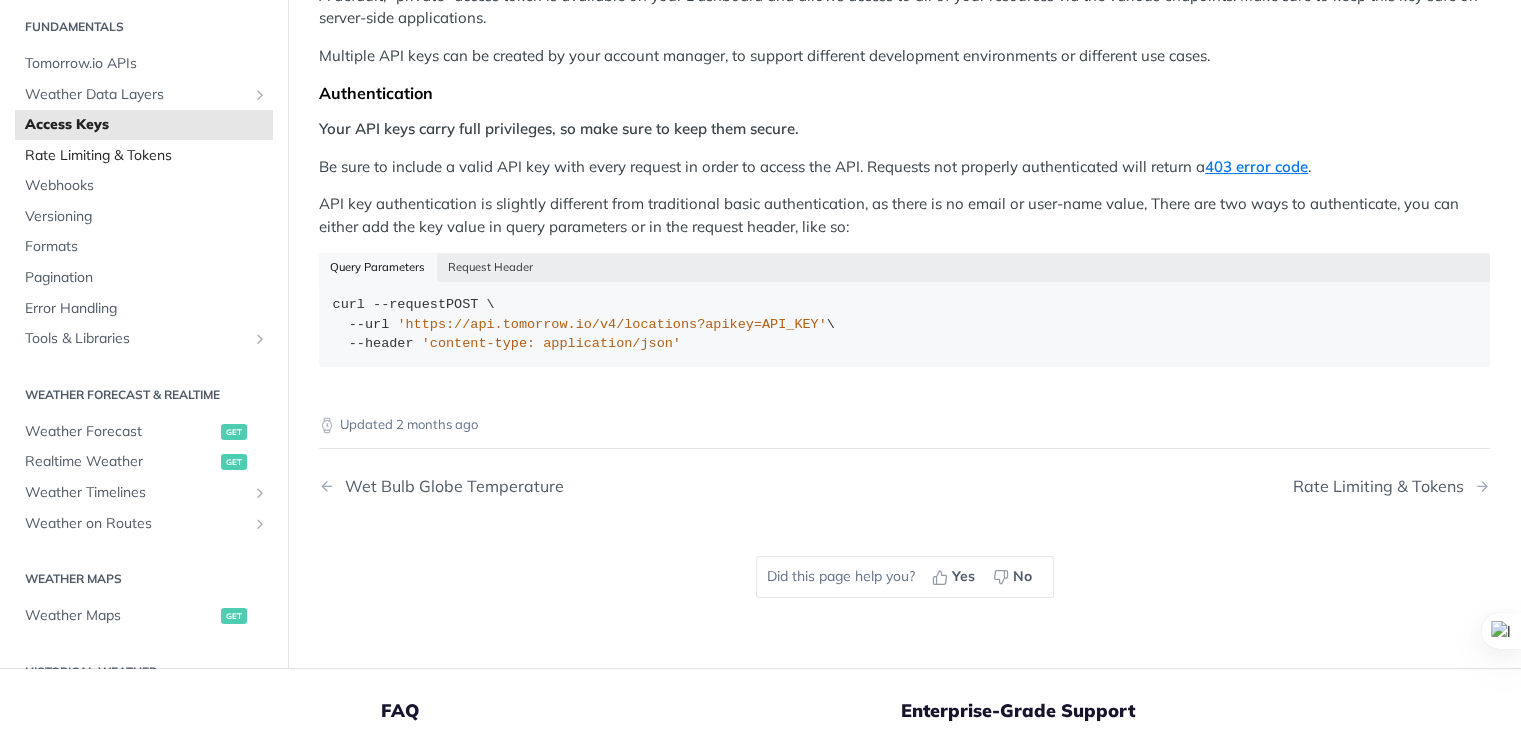 click on "Rate Limiting & Tokens" at bounding box center (146, 156) 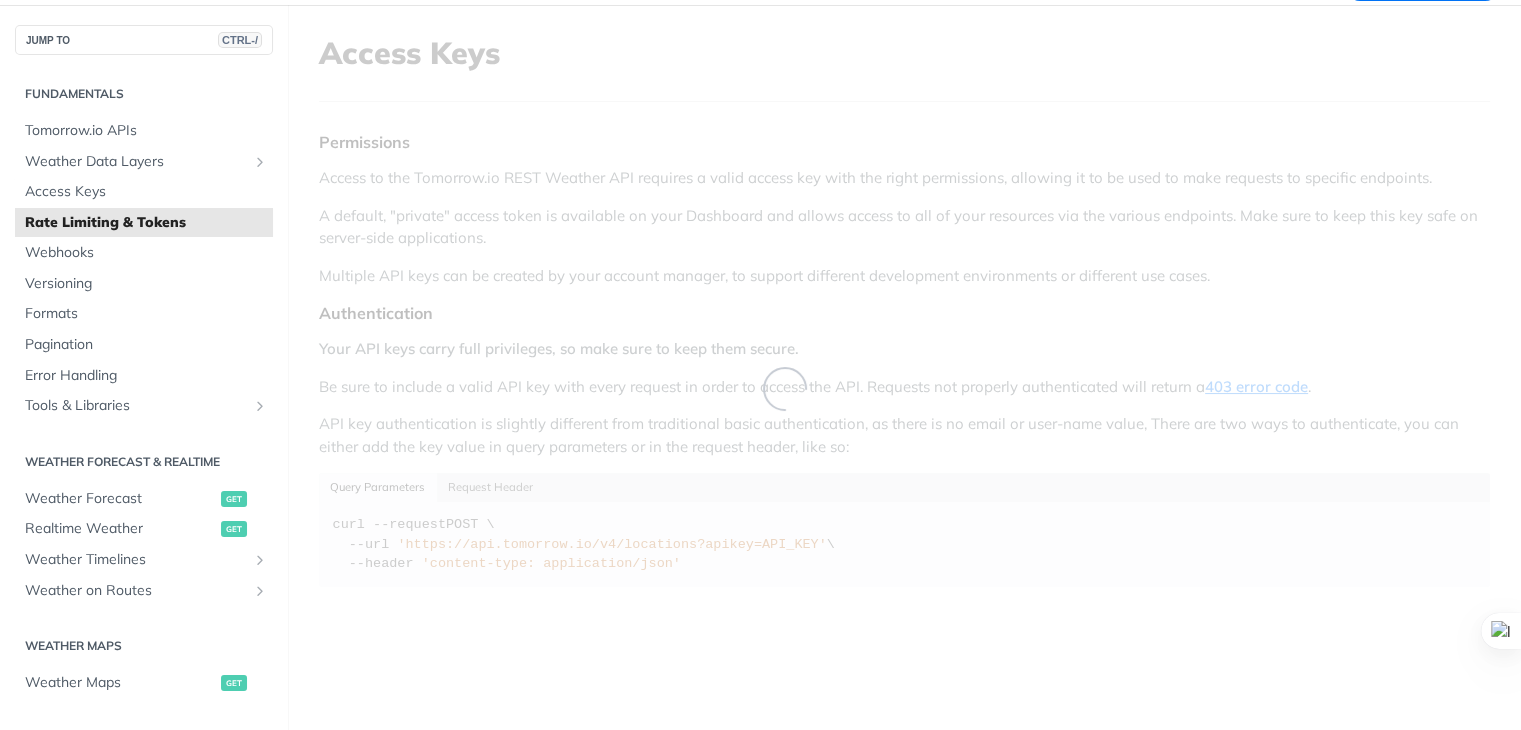 scroll, scrollTop: 0, scrollLeft: 0, axis: both 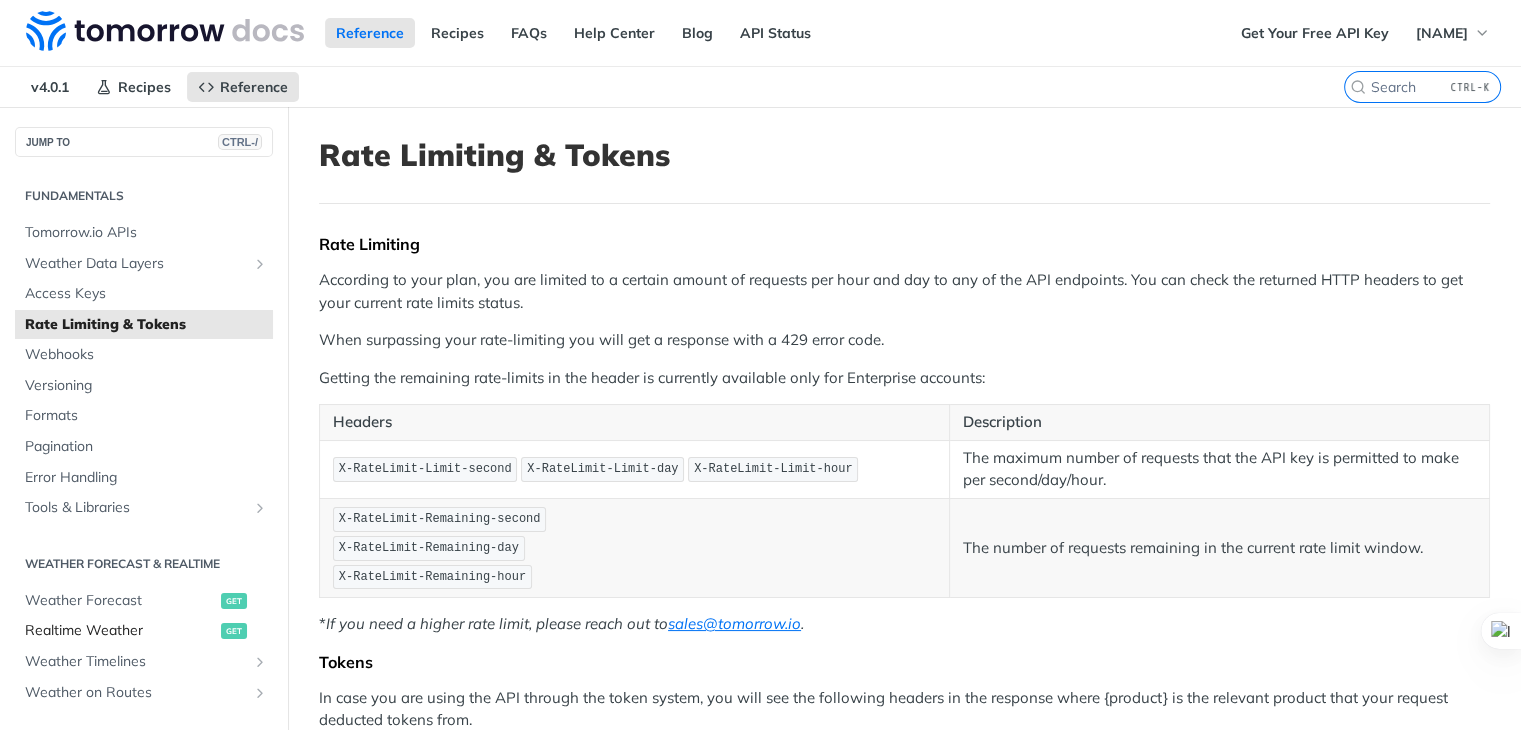 click on "Realtime Weather" at bounding box center [120, 631] 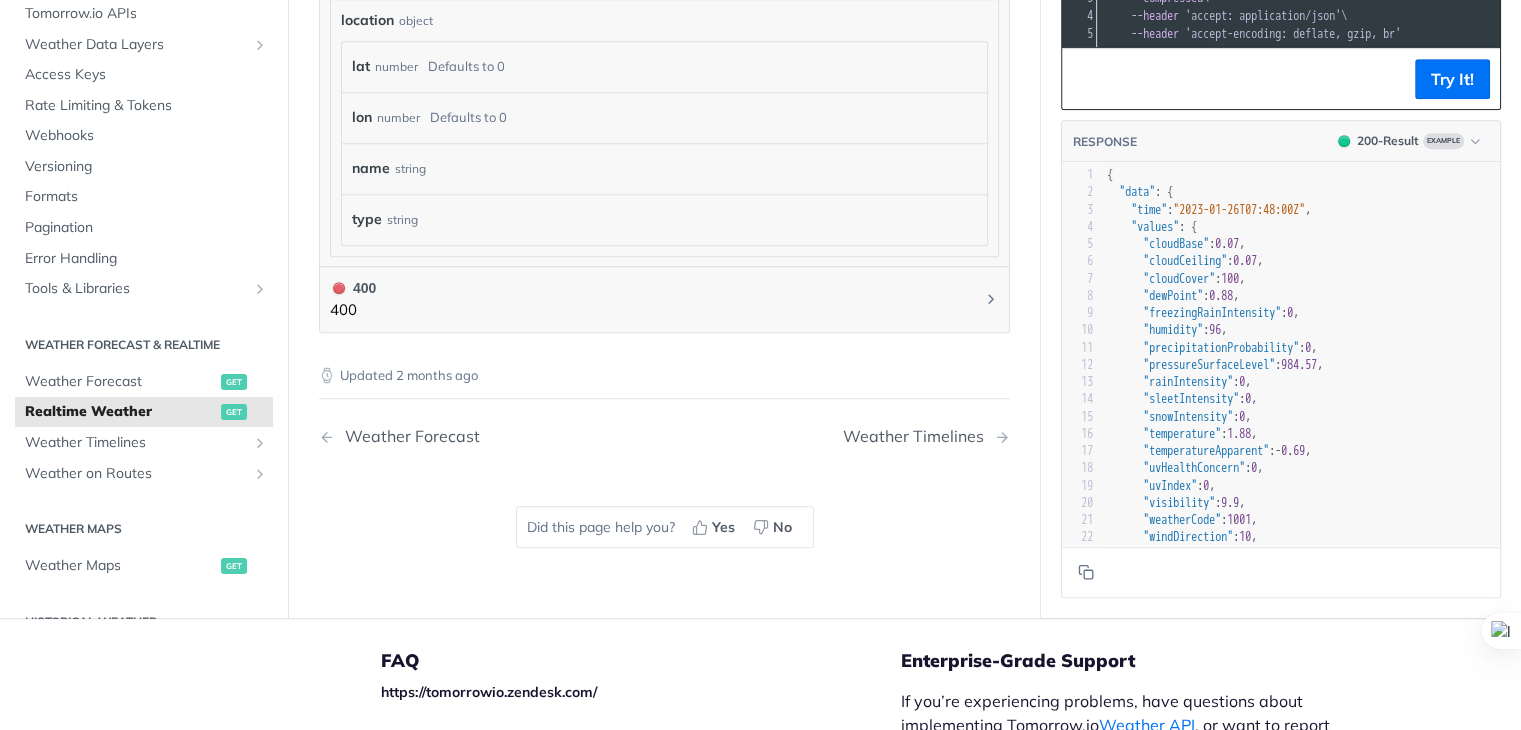 scroll, scrollTop: 1280, scrollLeft: 0, axis: vertical 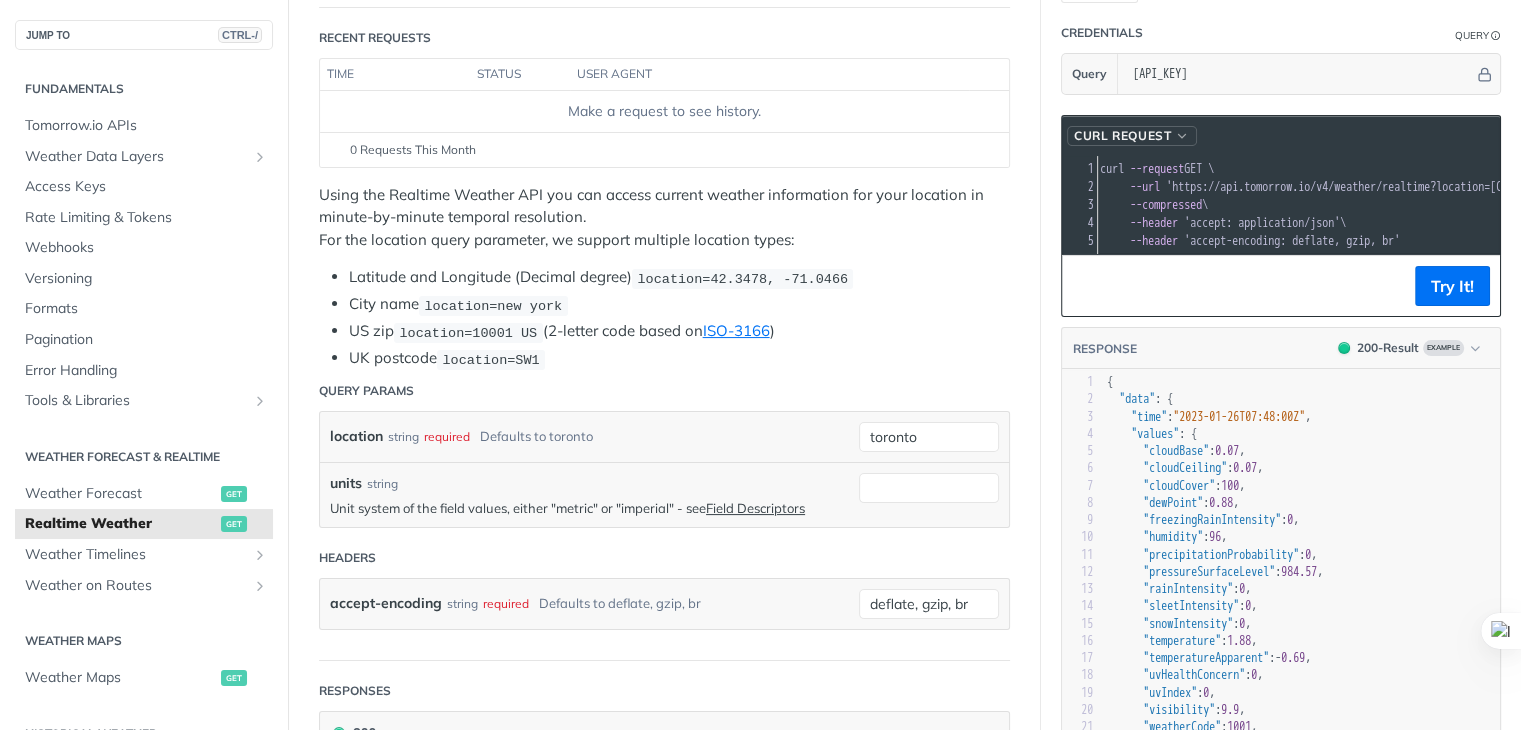 click at bounding box center [1182, 136] 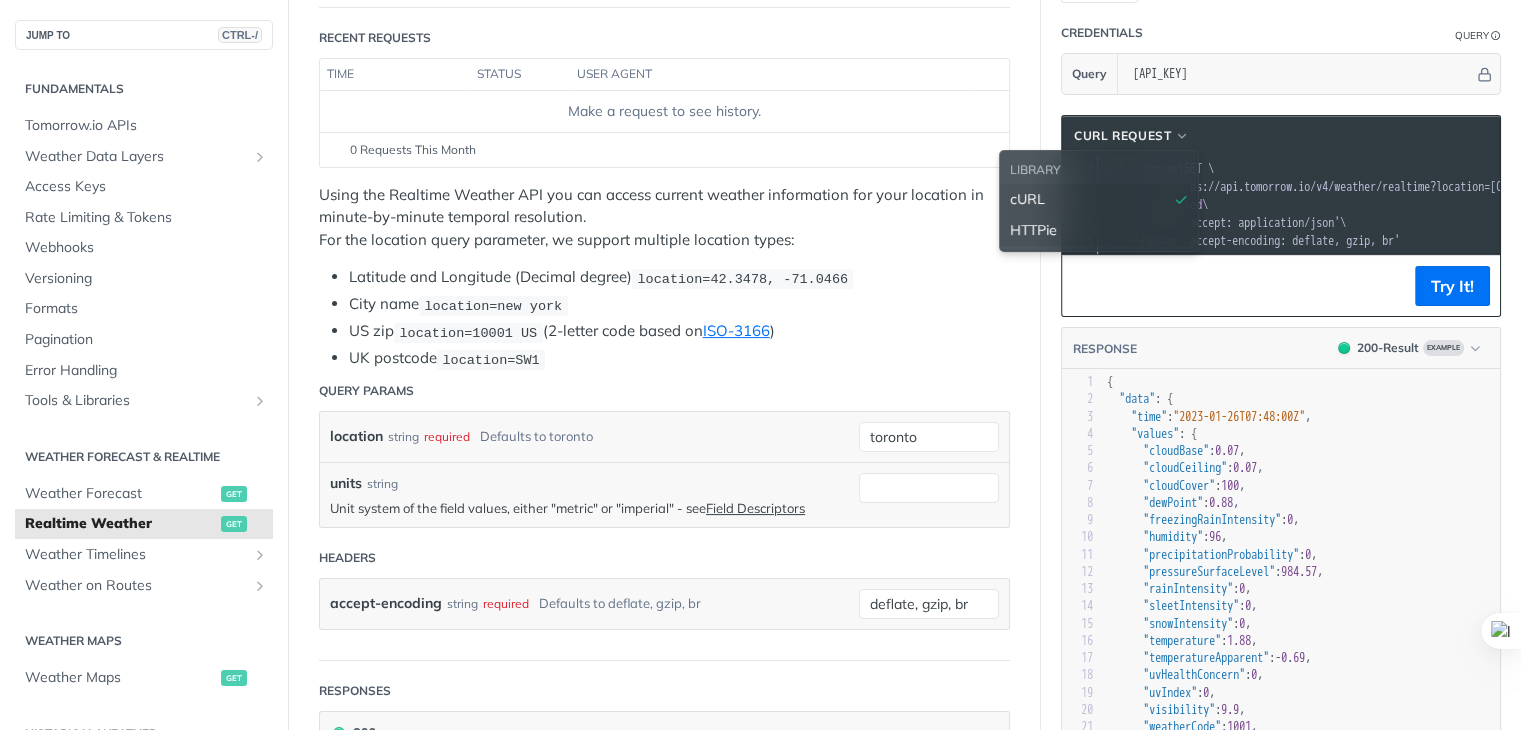 click on "HTTPie" at bounding box center [1099, 230] 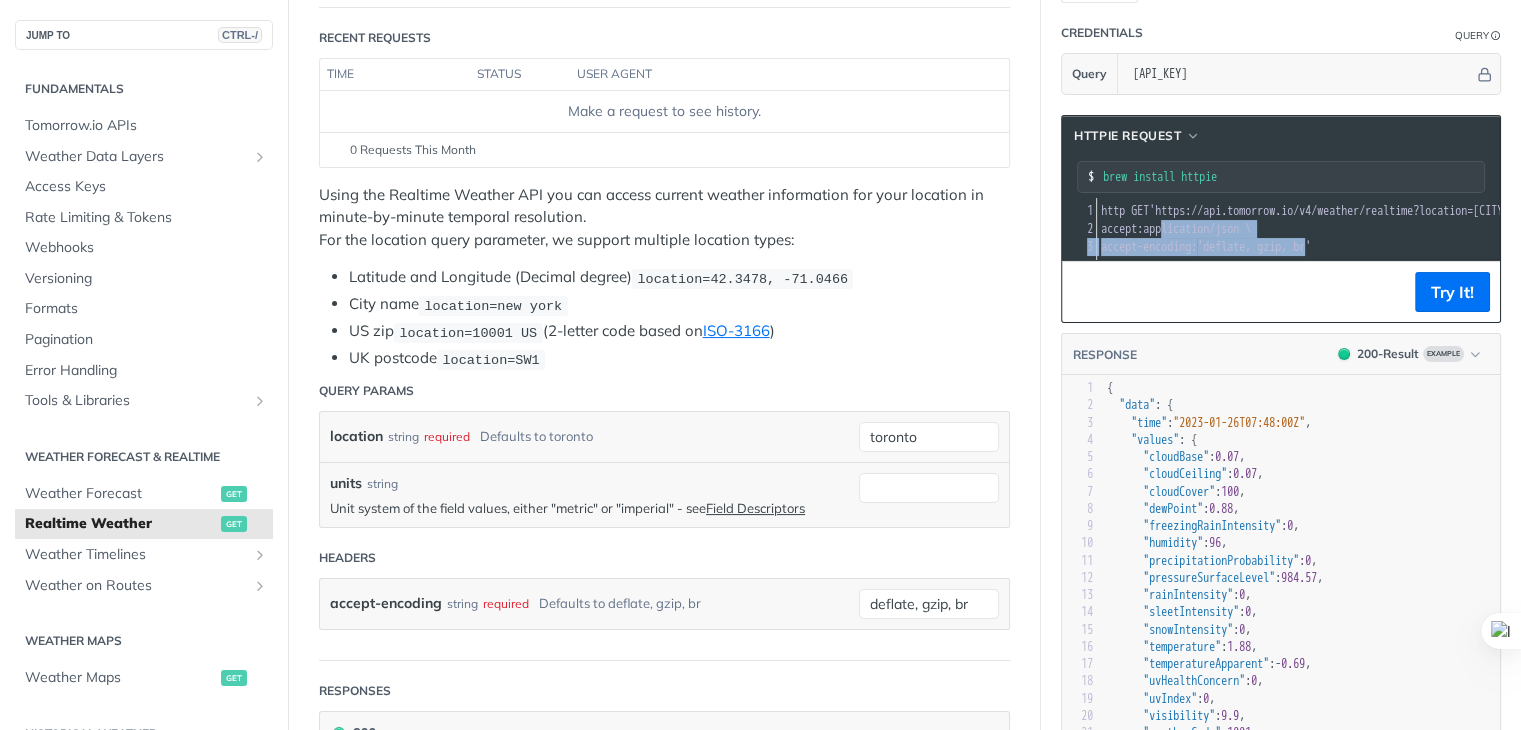 drag, startPoint x: 1336, startPoint y: 245, endPoint x: 1167, endPoint y: 217, distance: 171.30382 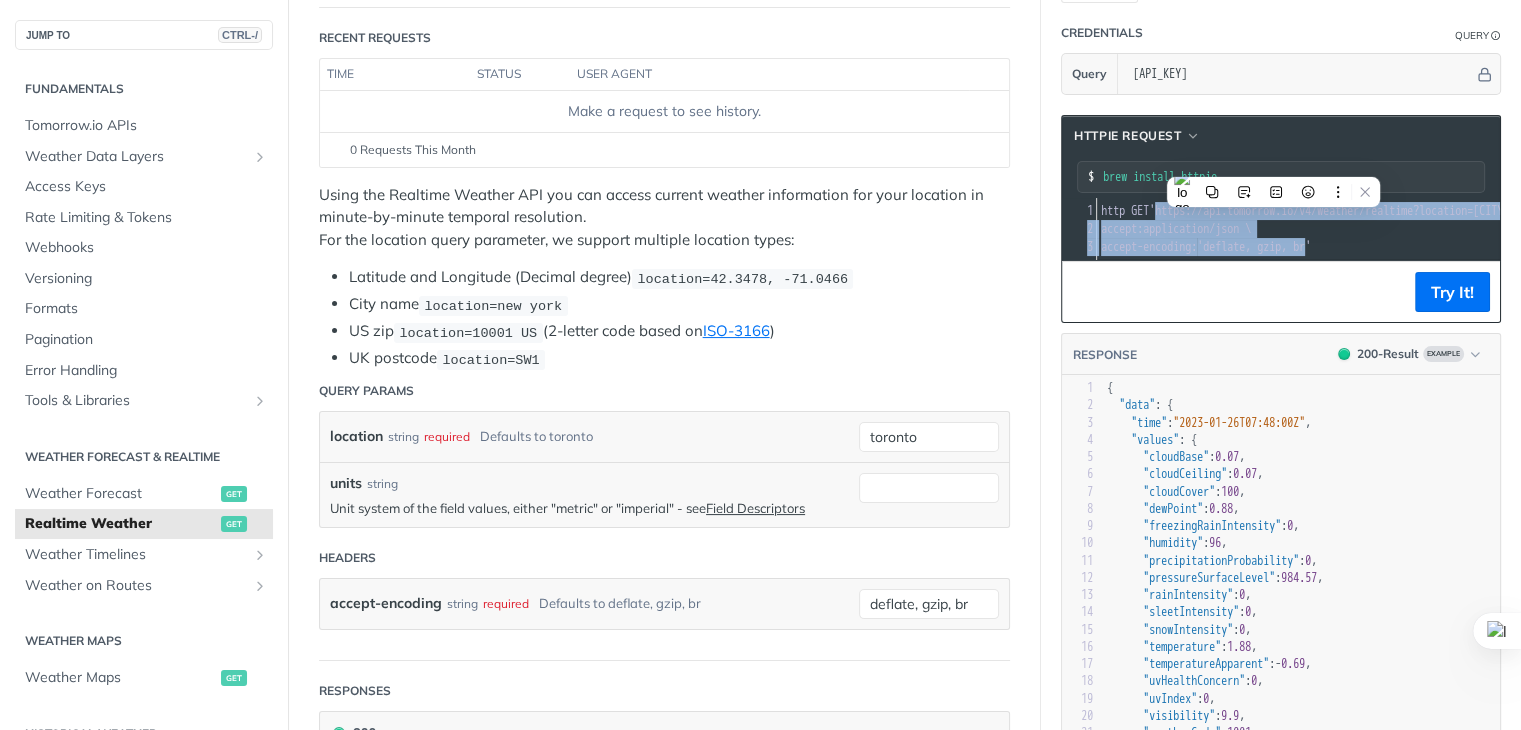copy on "https://api.tomorrow.io/v4/weather/realtime?location=toronto&apikey=L4f19mYD5wi1AoVrsV0jCQzHYyAaCkng'  \ 2   accept:application/json \ 3   accept-encoding: 'deflate, gzip, br" 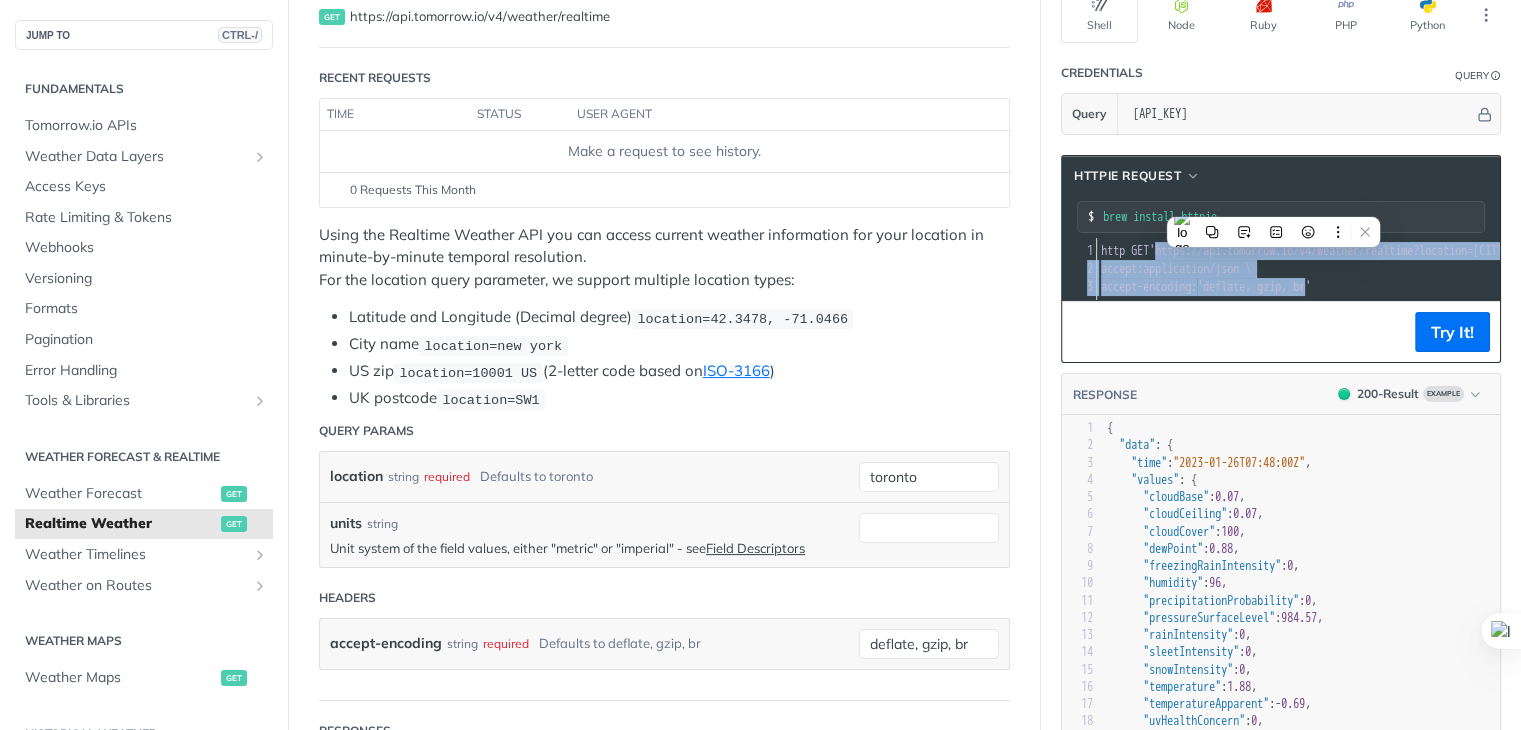click at bounding box center (1079, 294) 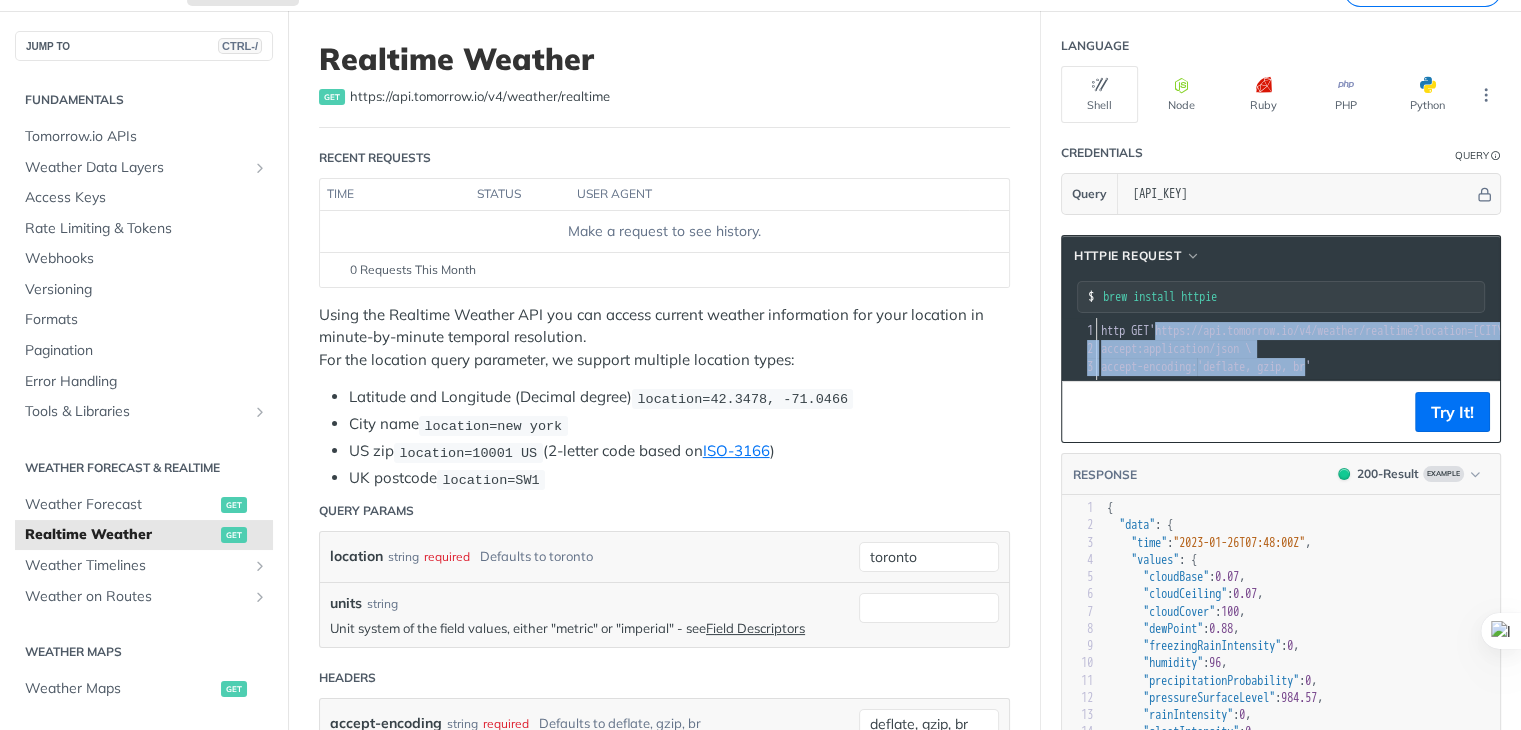scroll, scrollTop: 58, scrollLeft: 0, axis: vertical 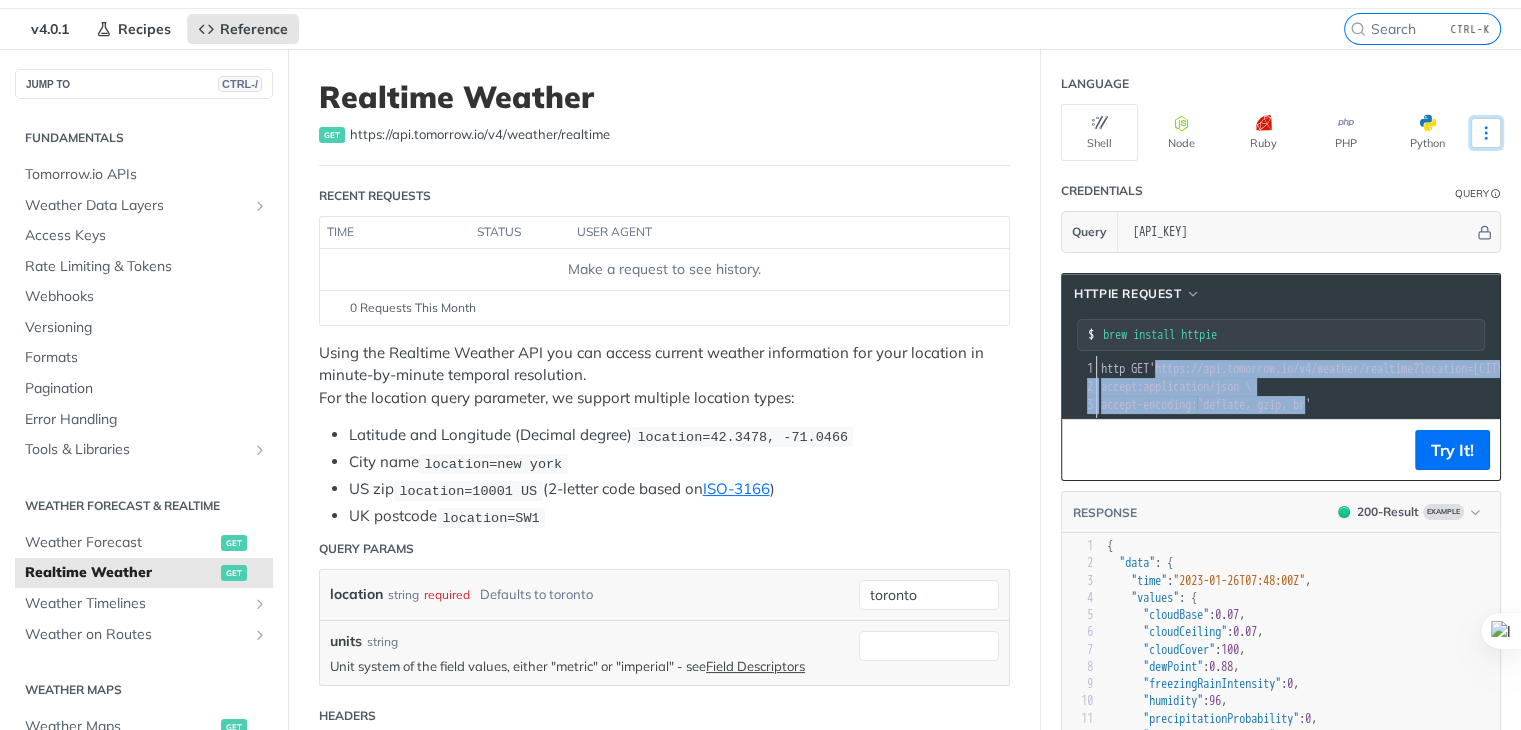 click 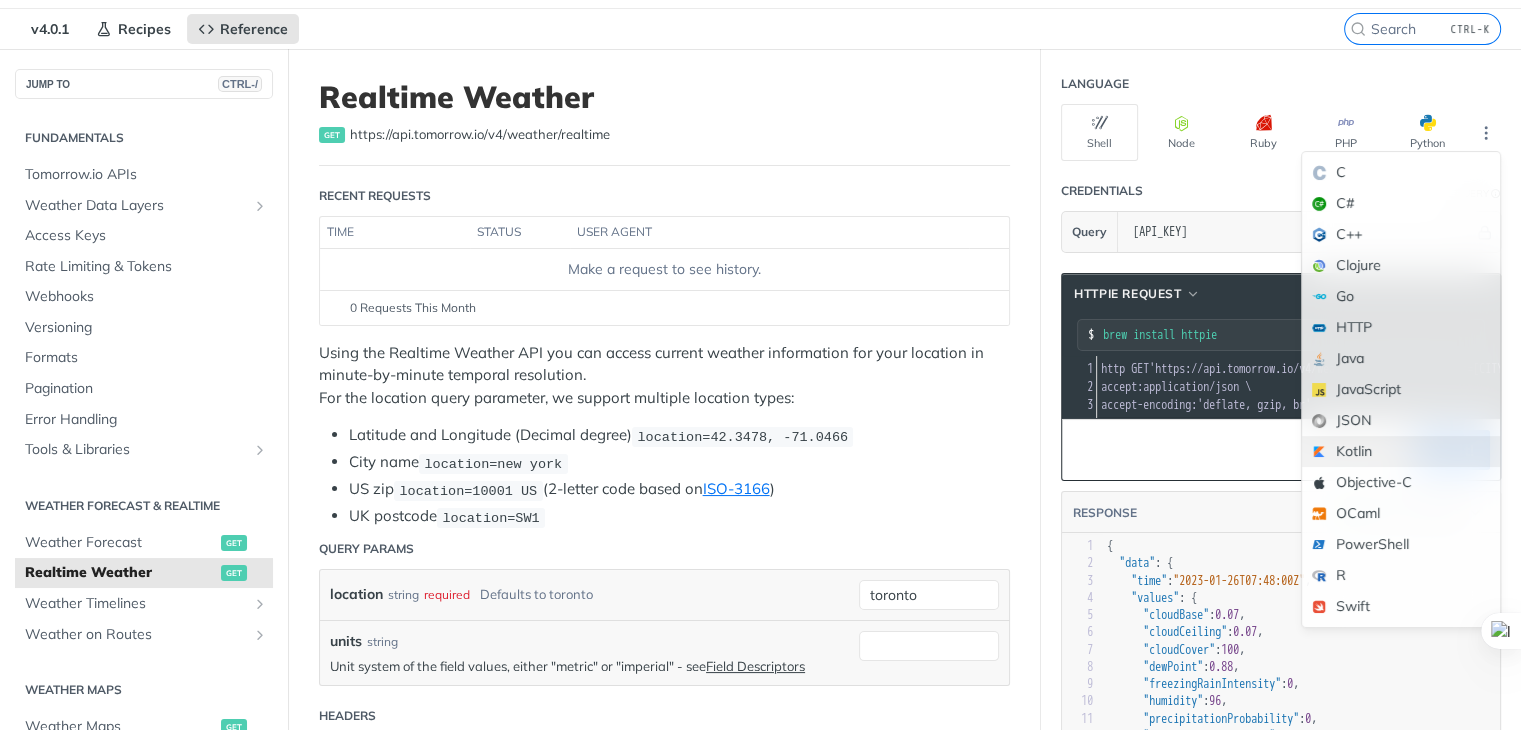 click on "Kotlin" at bounding box center [1401, 451] 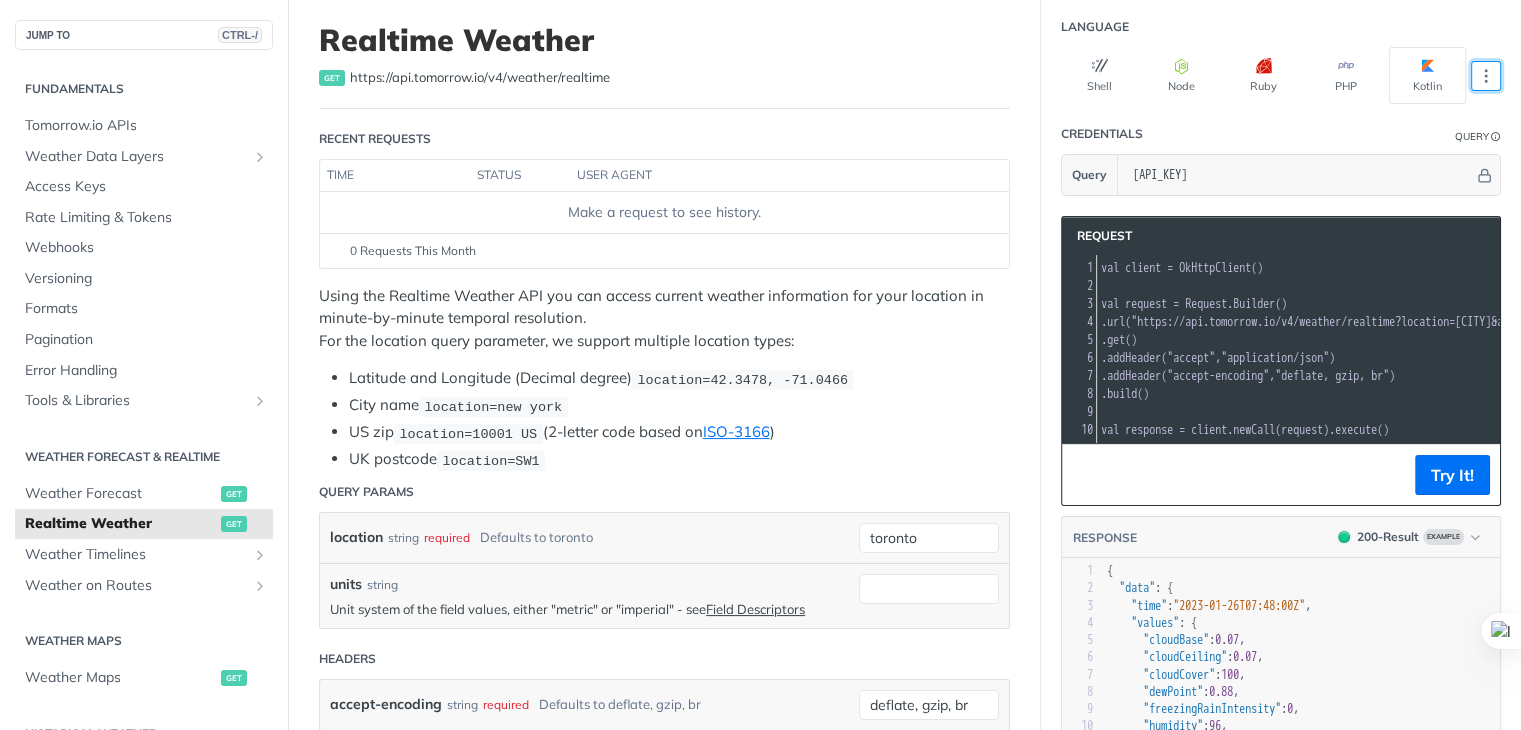 scroll, scrollTop: 116, scrollLeft: 0, axis: vertical 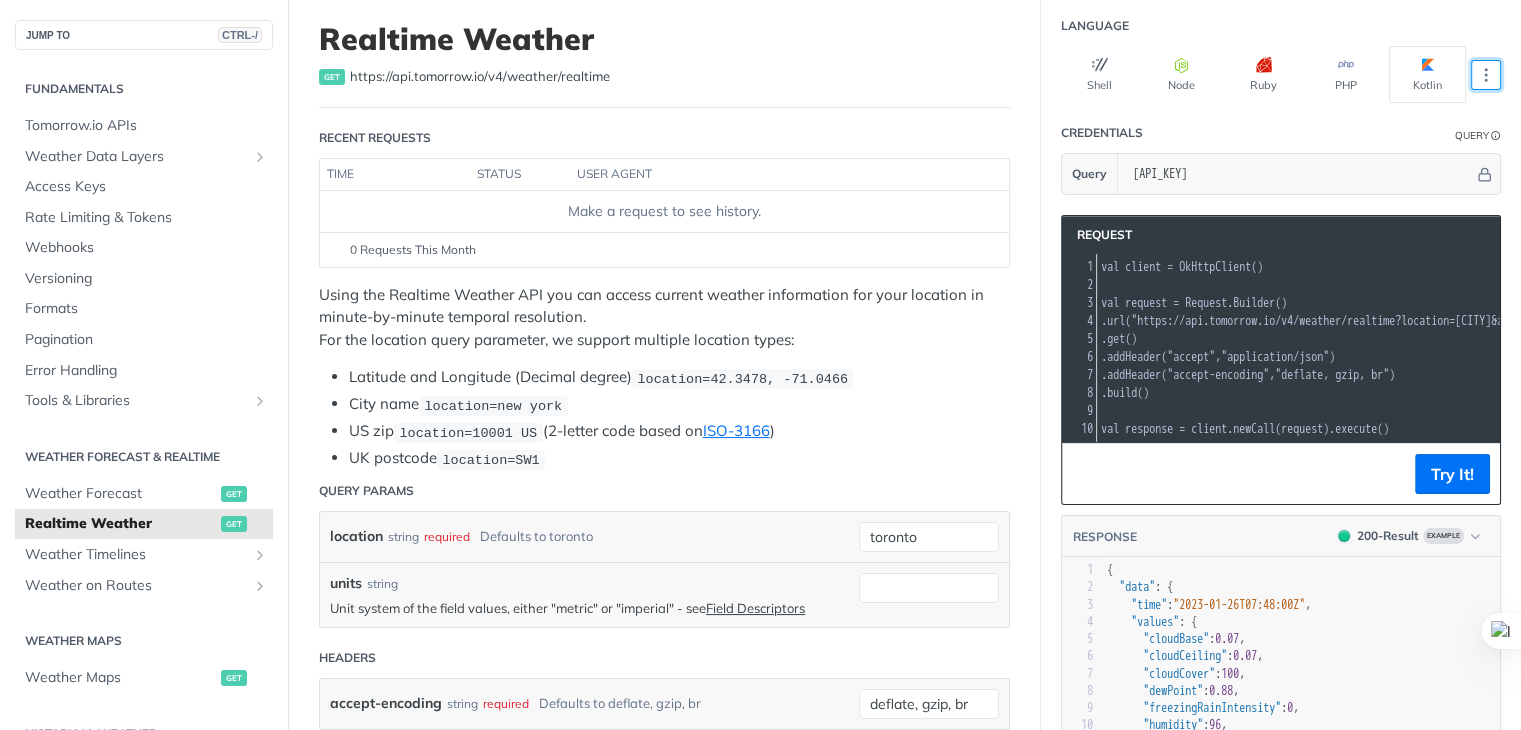type 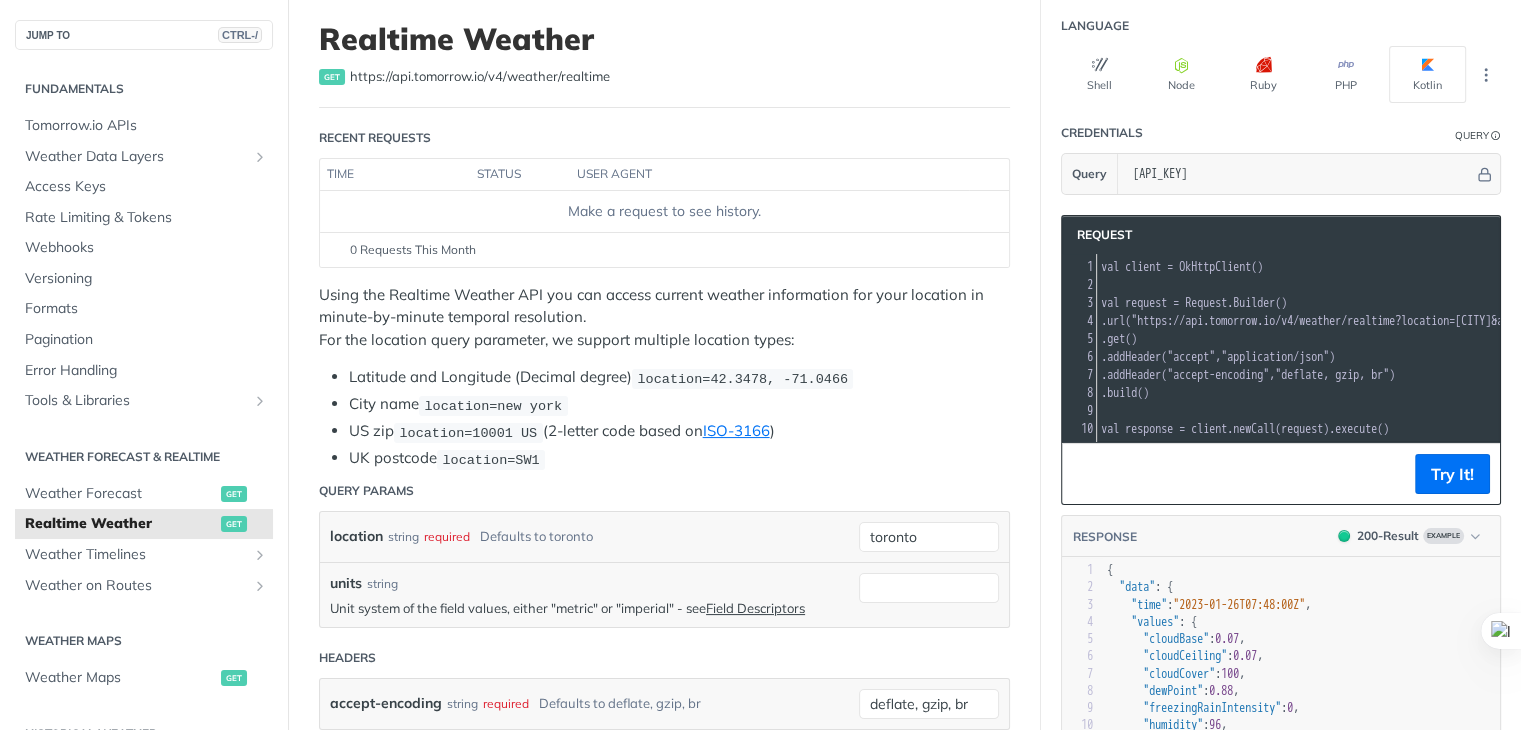 scroll, scrollTop: 0, scrollLeft: 25, axis: horizontal 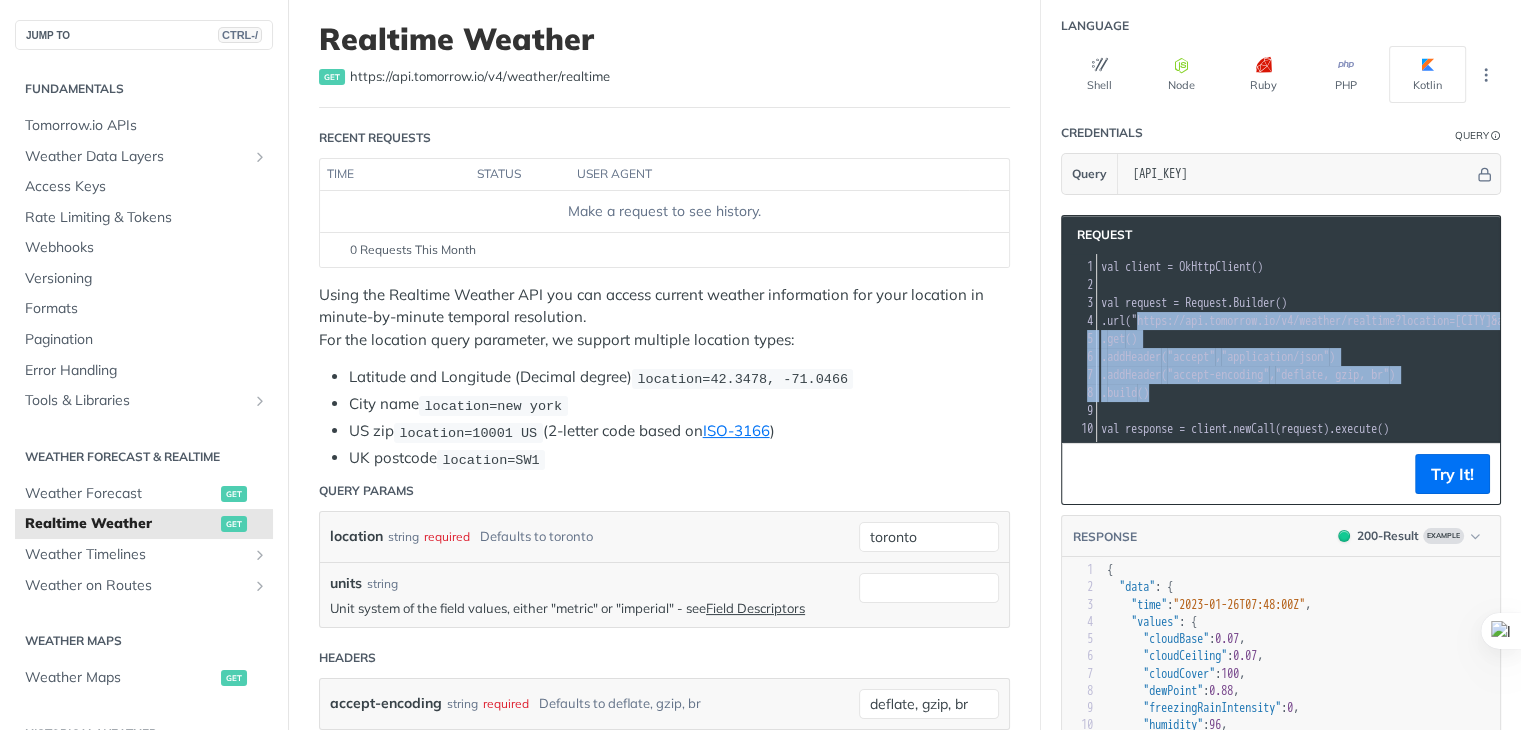 drag, startPoint x: 1174, startPoint y: 387, endPoint x: 1154, endPoint y: 321, distance: 68.96376 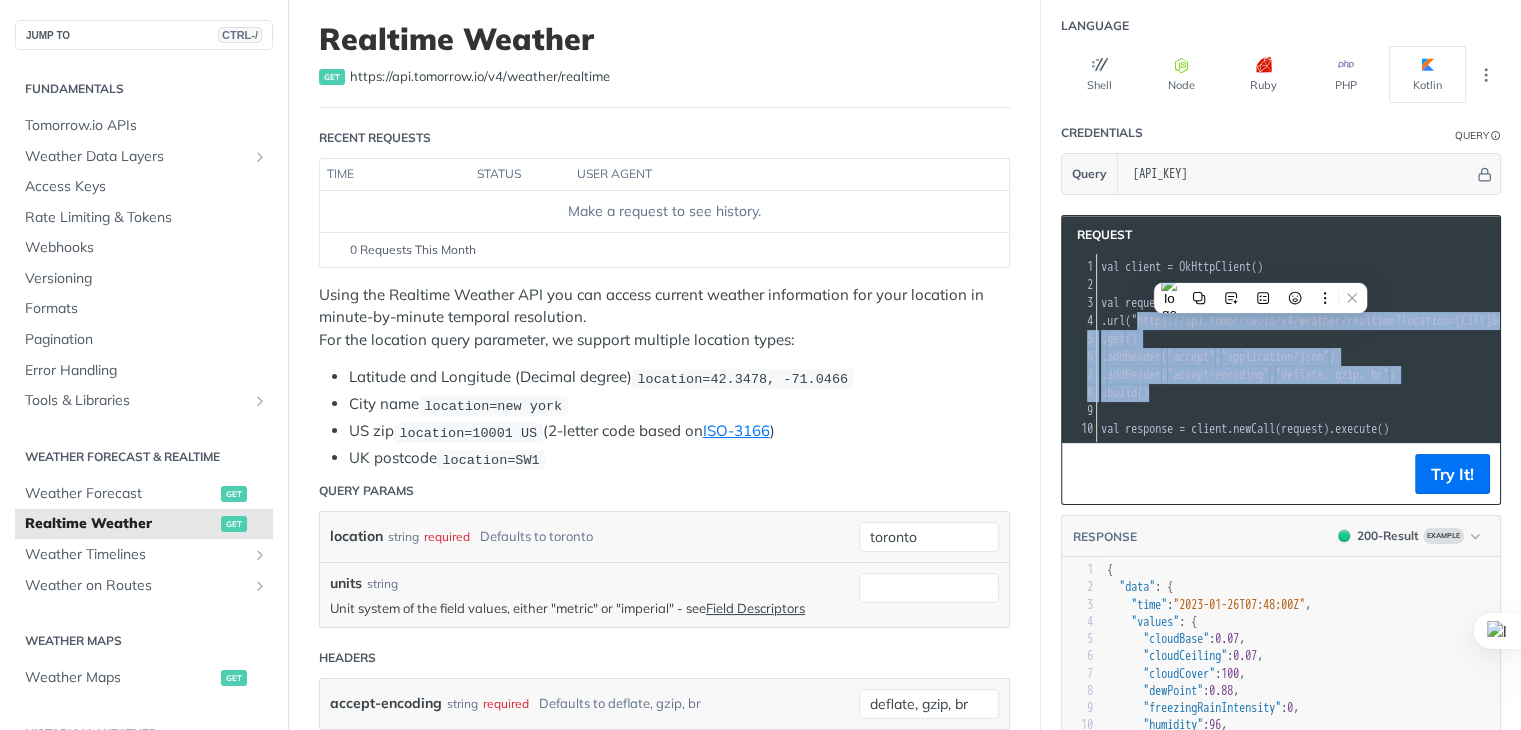 copy on "https://api.tomorrow.io/v4/weather/realtime?location=toronto&apikey=L4f19mYD5wi1AoVrsV0jCQzHYyAaCkng" ) 5   . get () 6   . addHeader ( "accept" ,  "application/json" ) 7   . addHeader ( "accept-encoding" ,  "deflate, gzip, br" ) 8   . build ()" 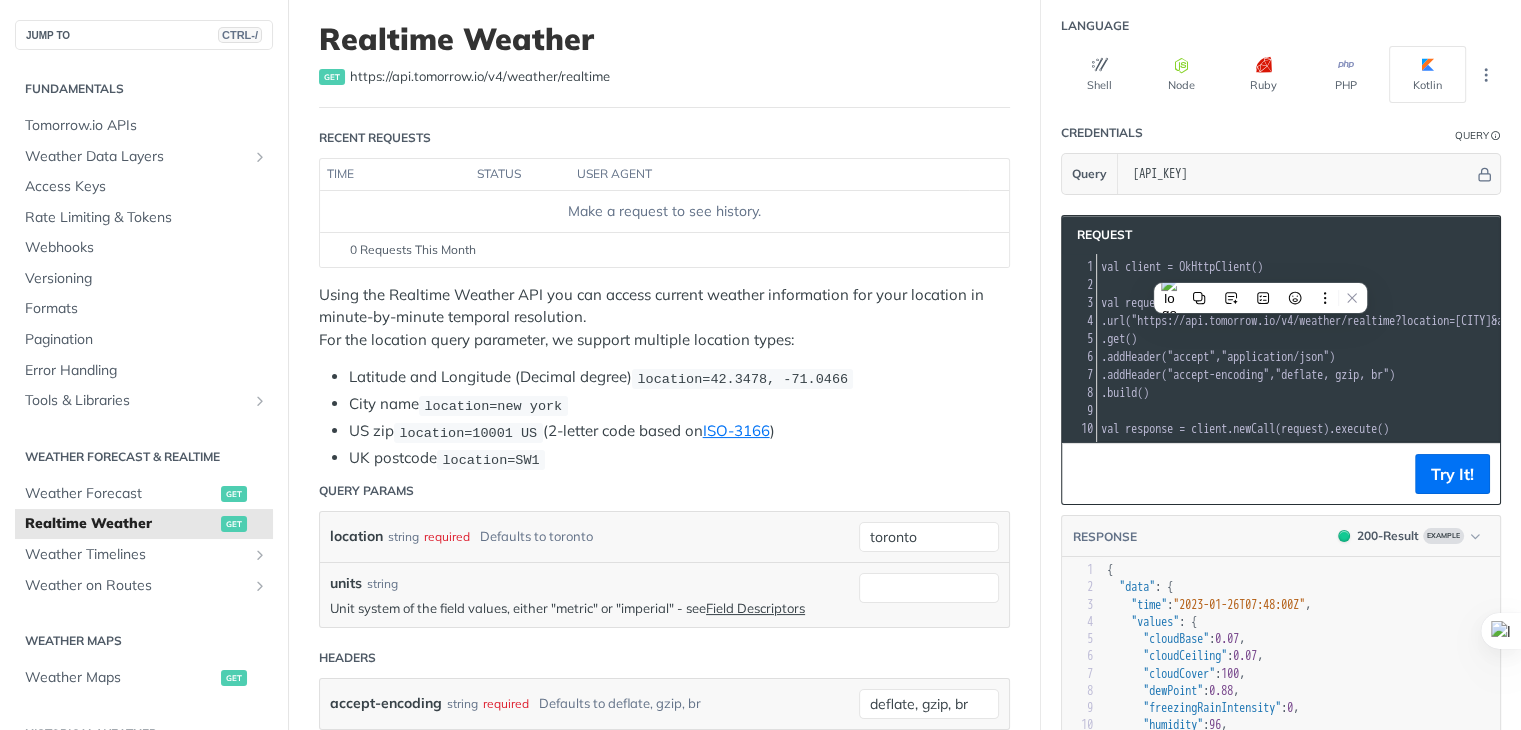 click on "​" at bounding box center [1463, 411] 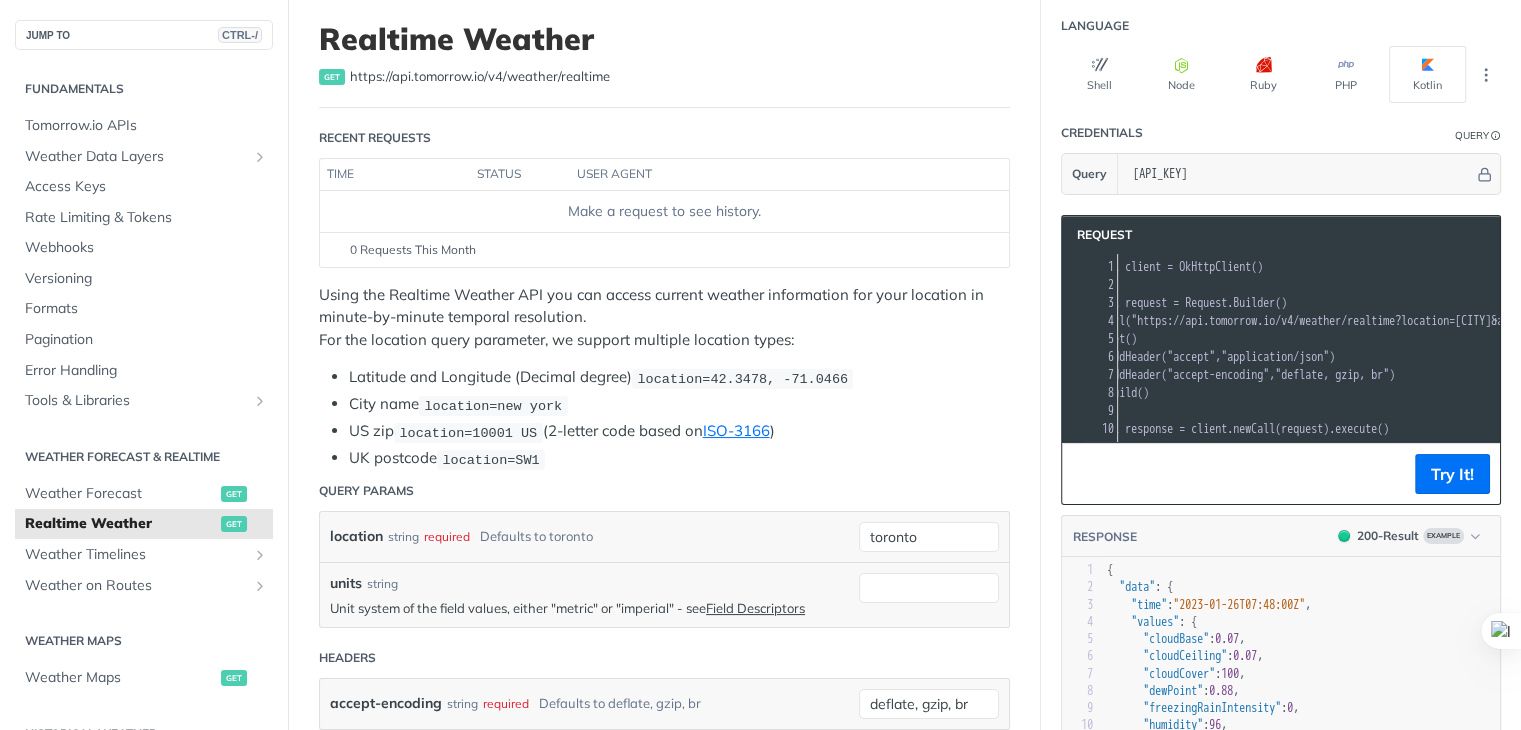 scroll, scrollTop: 0, scrollLeft: 89, axis: horizontal 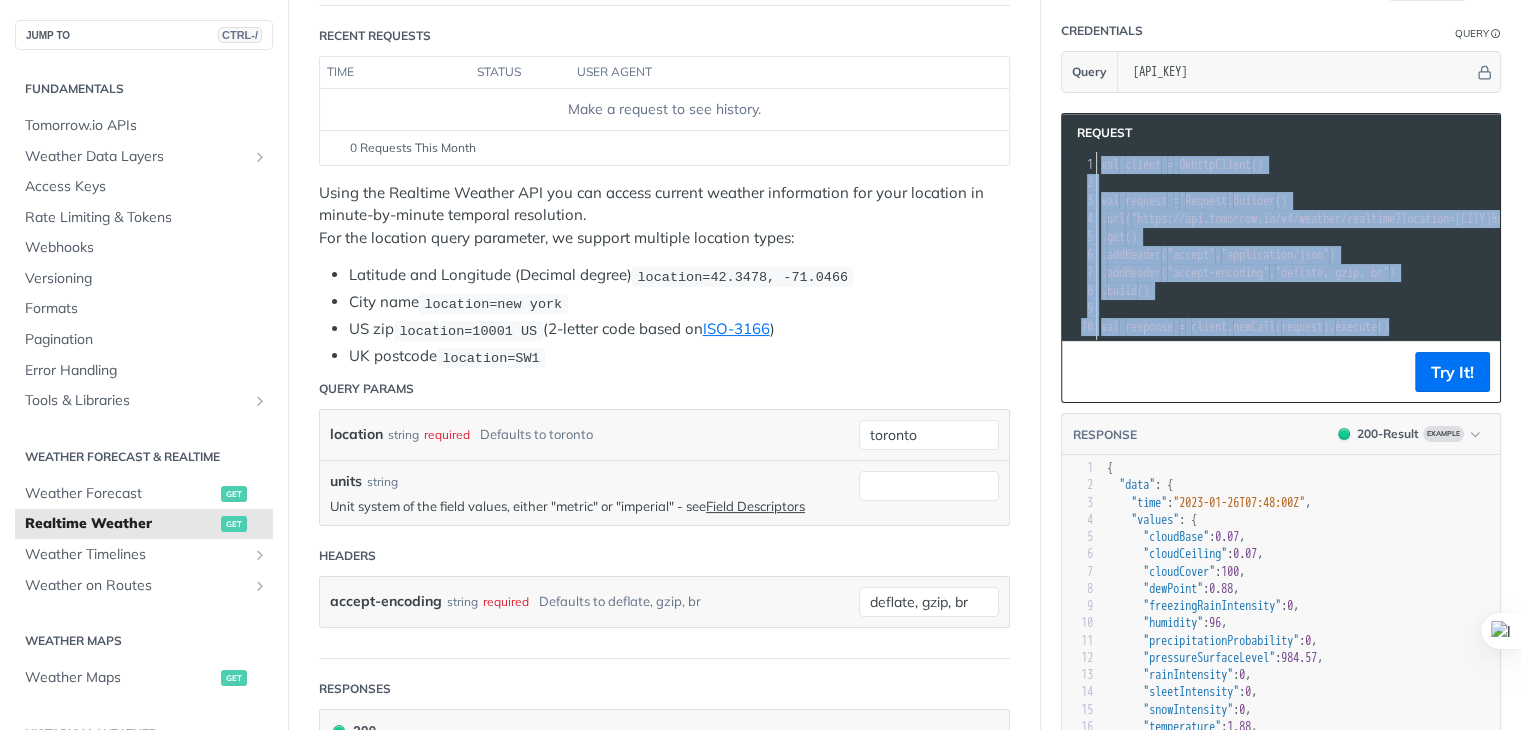 drag, startPoint x: 1421, startPoint y: 325, endPoint x: 1095, endPoint y: 169, distance: 361.40283 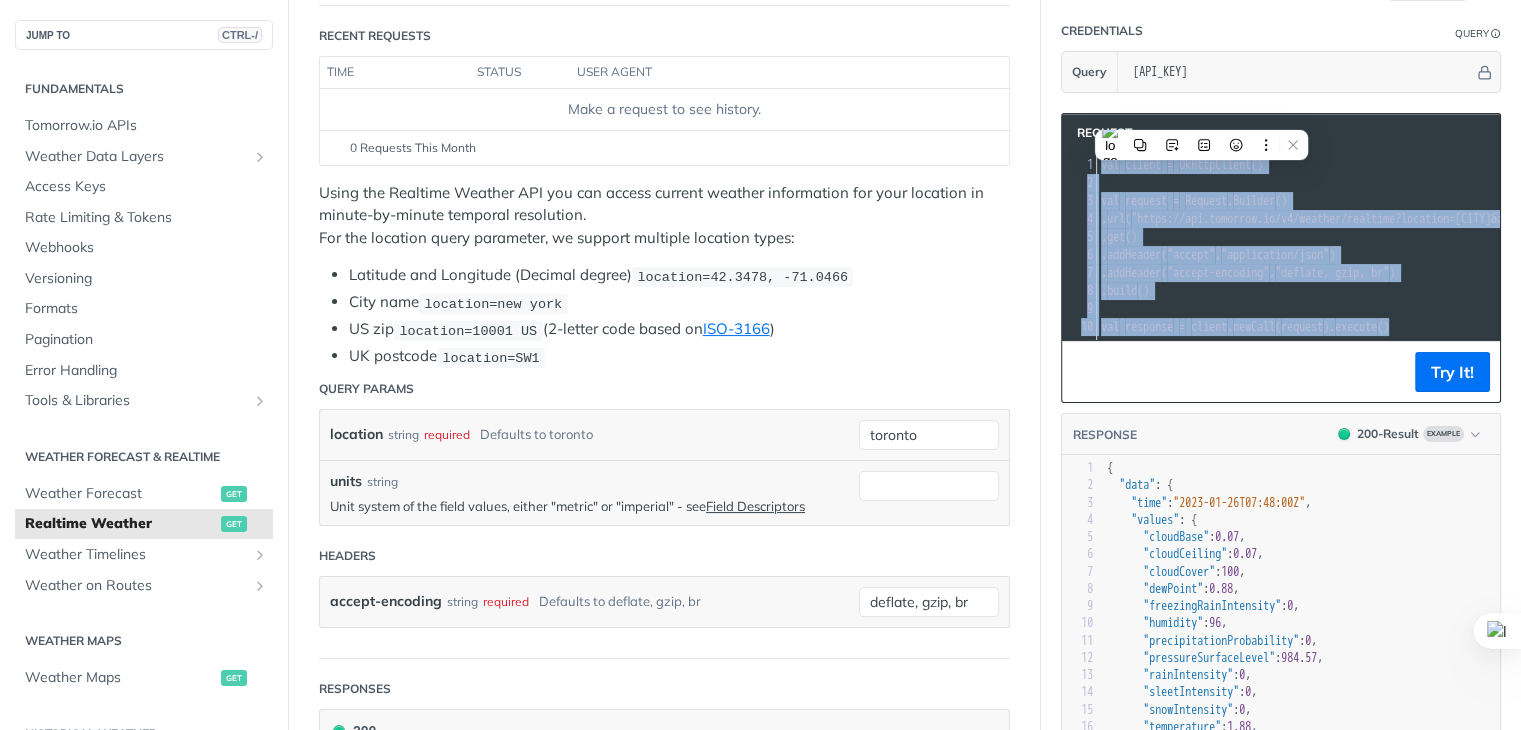 copy on "val   client   =   OkHttpClient () 2 ​ 3 val   request   =   Request . Builder () 4   . url ( "https://api.tomorrow.io/v4/weather/realtime?location=toronto&apikey=L4f19mYD5wi1AoVrsV0jCQzHYyAaCkng" ) 5   . get () 6   . addHeader ( "accept" ,  "application/json" ) 7   . addHeader ( "accept-encoding" ,  "deflate, gzip, br" ) 8   . build () 9 ​ 10 val   response   =   client . newCall ( request ). execute ()" 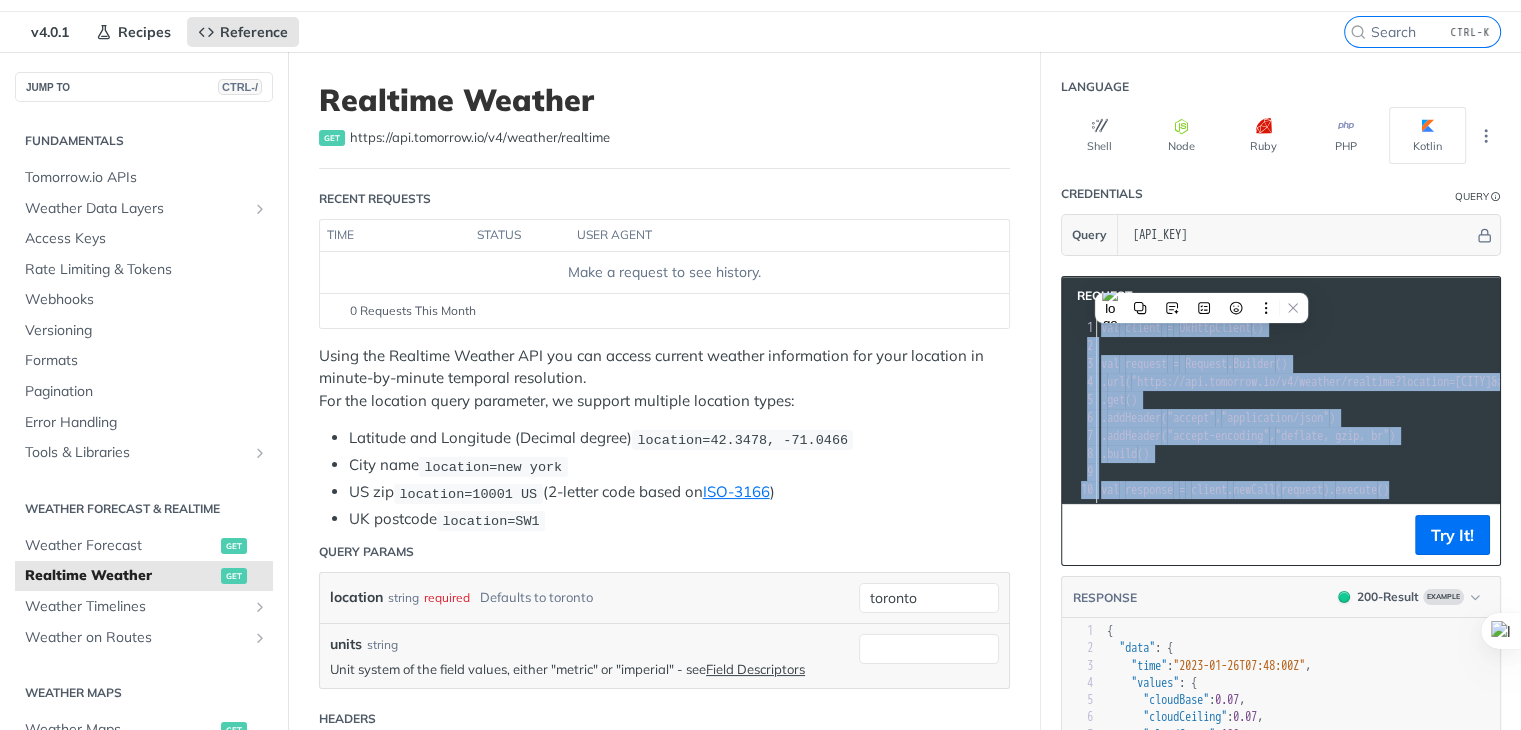 scroll, scrollTop: 0, scrollLeft: 0, axis: both 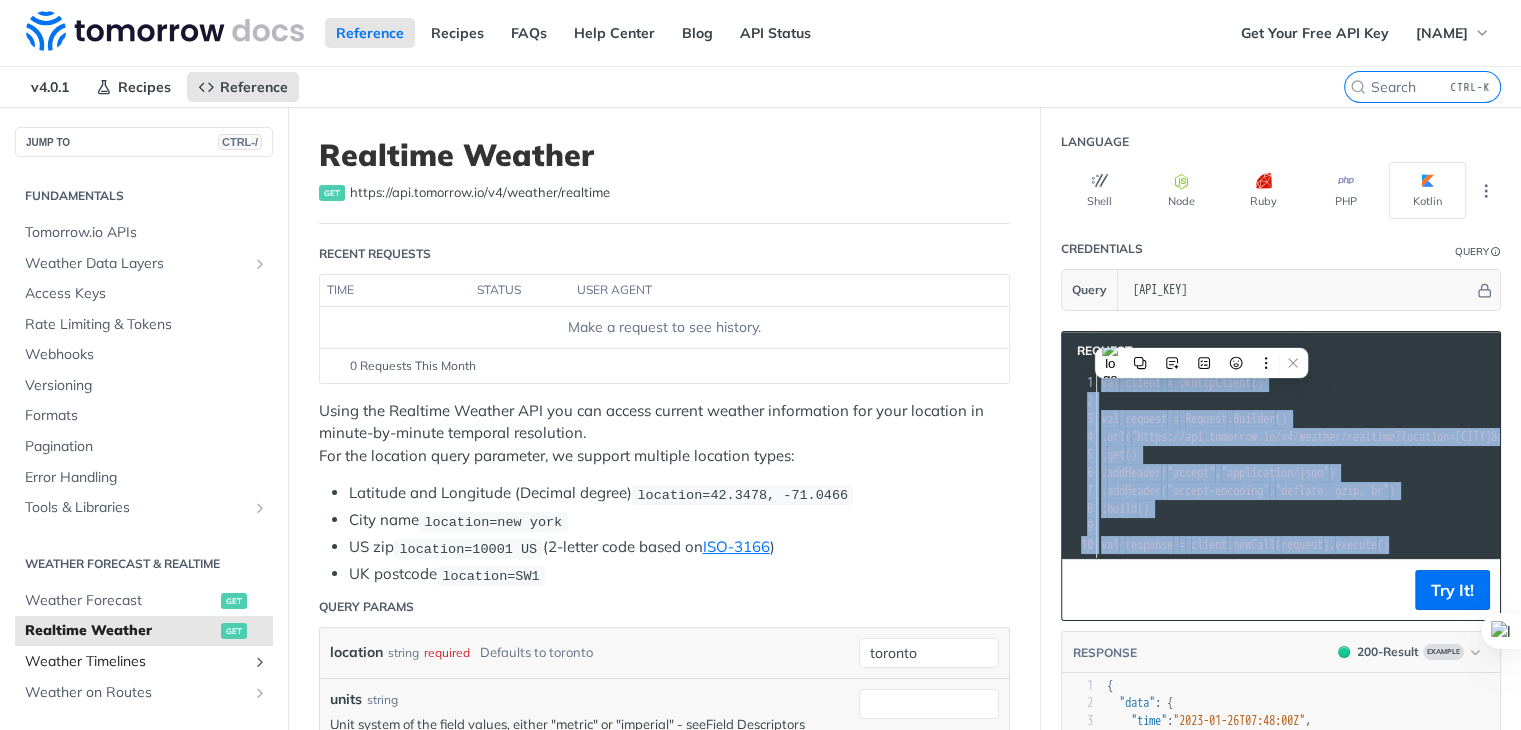 click on "Weather Timelines" at bounding box center (136, 662) 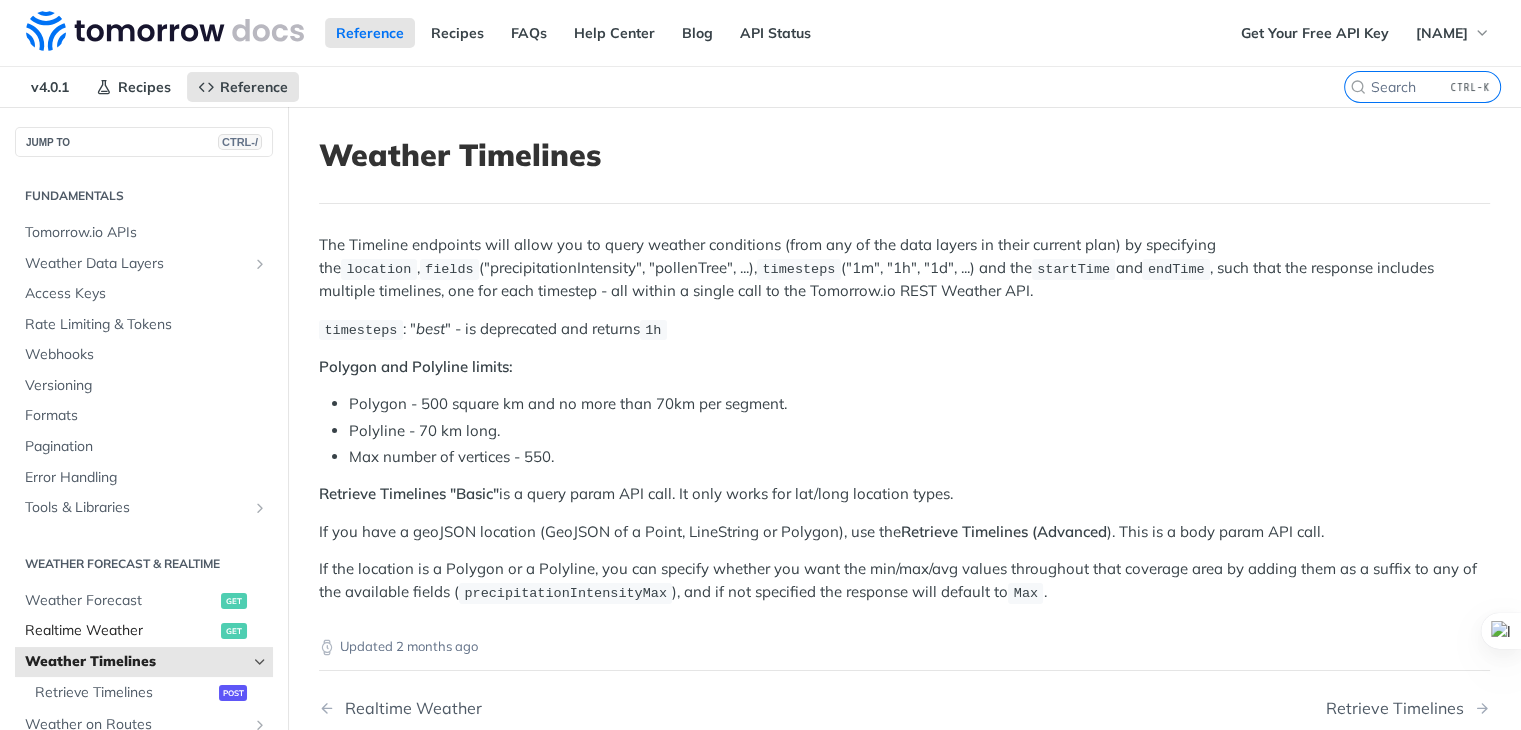 click on "Realtime Weather" at bounding box center (120, 631) 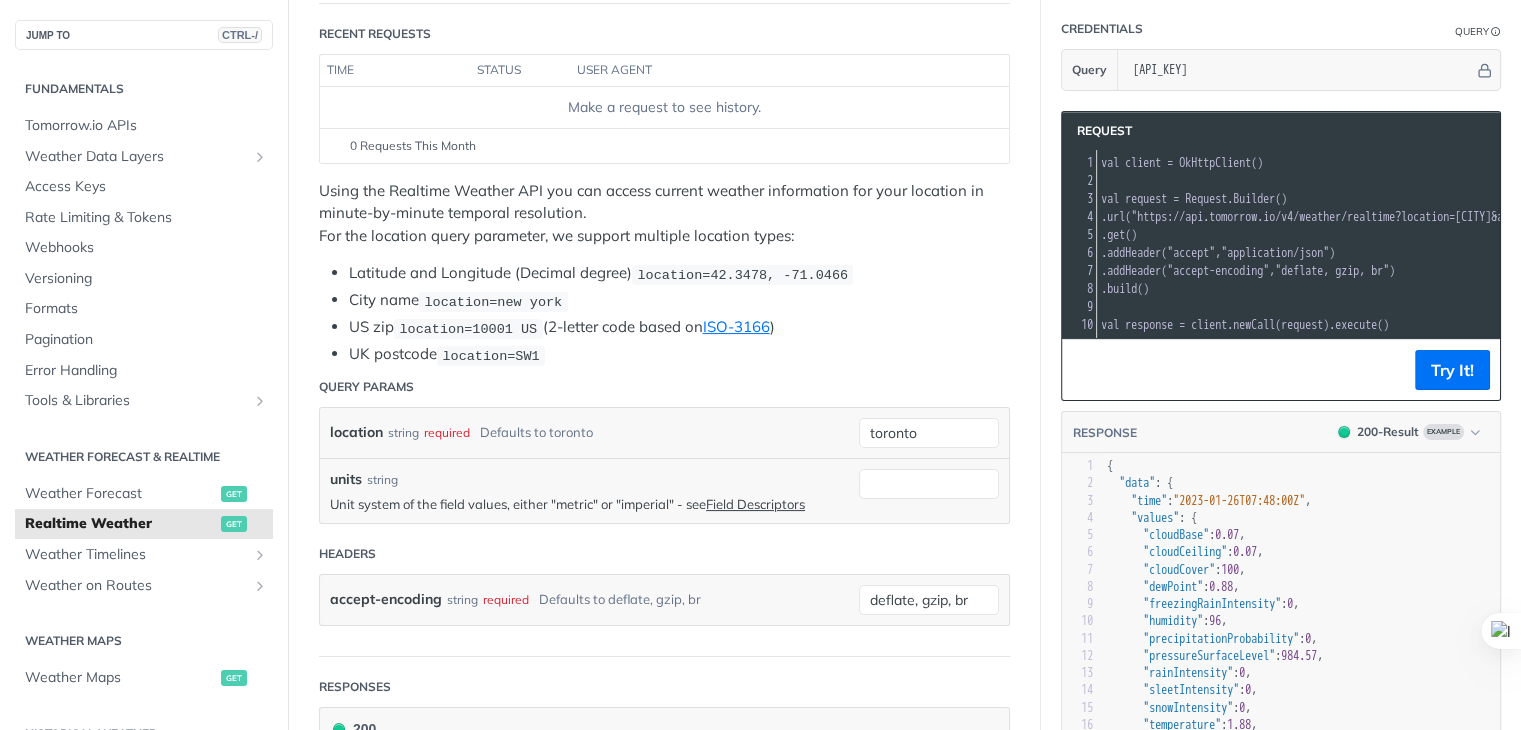 scroll, scrollTop: 234, scrollLeft: 0, axis: vertical 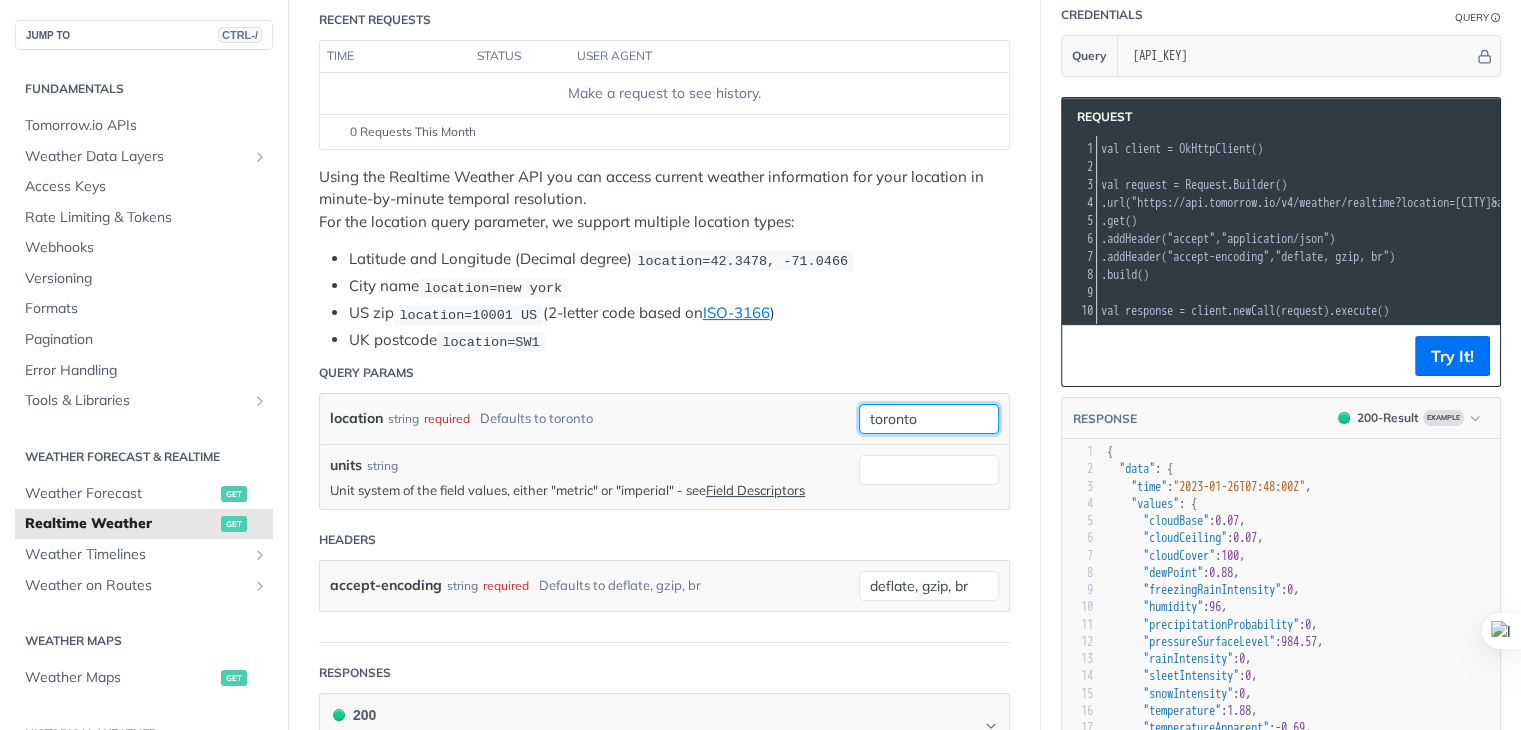 click on "toronto" at bounding box center (929, 419) 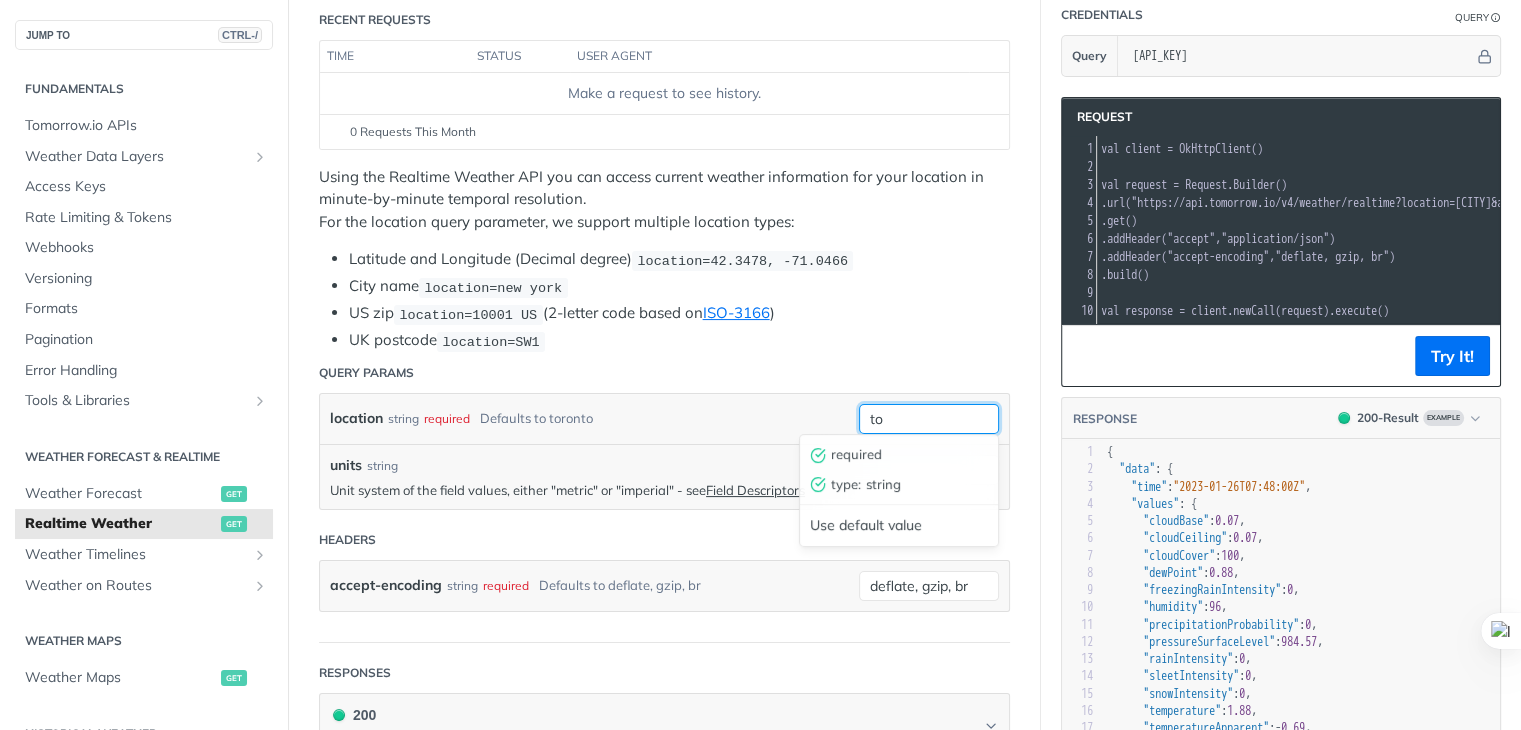 type on "t" 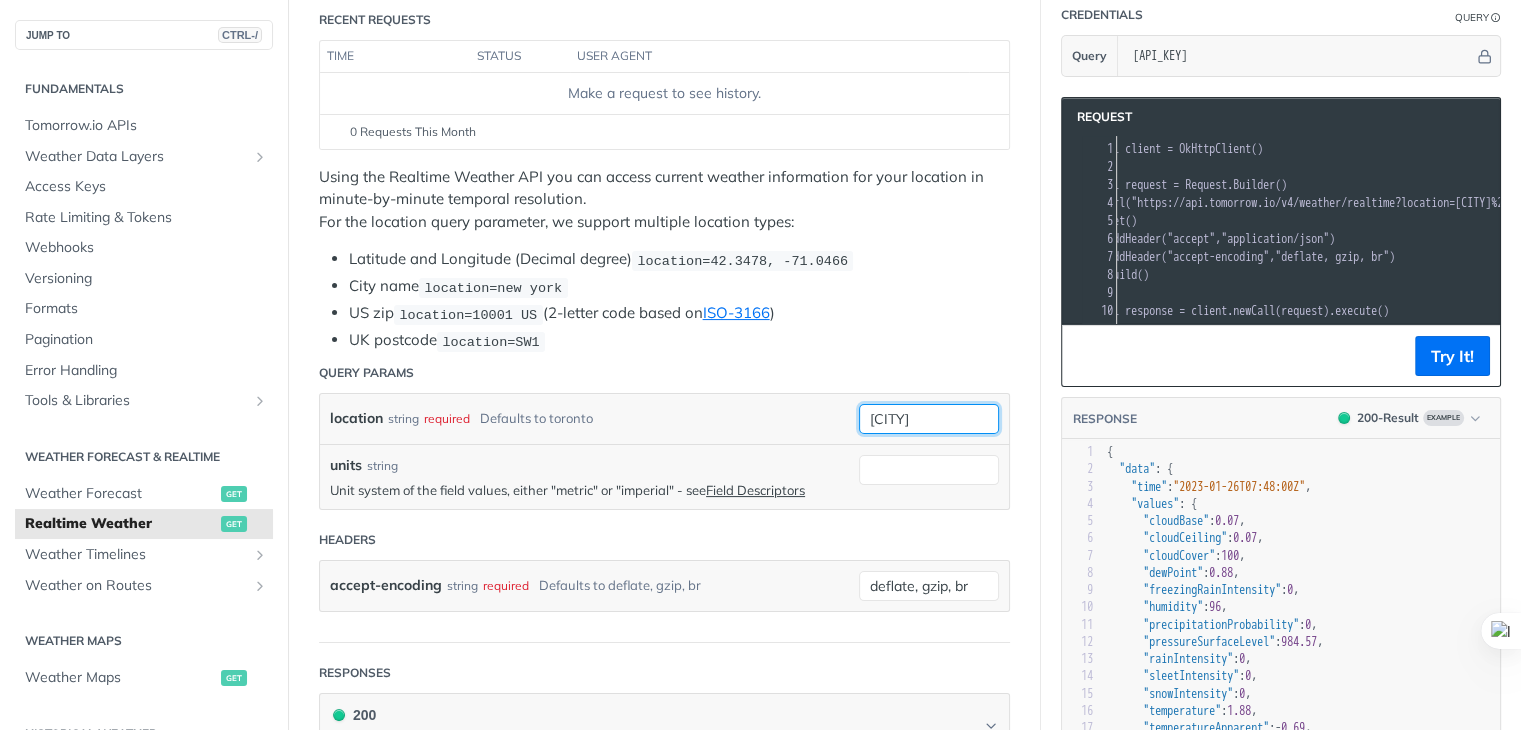 scroll, scrollTop: 0, scrollLeft: 374, axis: horizontal 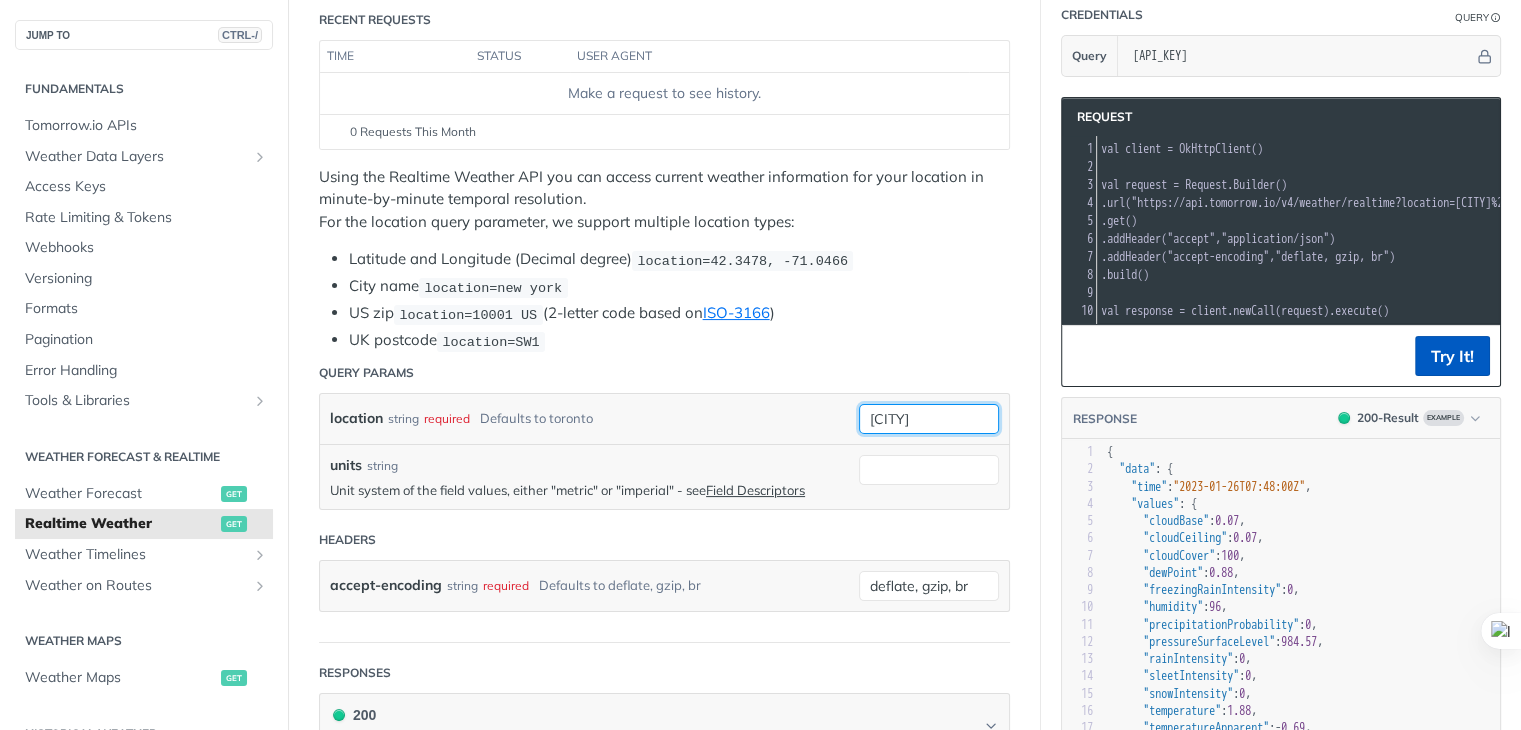type on "México" 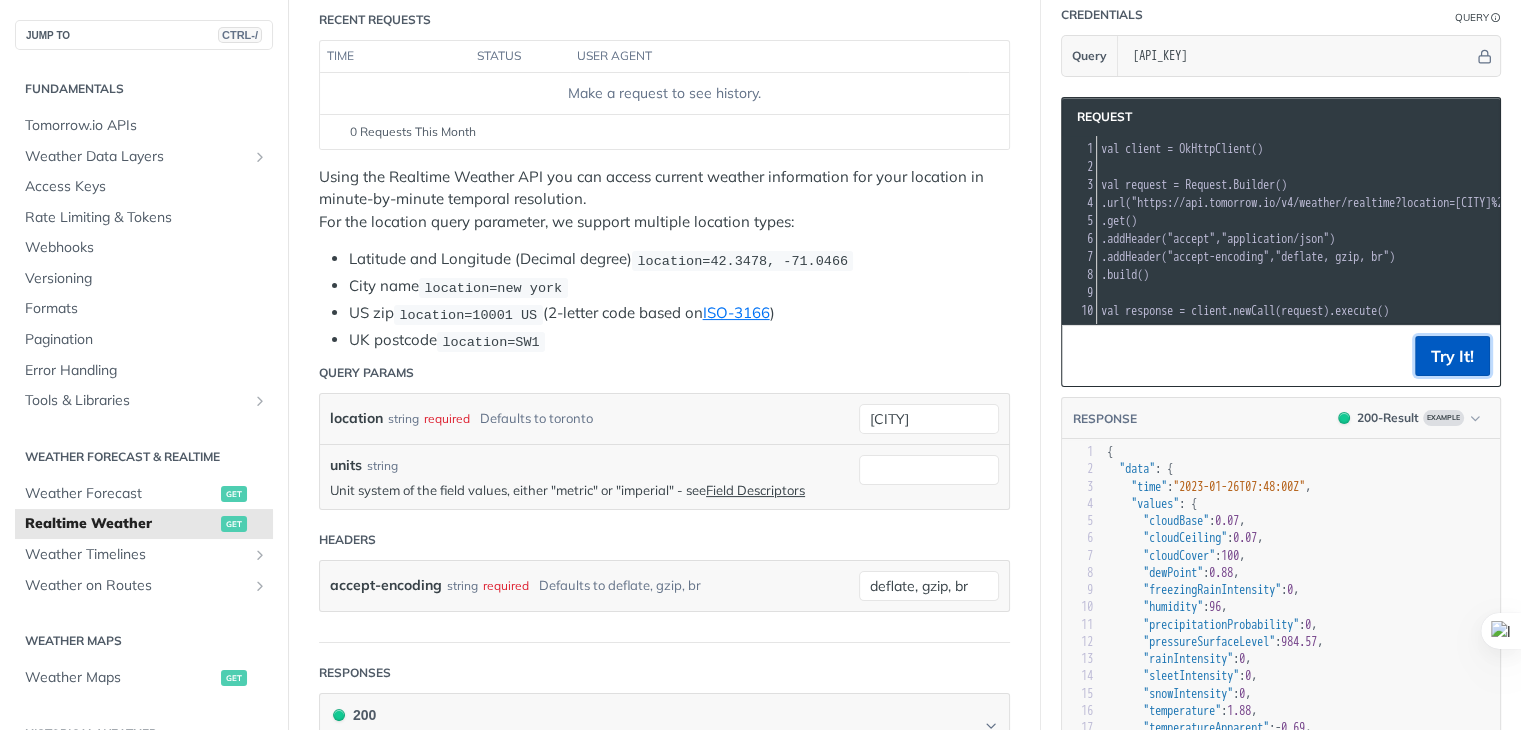 click on "Try It!" at bounding box center [1452, 356] 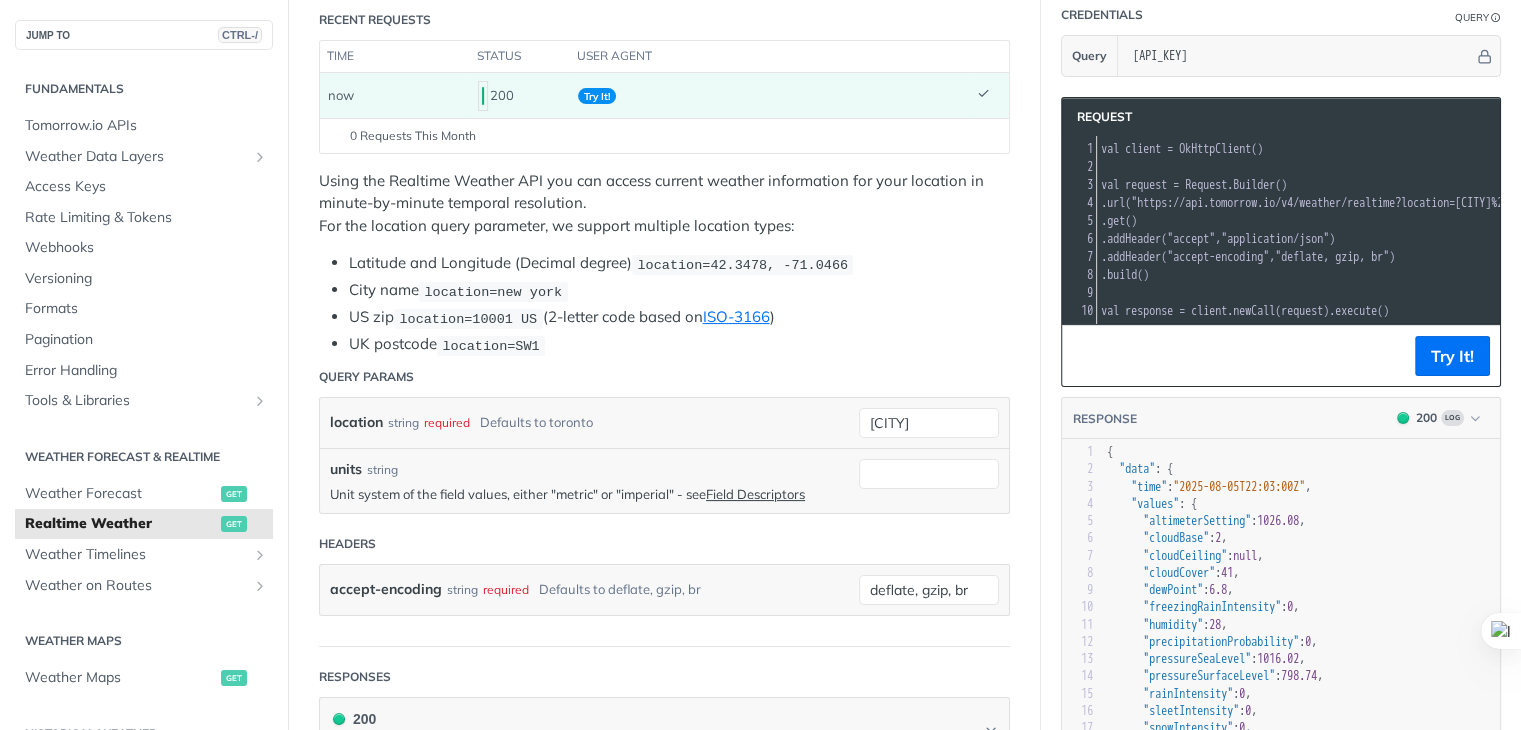 scroll, scrollTop: 224, scrollLeft: 0, axis: vertical 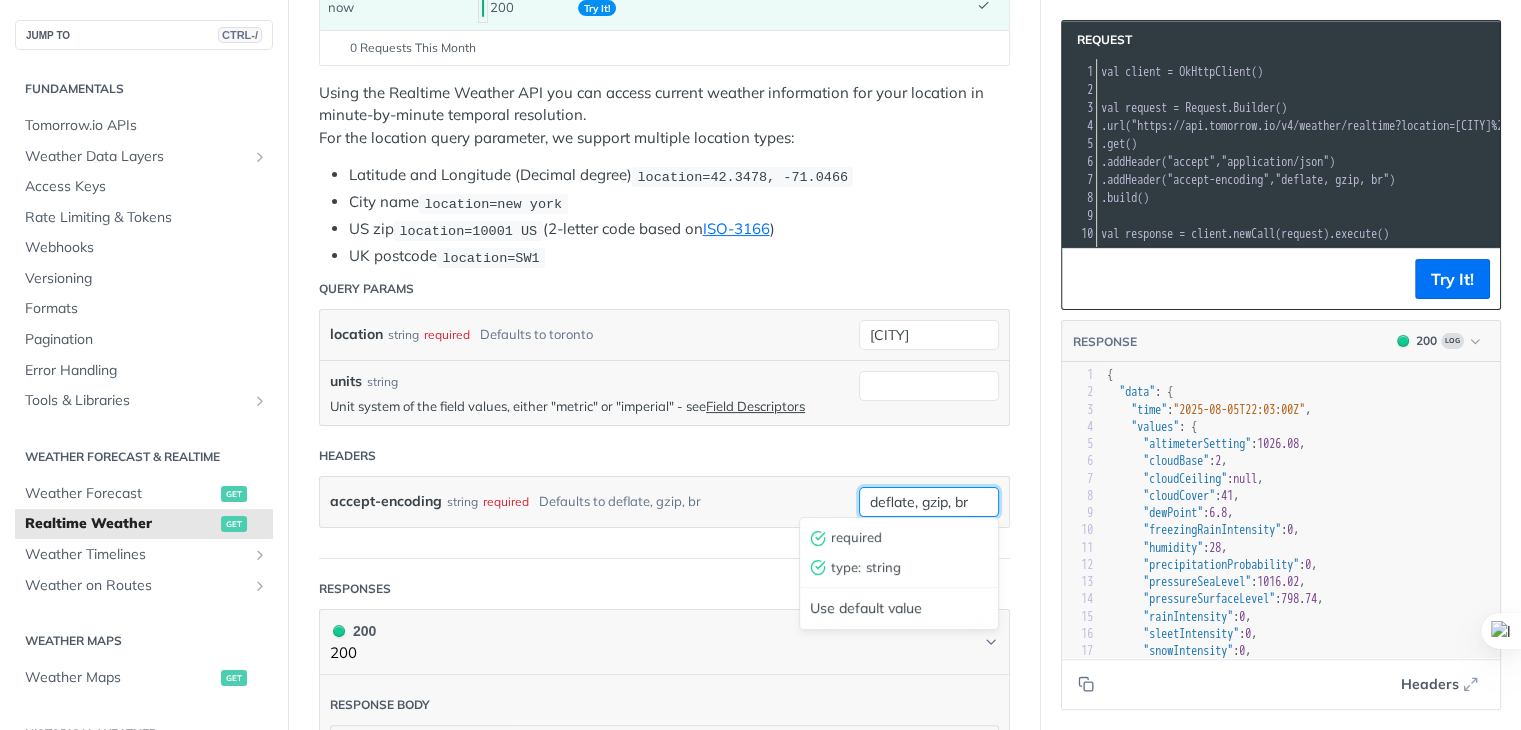 click on "deflate, gzip, br" at bounding box center (929, 502) 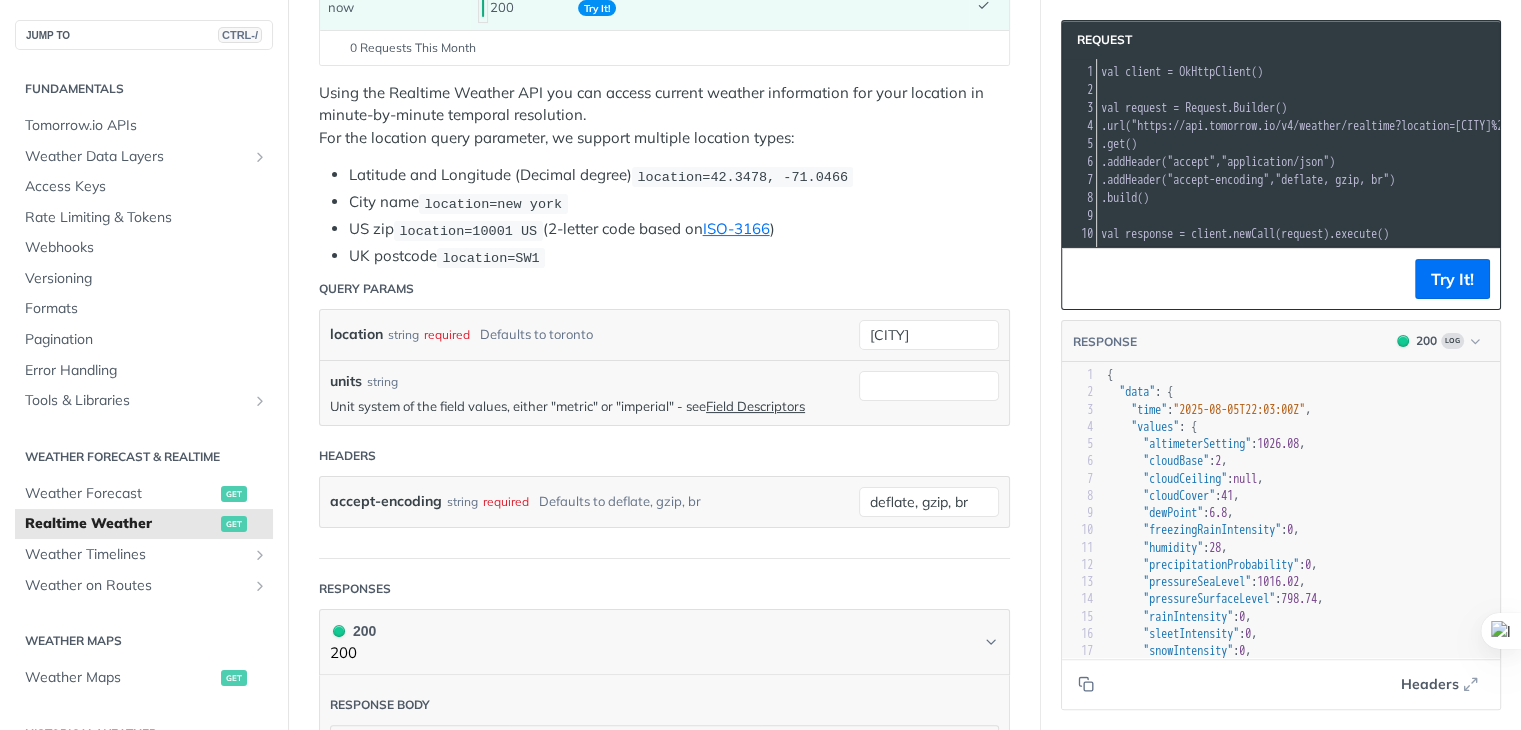 click on "Headers" at bounding box center [664, 456] 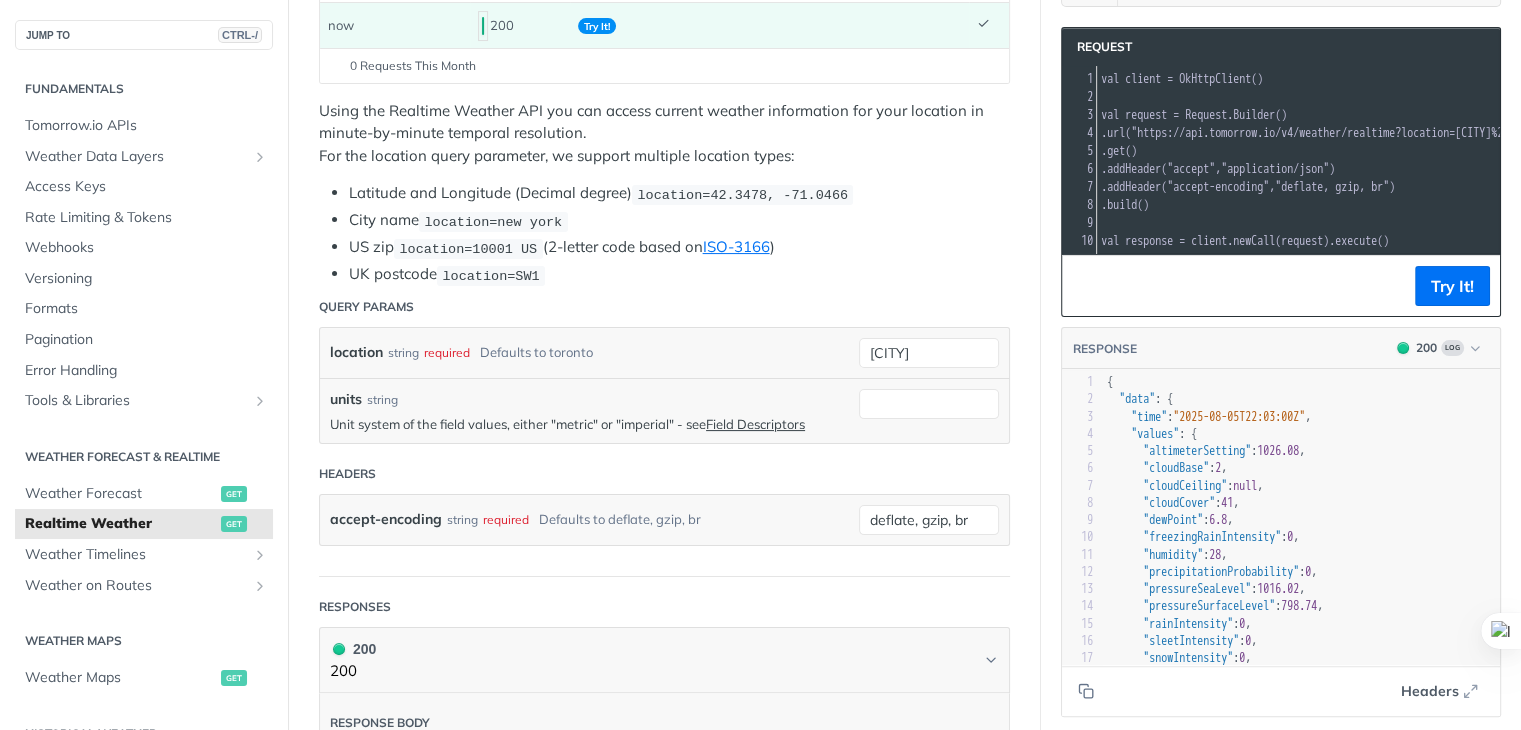 scroll, scrollTop: 0, scrollLeft: 0, axis: both 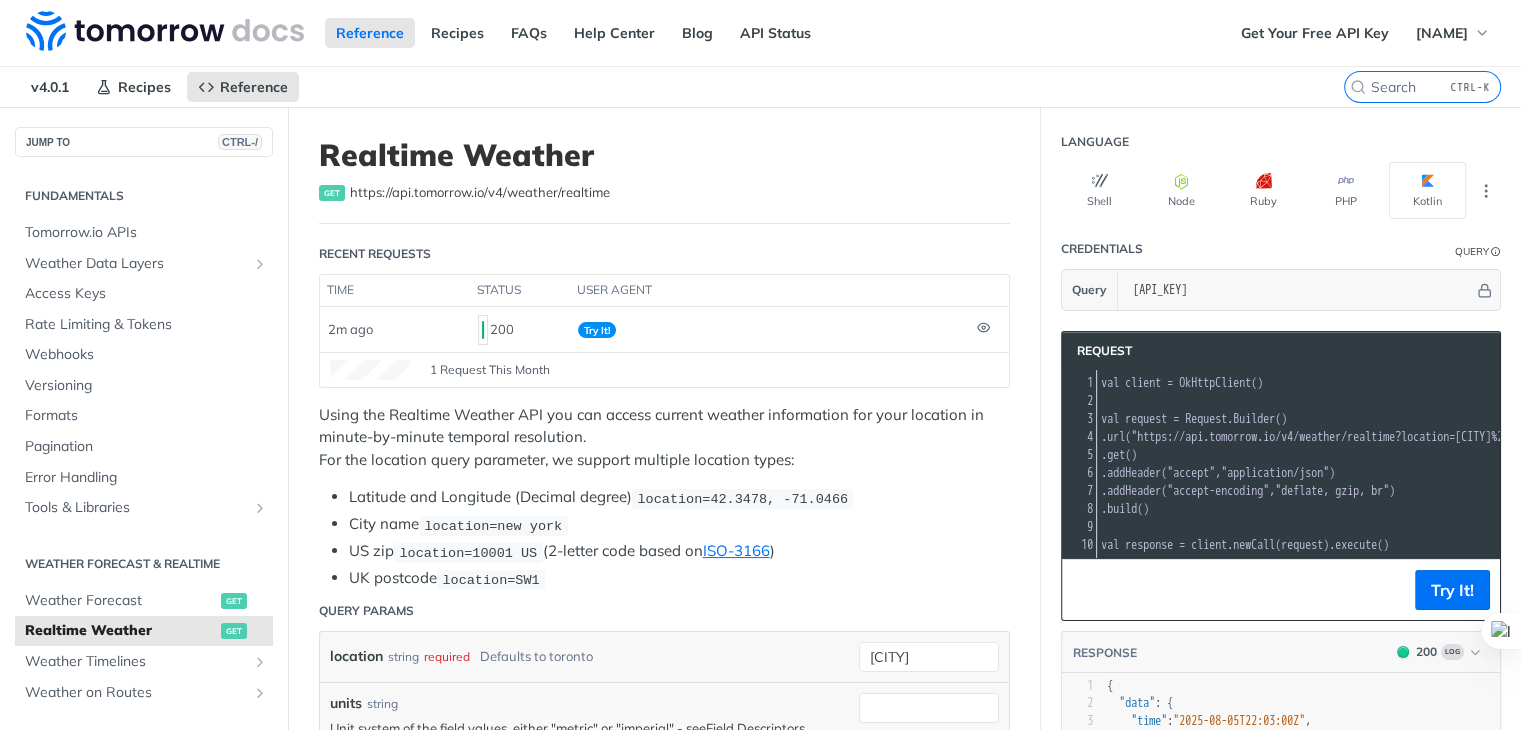 click on "Realtime Weather get   https://api.tomorrow.io/v4 /weather/realtime" at bounding box center [664, 180] 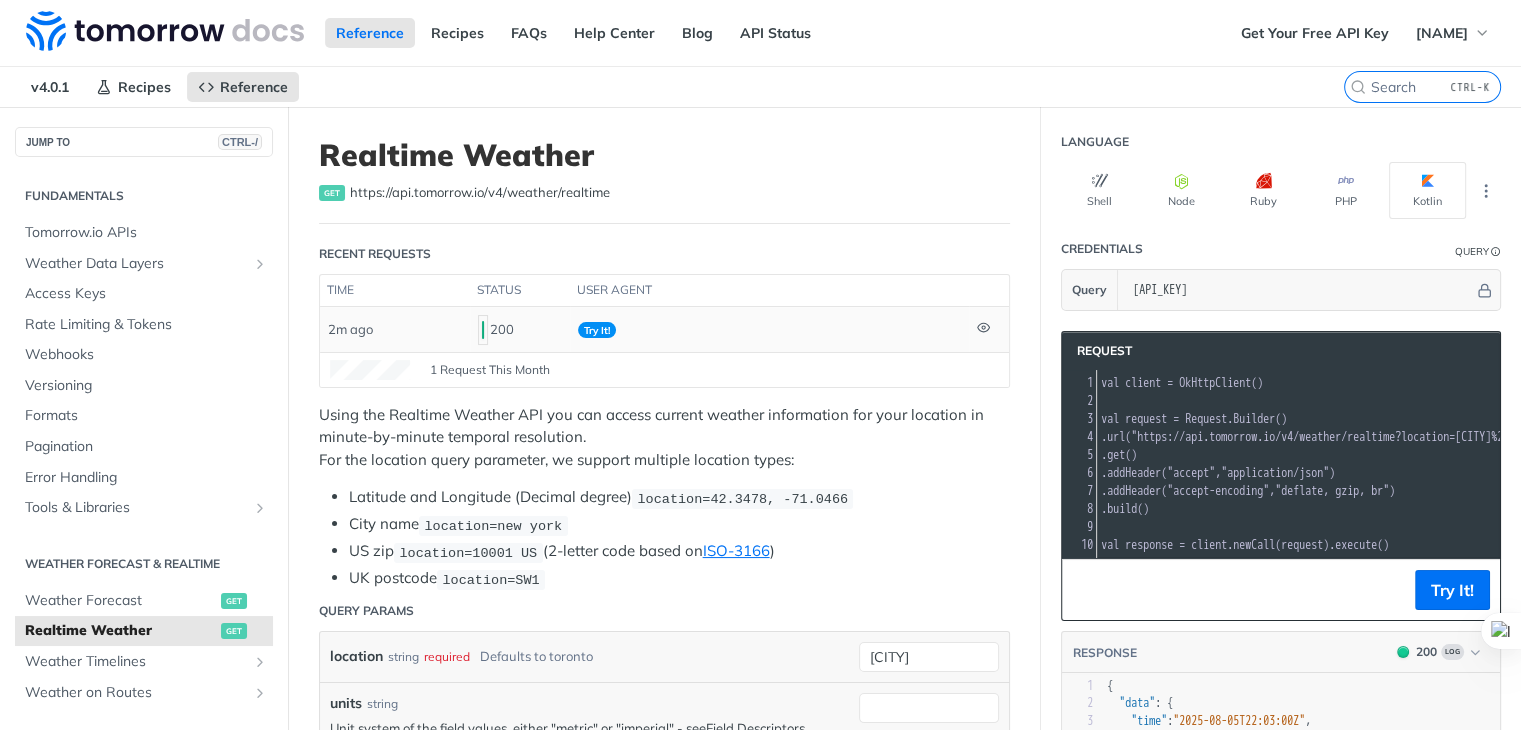 click at bounding box center (483, 330) 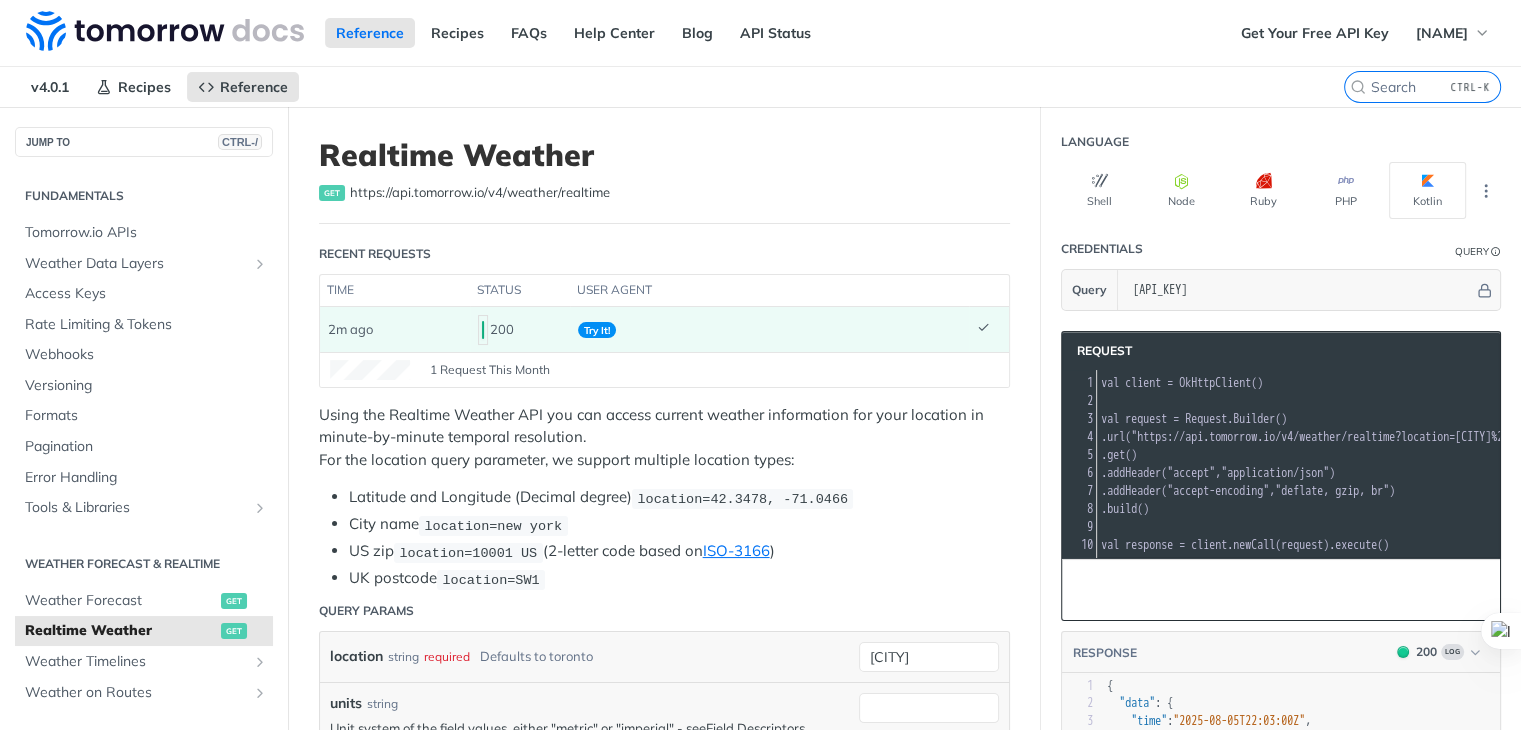click 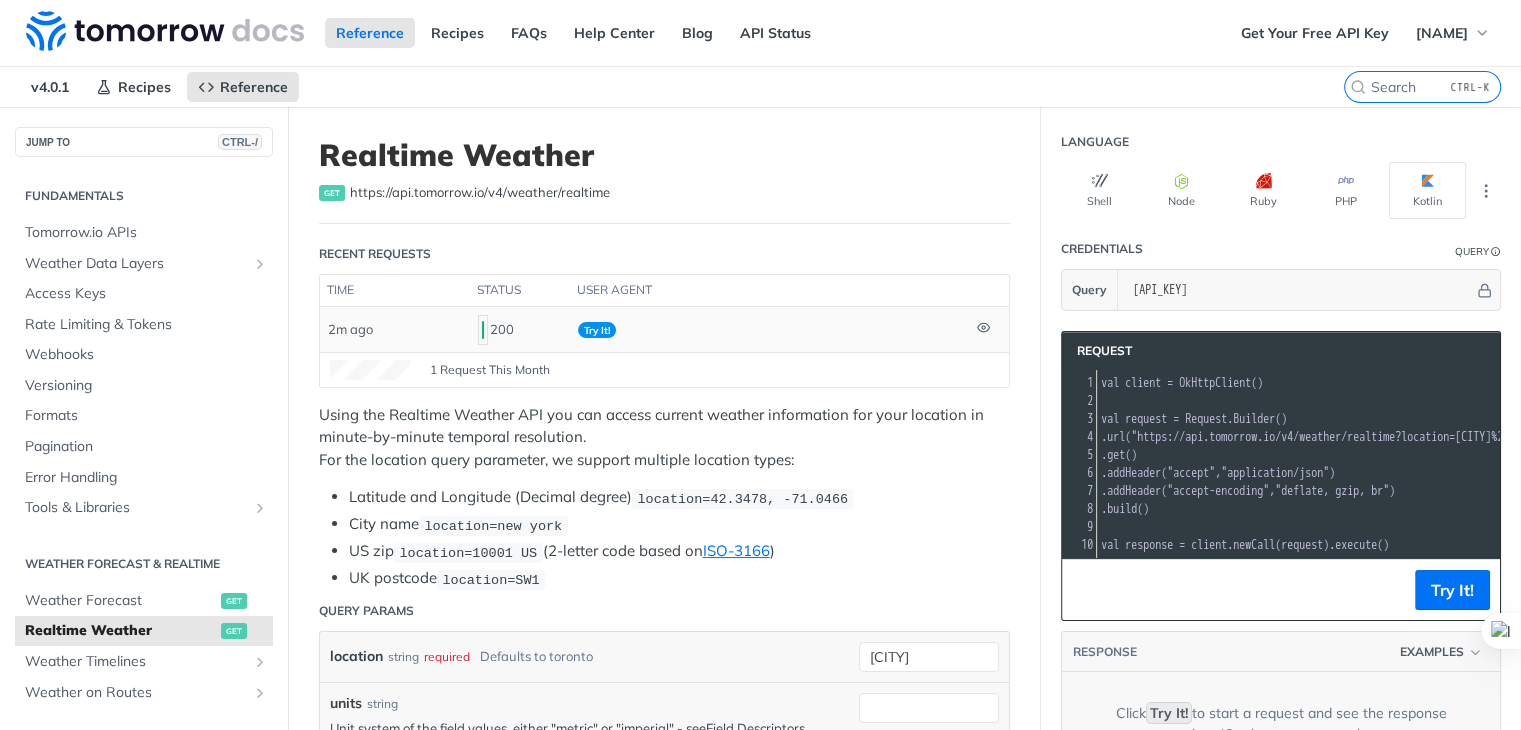click 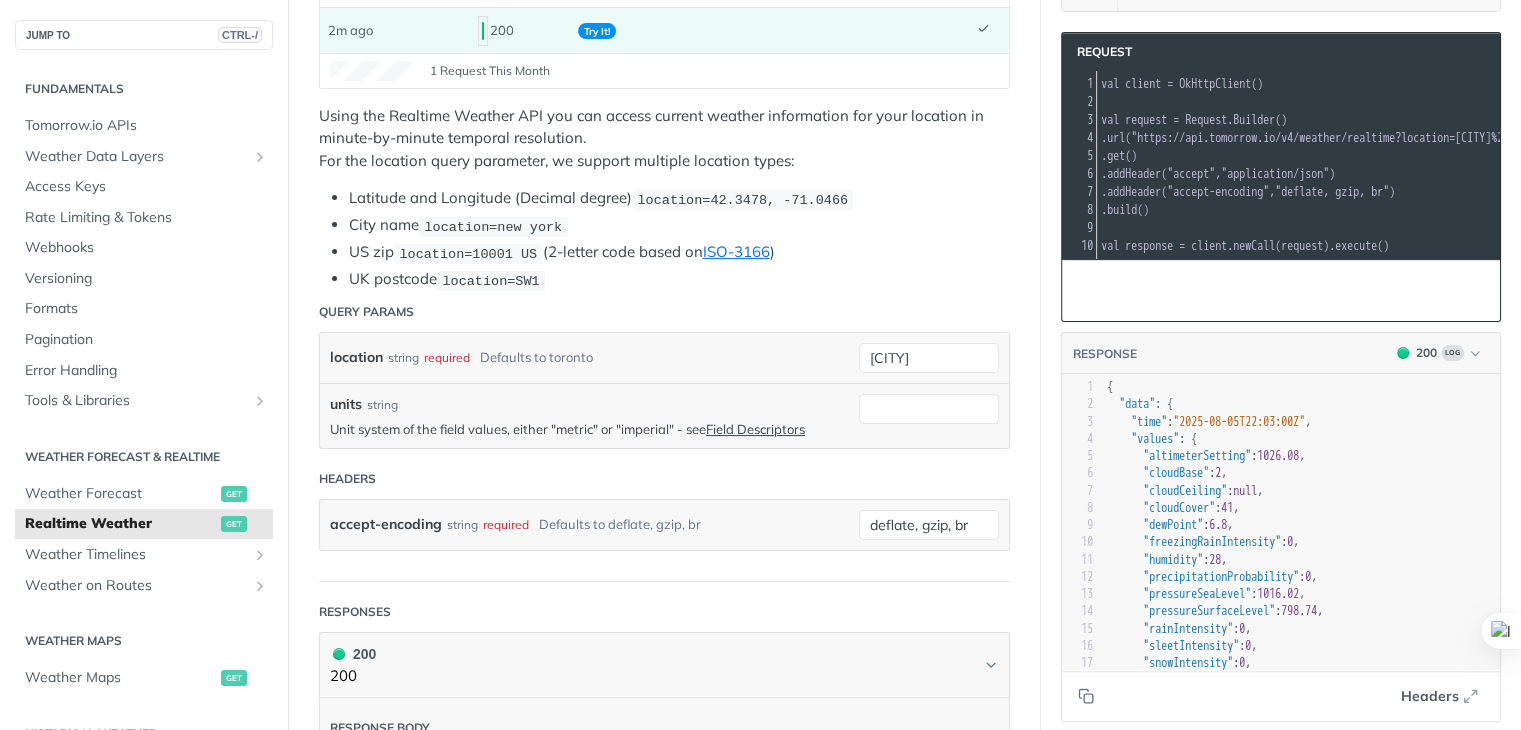 scroll, scrollTop: 0, scrollLeft: 0, axis: both 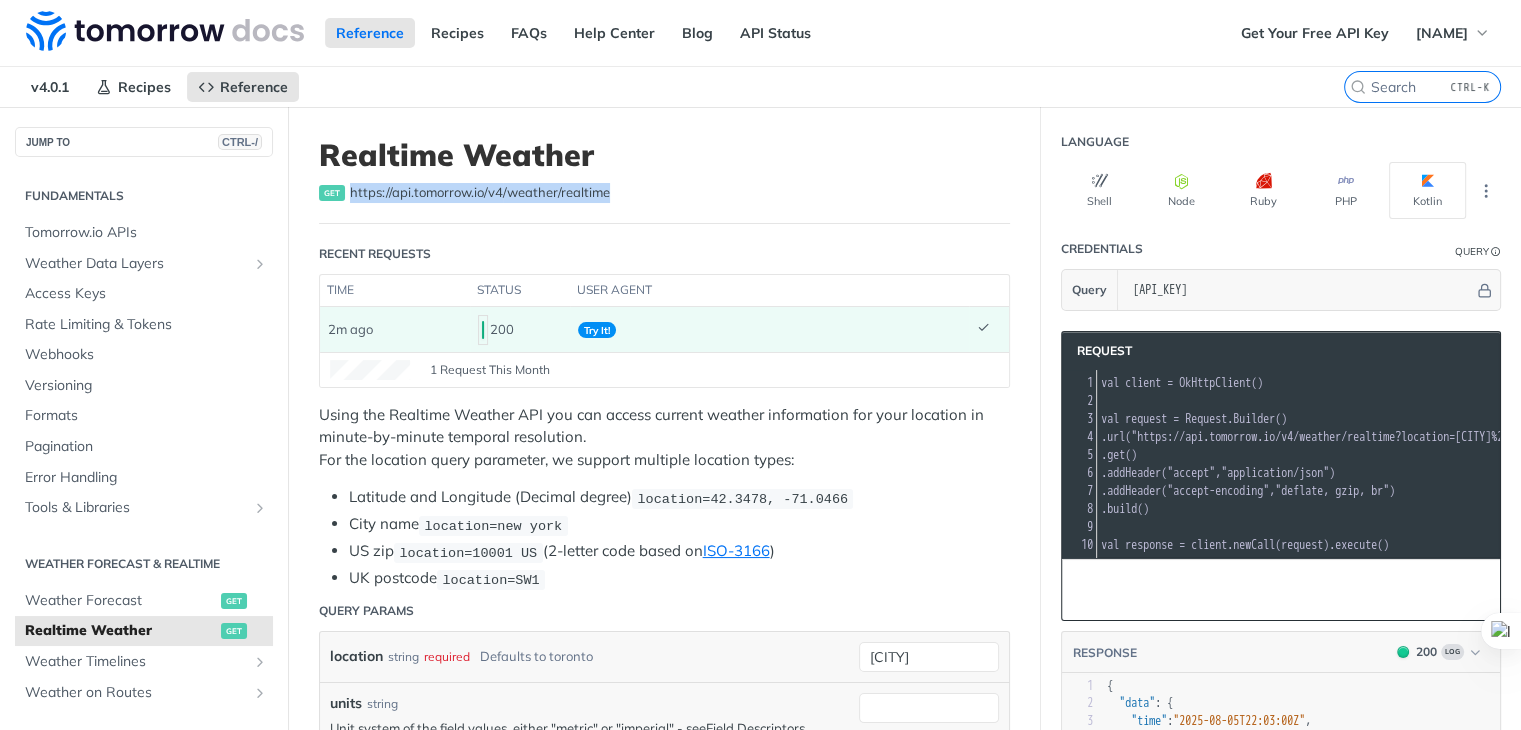 drag, startPoint x: 612, startPoint y: 191, endPoint x: 348, endPoint y: 205, distance: 264.37094 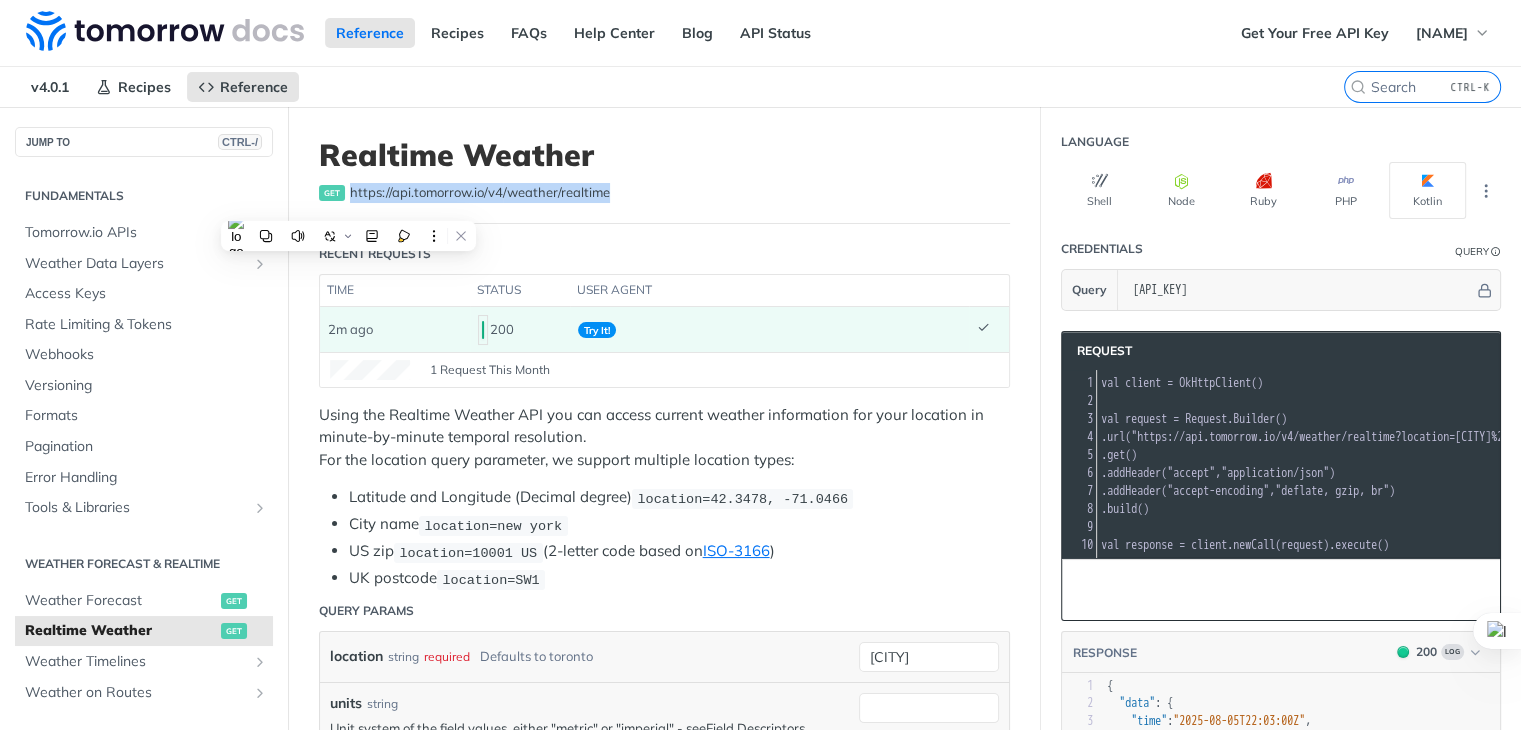 copy on "https://api.tomorrow.io/v4 /weather/realtime" 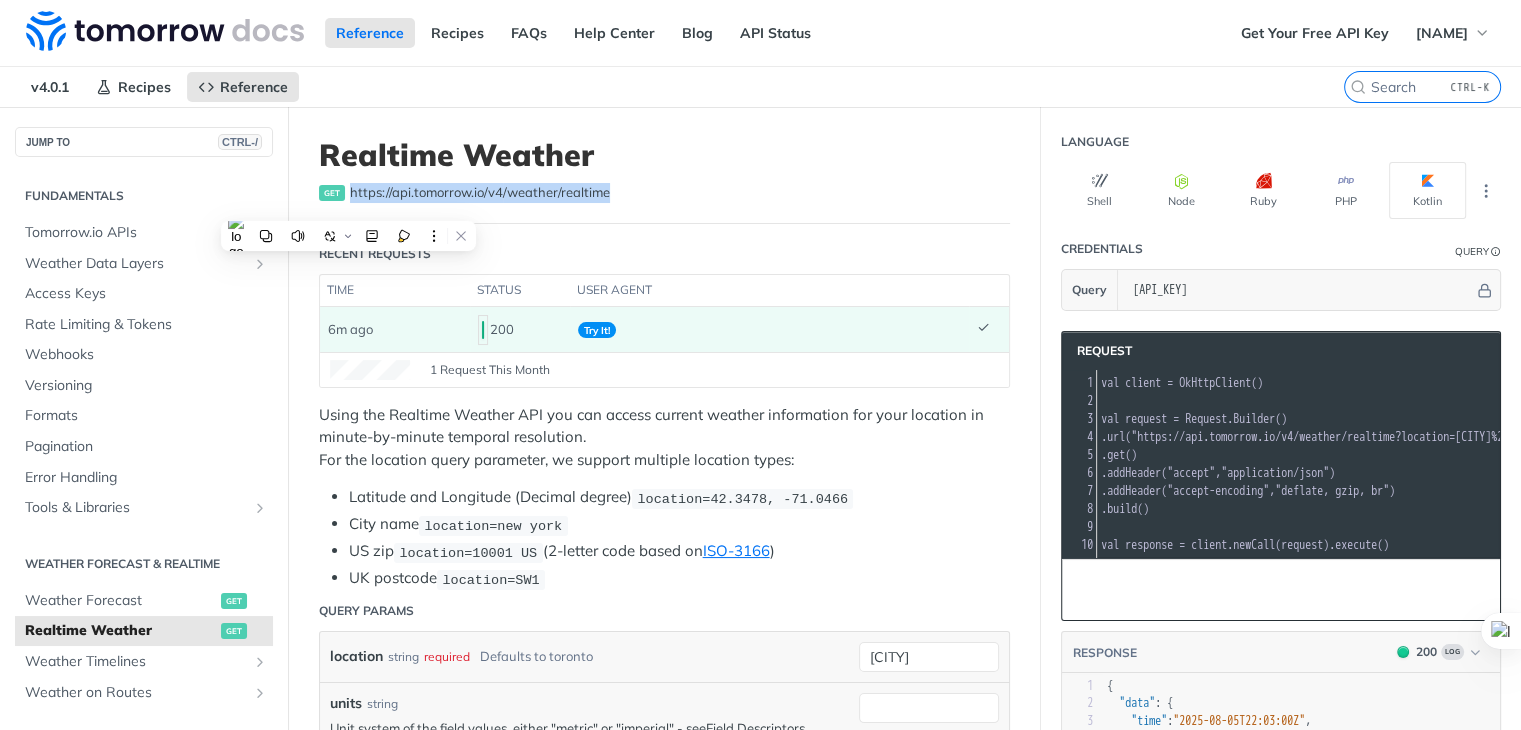 copy on "https://api.tomorrow.io/v4 /weather/realtime" 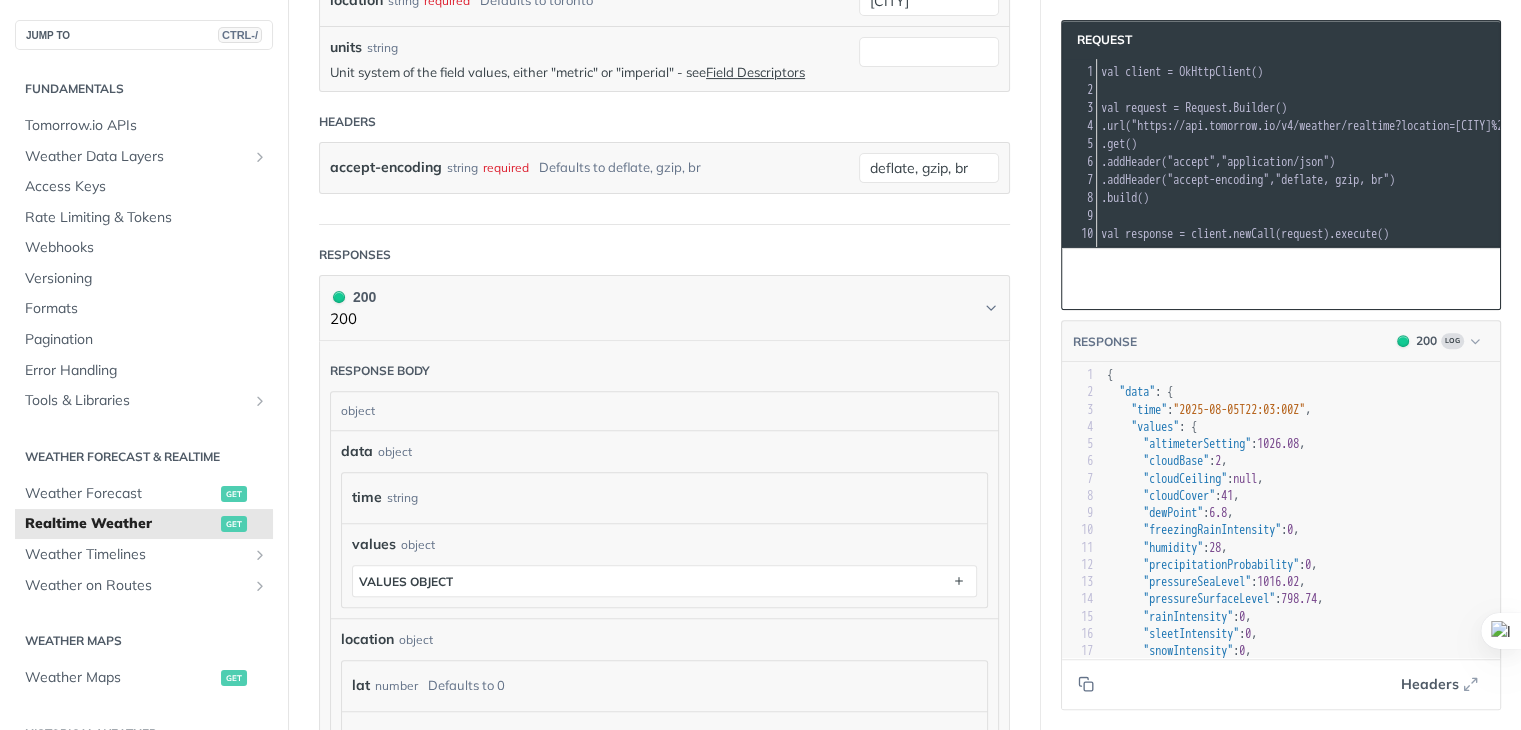 scroll, scrollTop: 662, scrollLeft: 0, axis: vertical 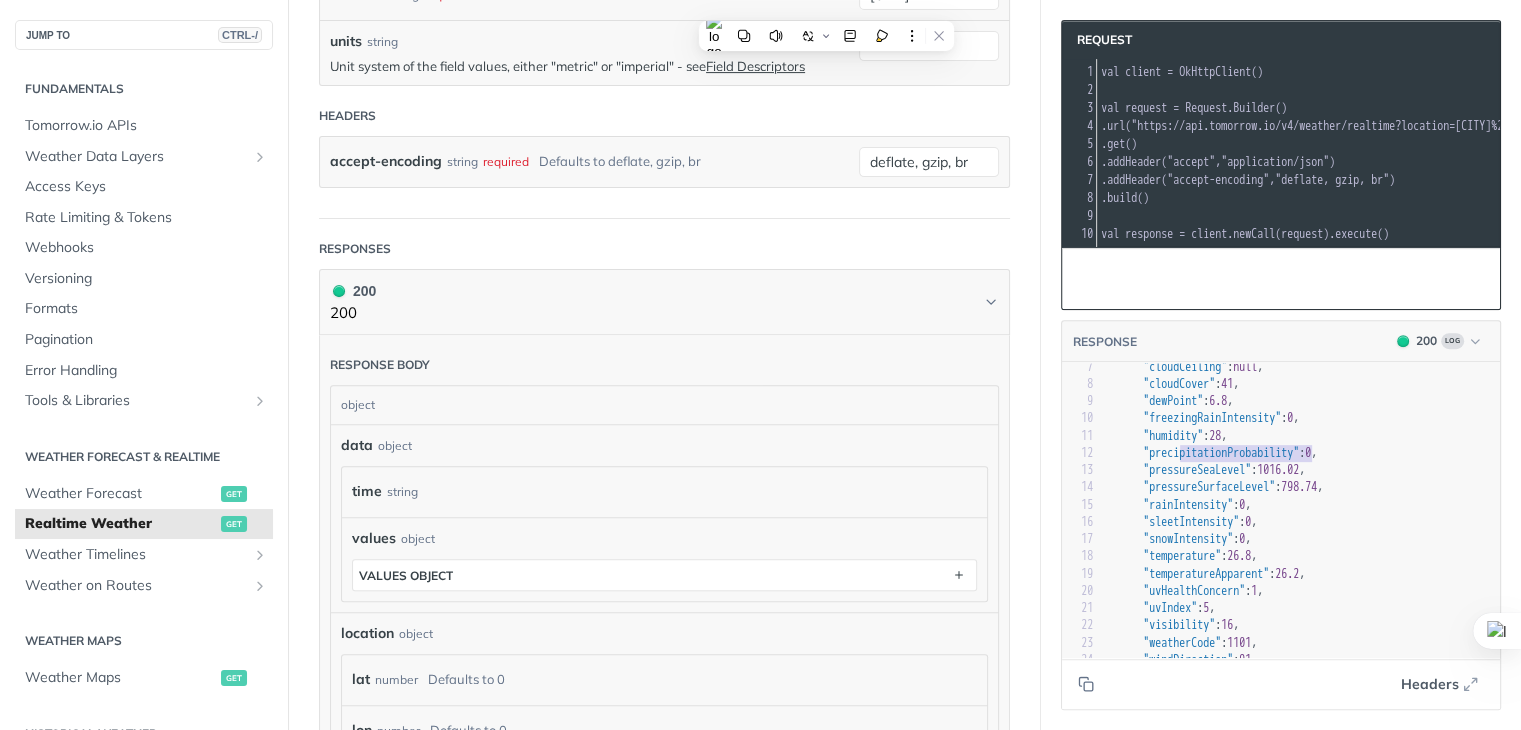 type on "precipitationProbability" 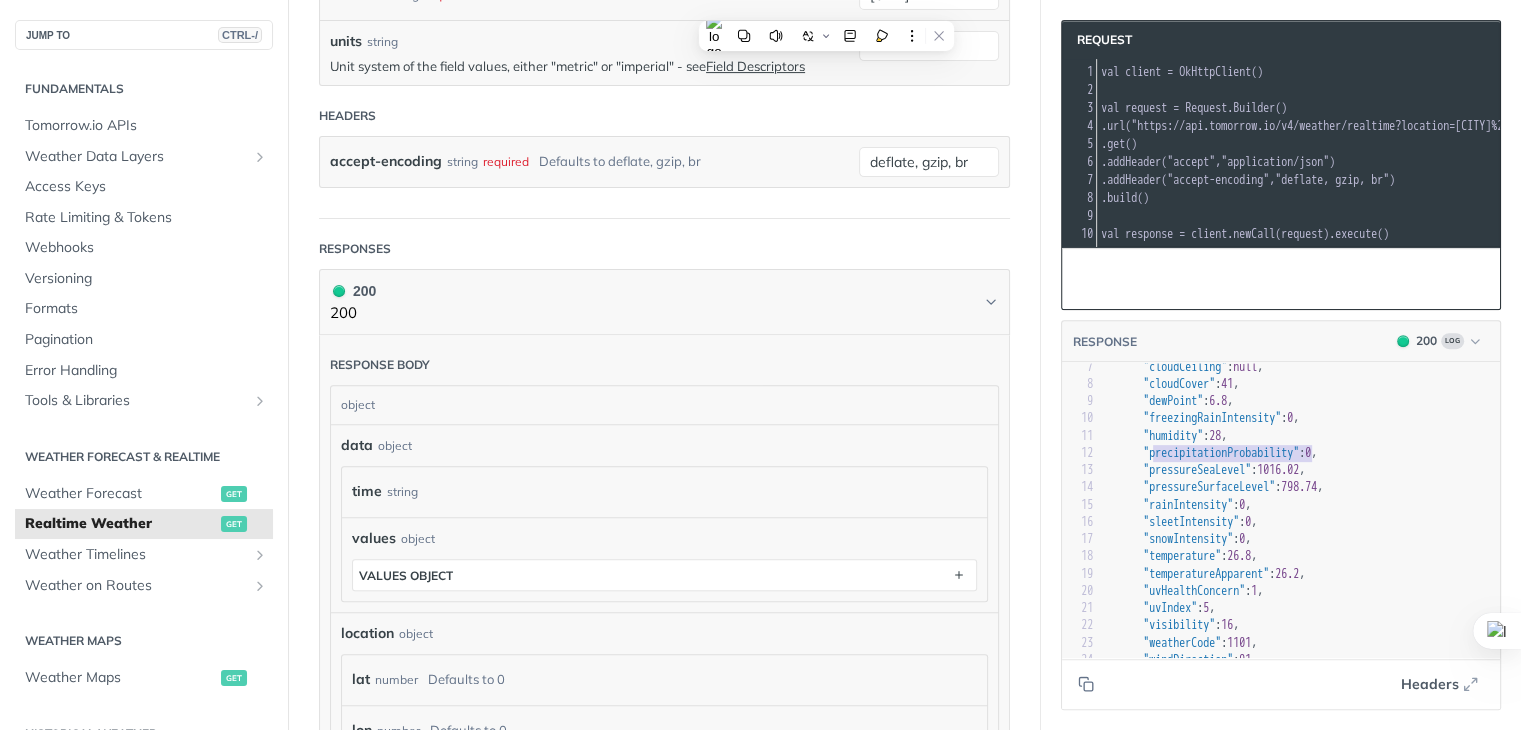 drag, startPoint x: 1308, startPoint y: 465, endPoint x: 1155, endPoint y: 470, distance: 153.08168 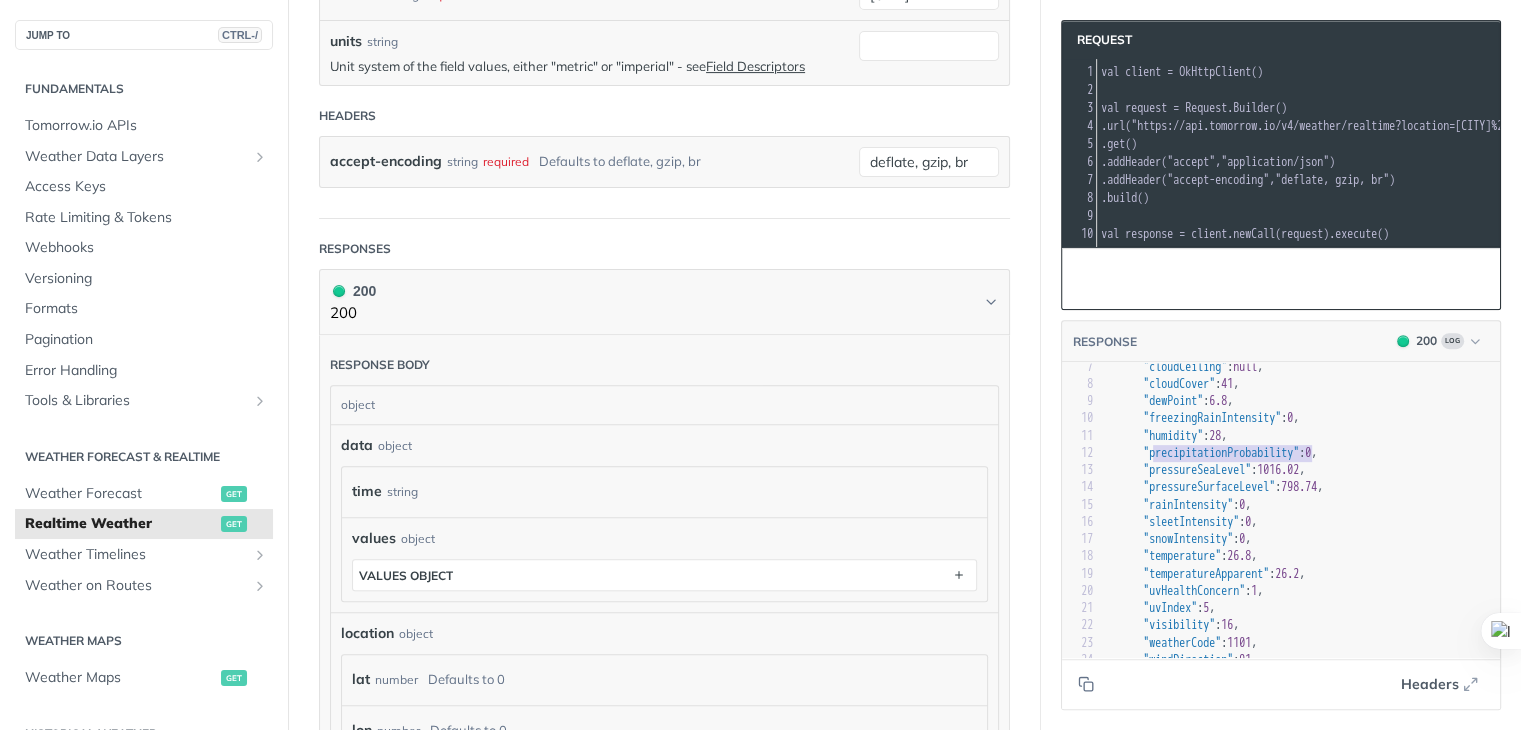 scroll, scrollTop: 0, scrollLeft: 0, axis: both 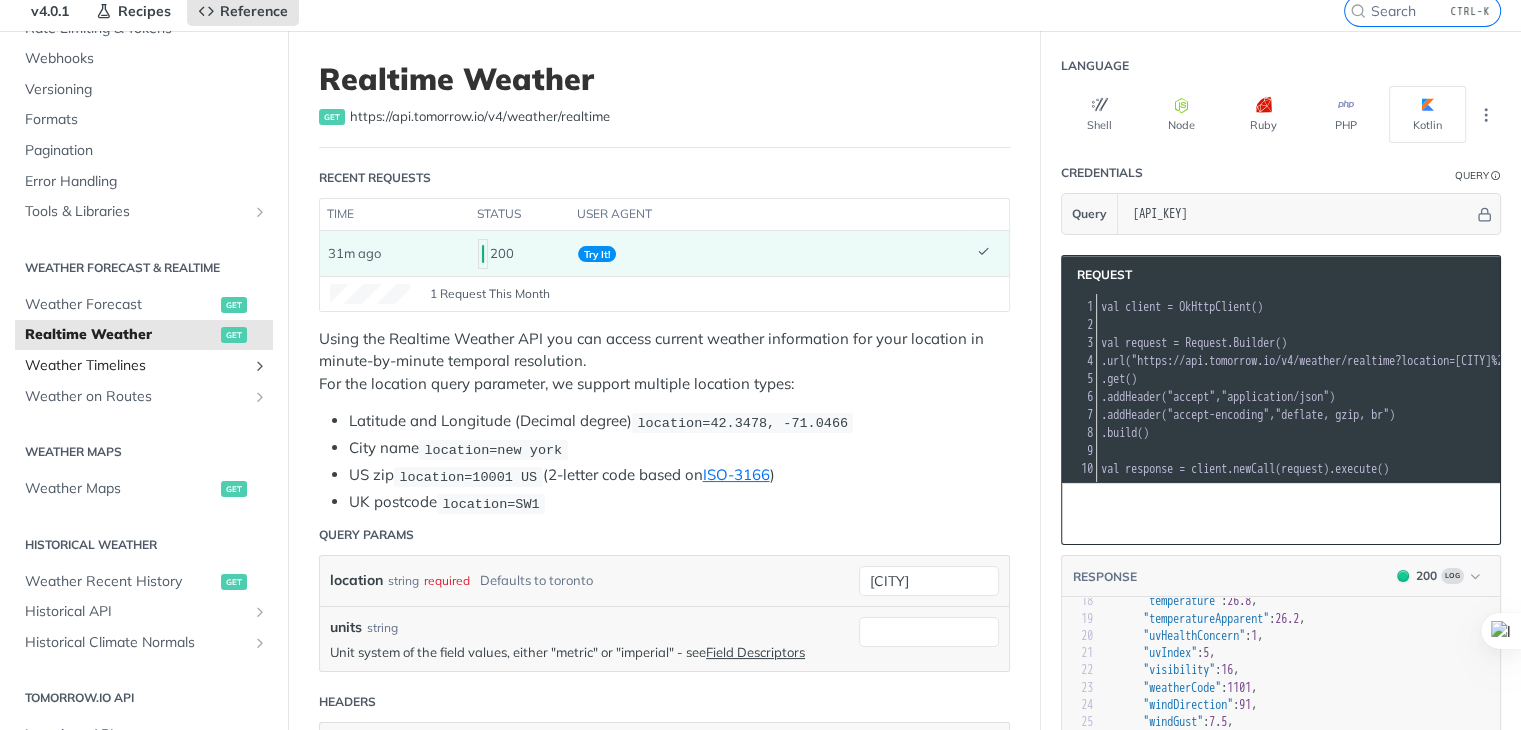 click on "Weather Timelines" at bounding box center (136, 366) 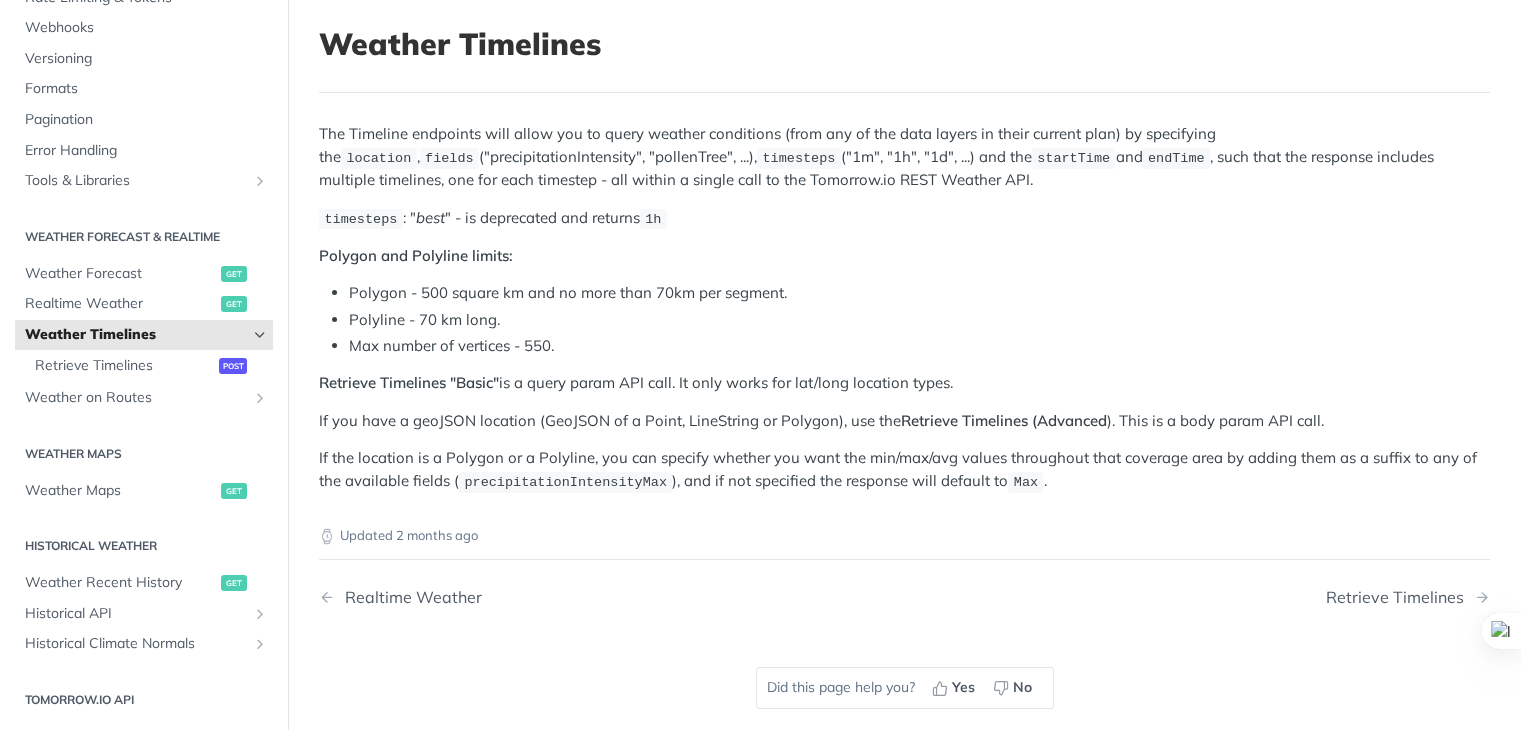 scroll, scrollTop: 112, scrollLeft: 0, axis: vertical 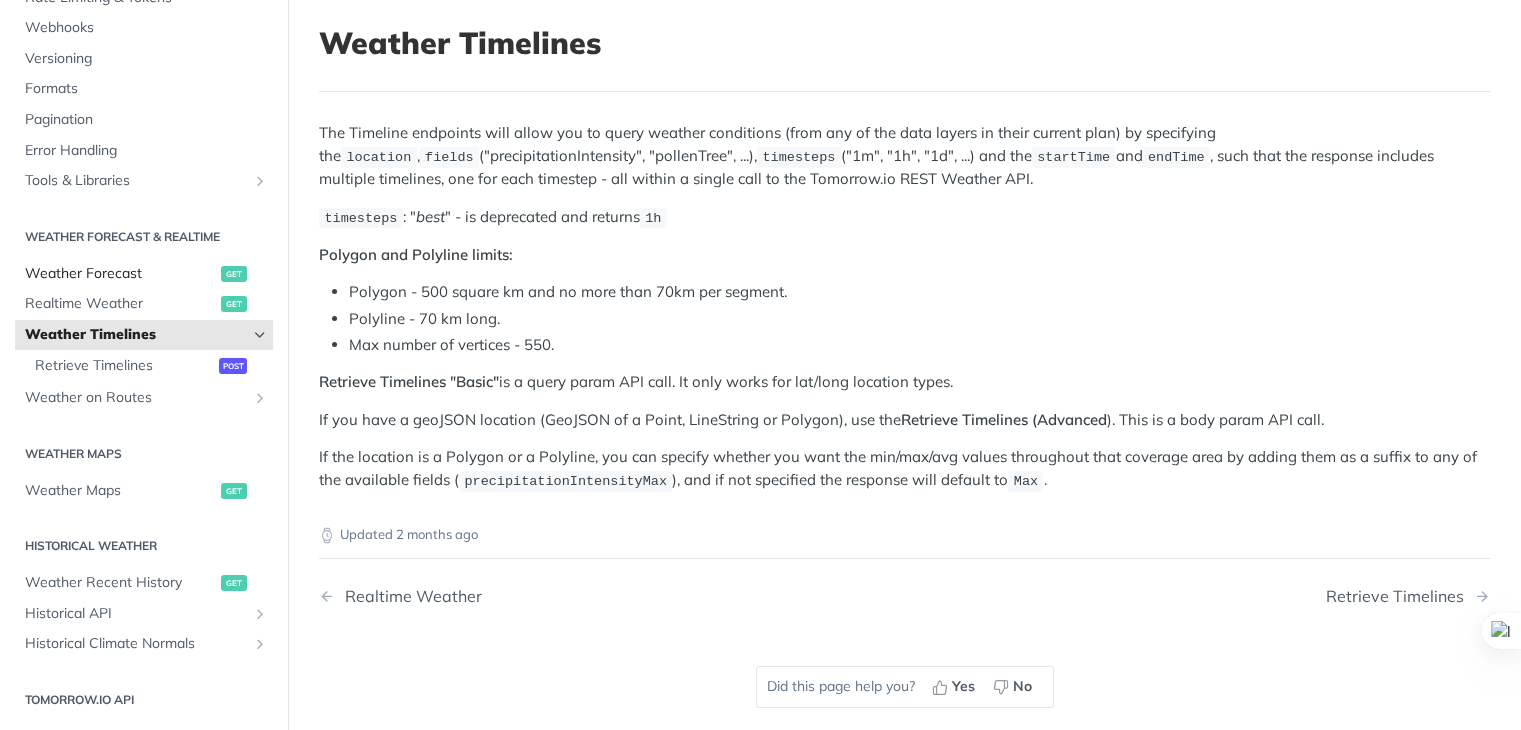 click on "Weather Forecast" at bounding box center (120, 274) 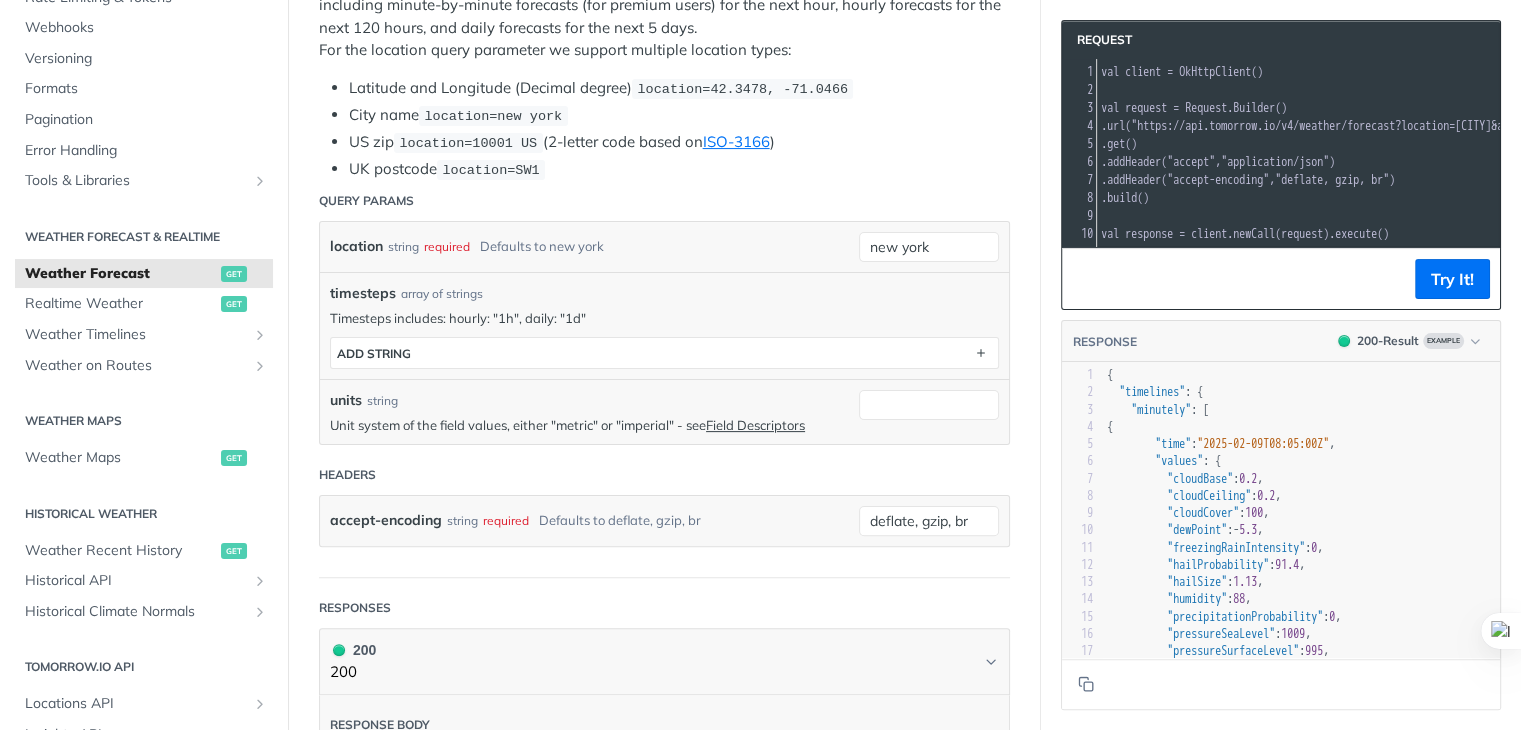 scroll, scrollTop: 431, scrollLeft: 0, axis: vertical 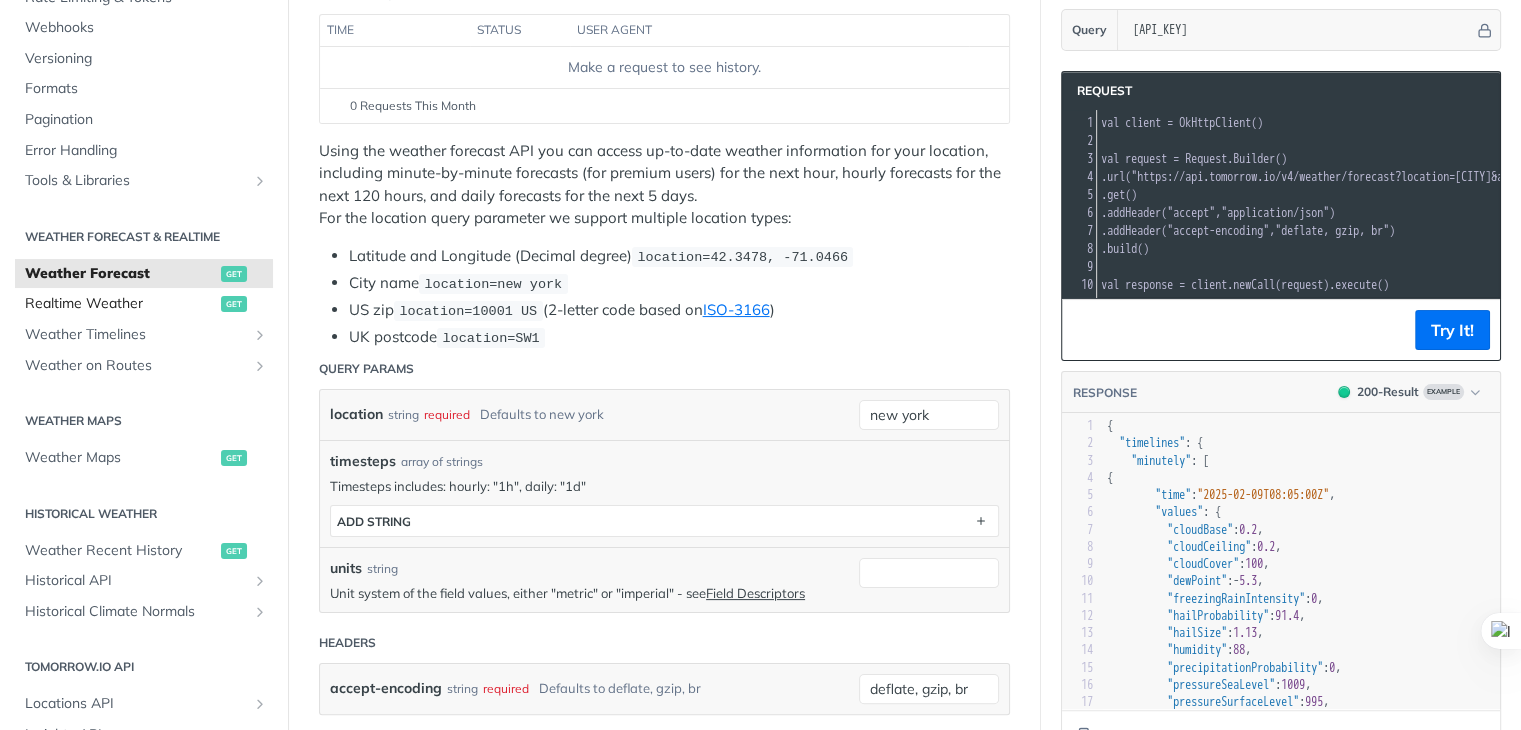 click on "Realtime Weather" at bounding box center (120, 304) 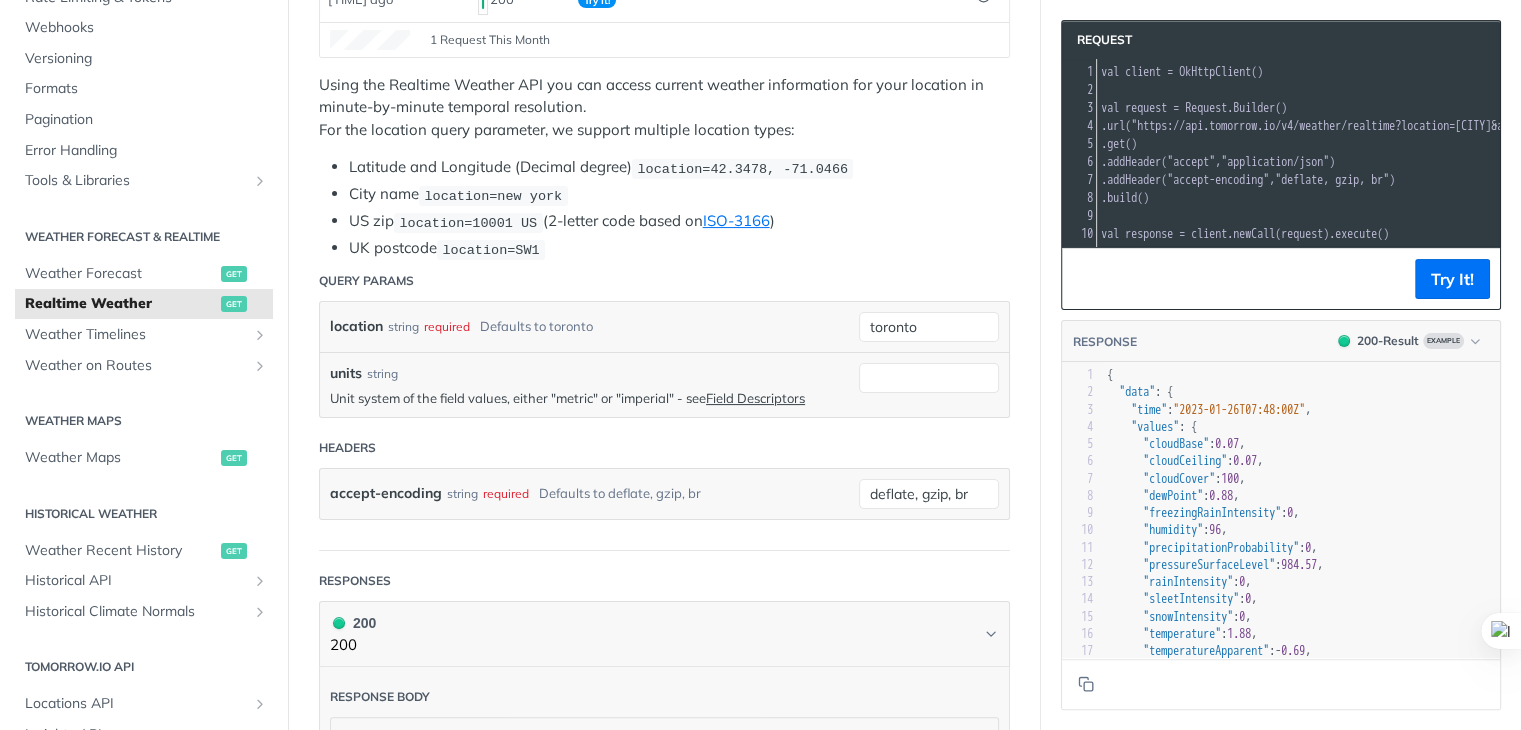 scroll, scrollTop: 356, scrollLeft: 0, axis: vertical 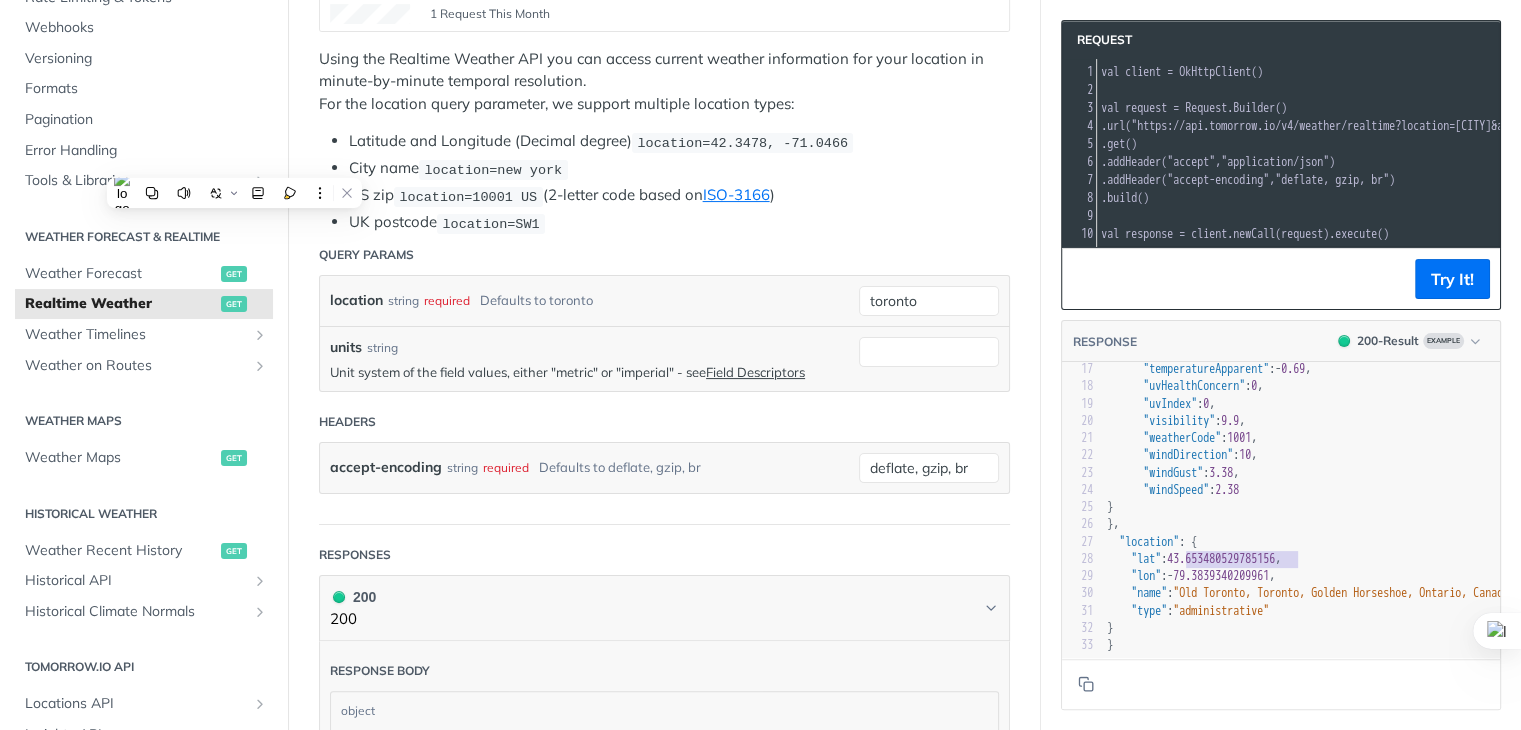 type on "43.653480529785156" 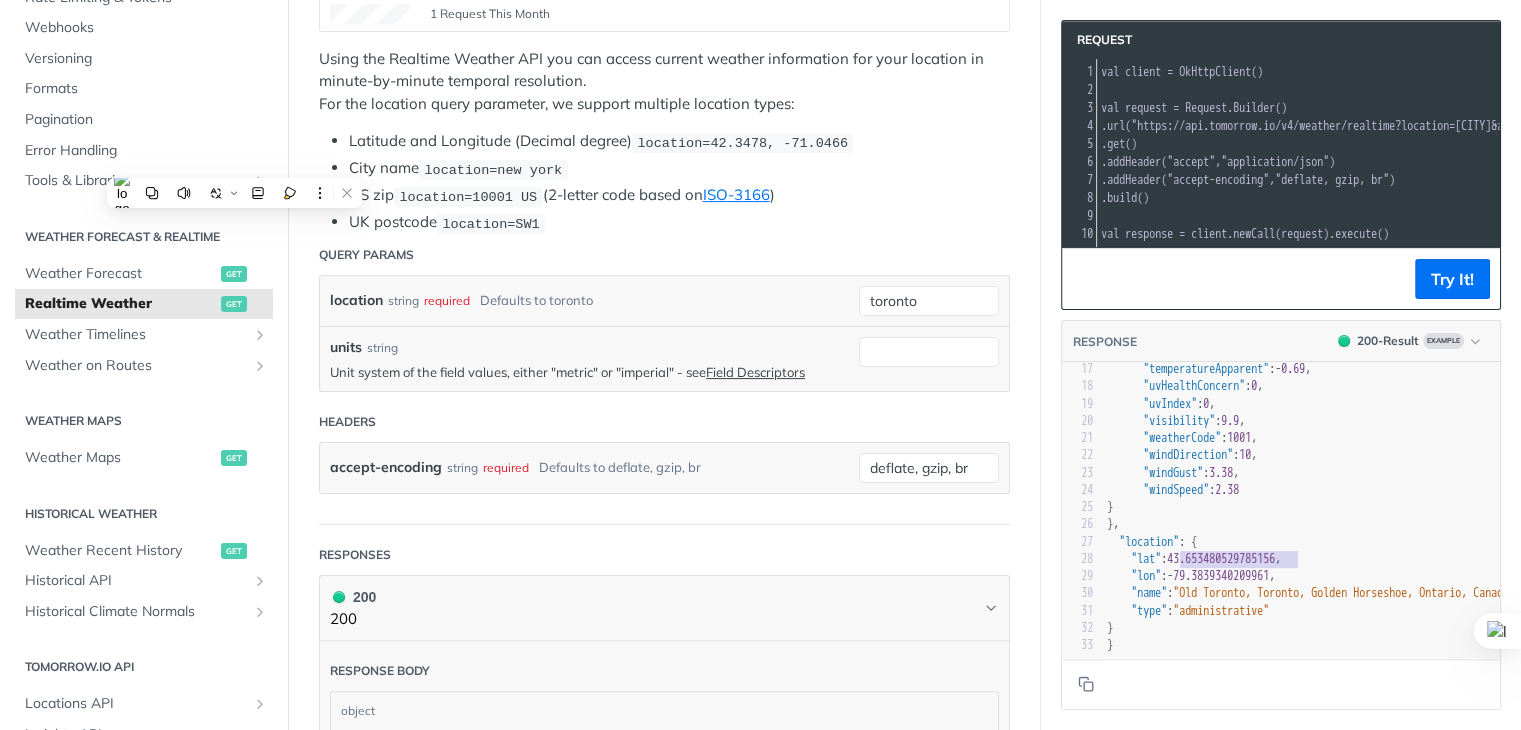 drag, startPoint x: 1295, startPoint y: 541, endPoint x: 1181, endPoint y: 542, distance: 114.00439 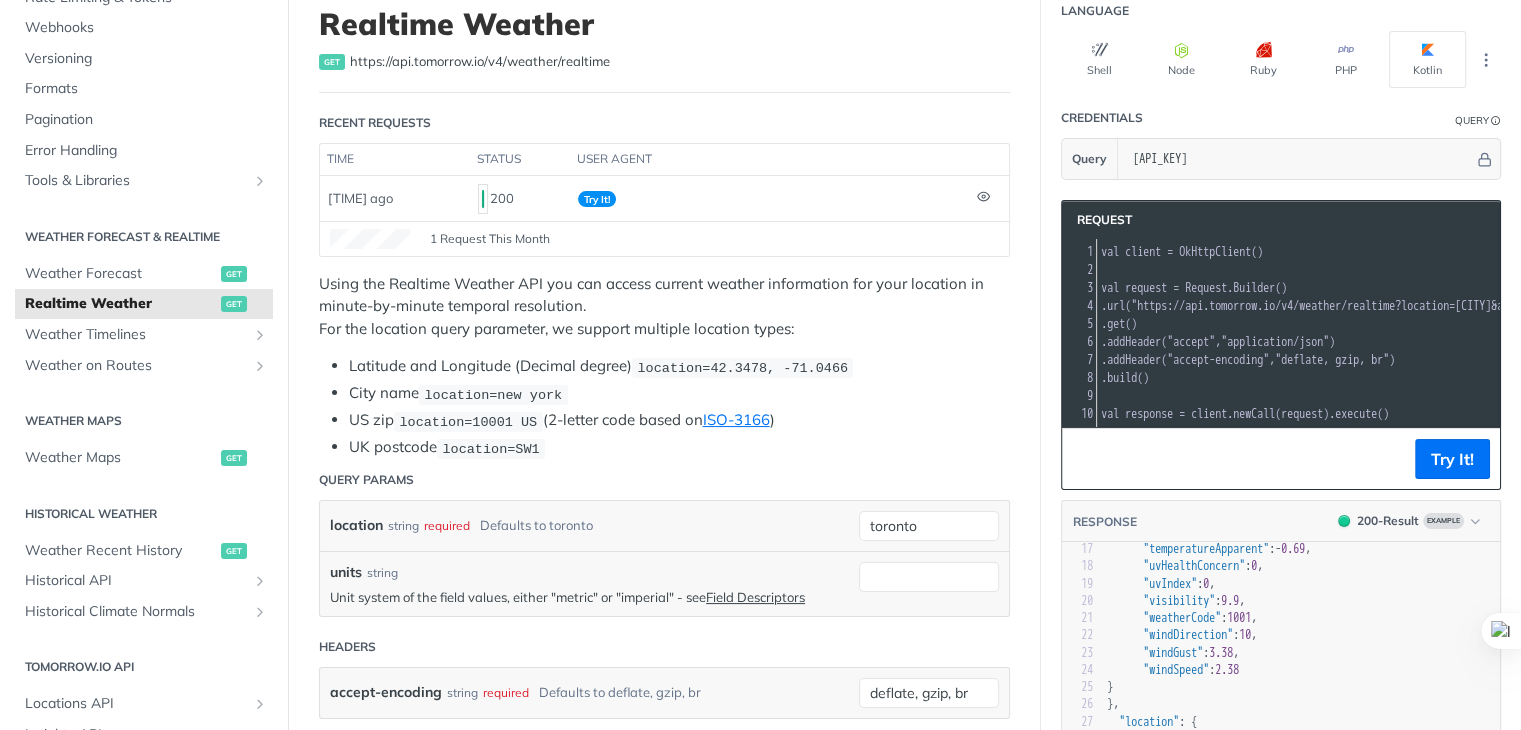 scroll, scrollTop: 132, scrollLeft: 0, axis: vertical 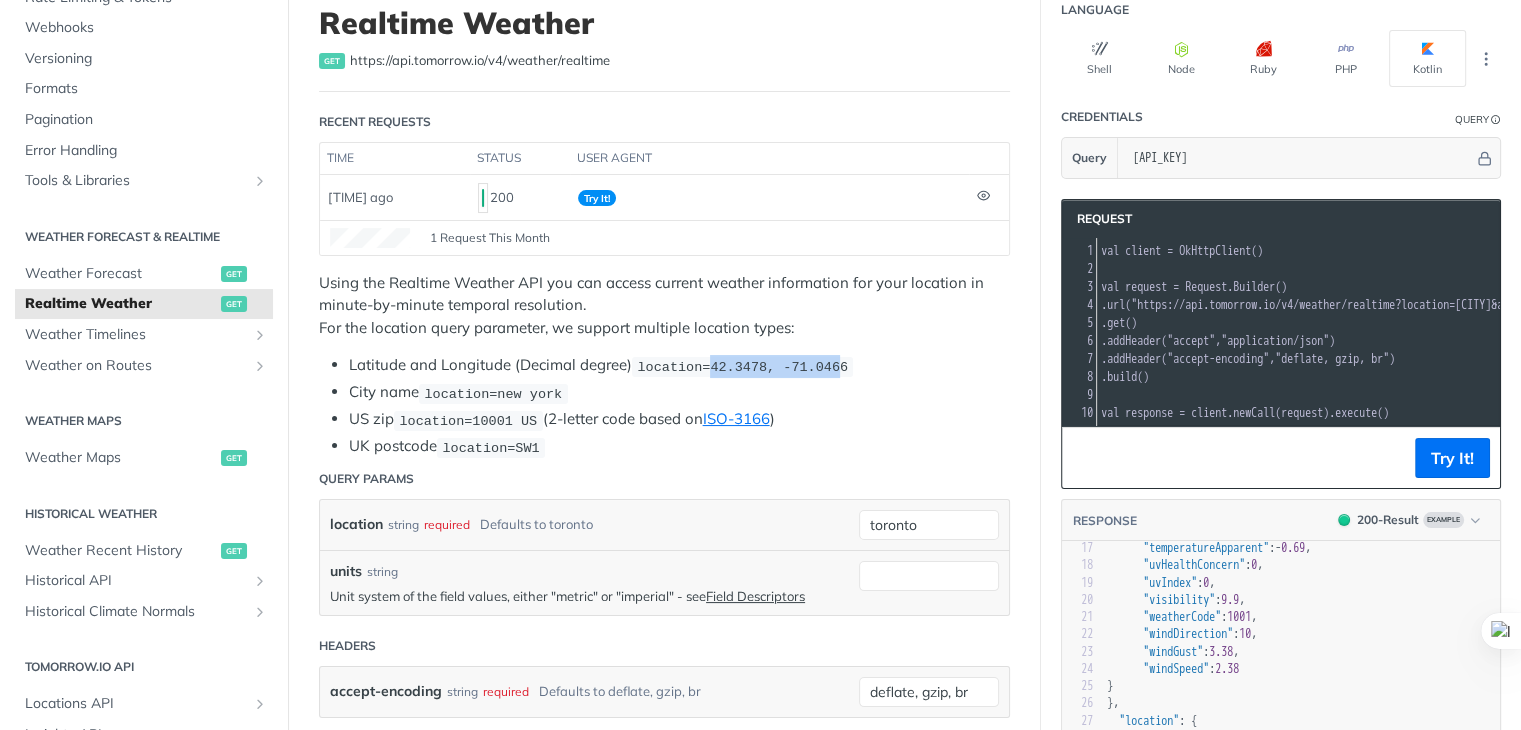 drag, startPoint x: 828, startPoint y: 359, endPoint x: 708, endPoint y: 363, distance: 120.06665 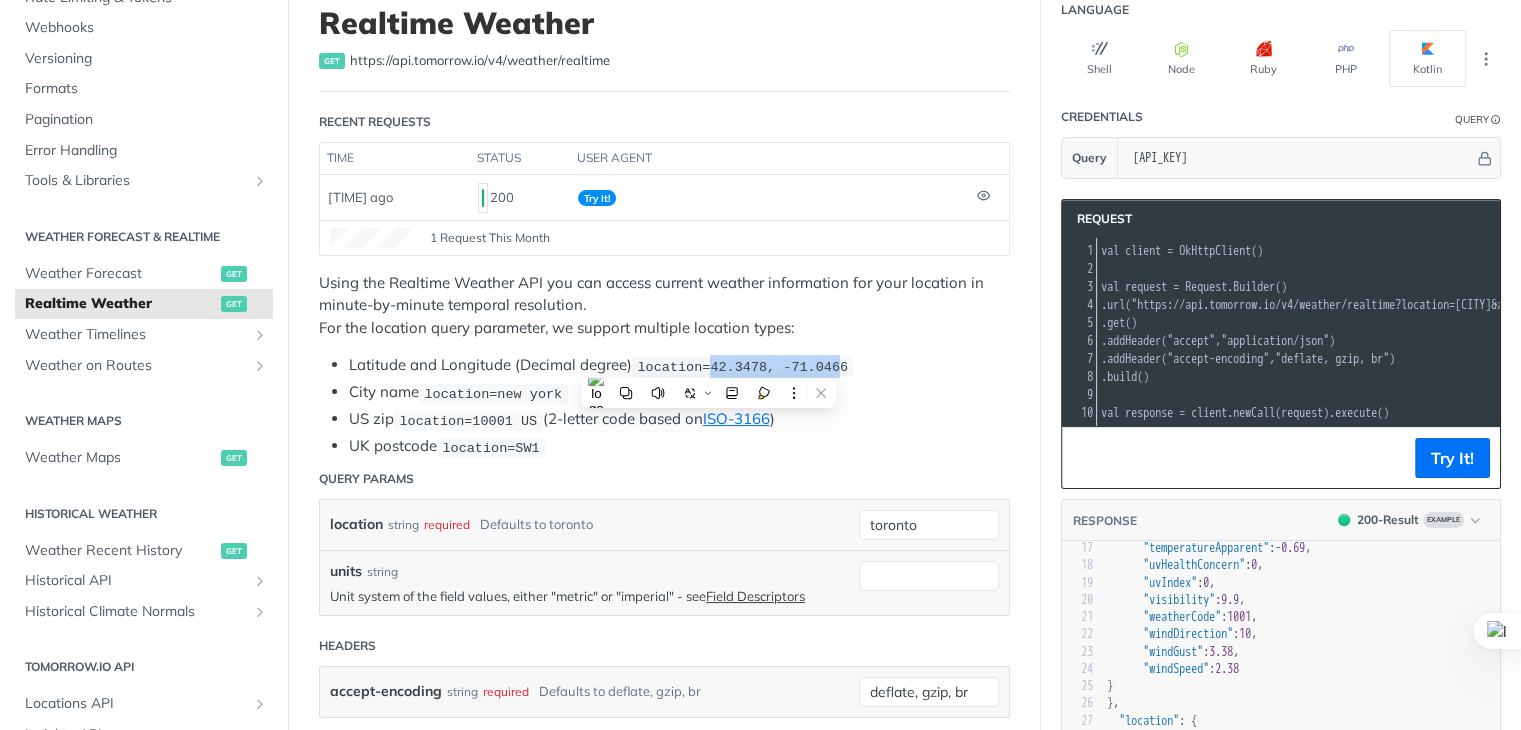 copy on "42.3478, -71.046" 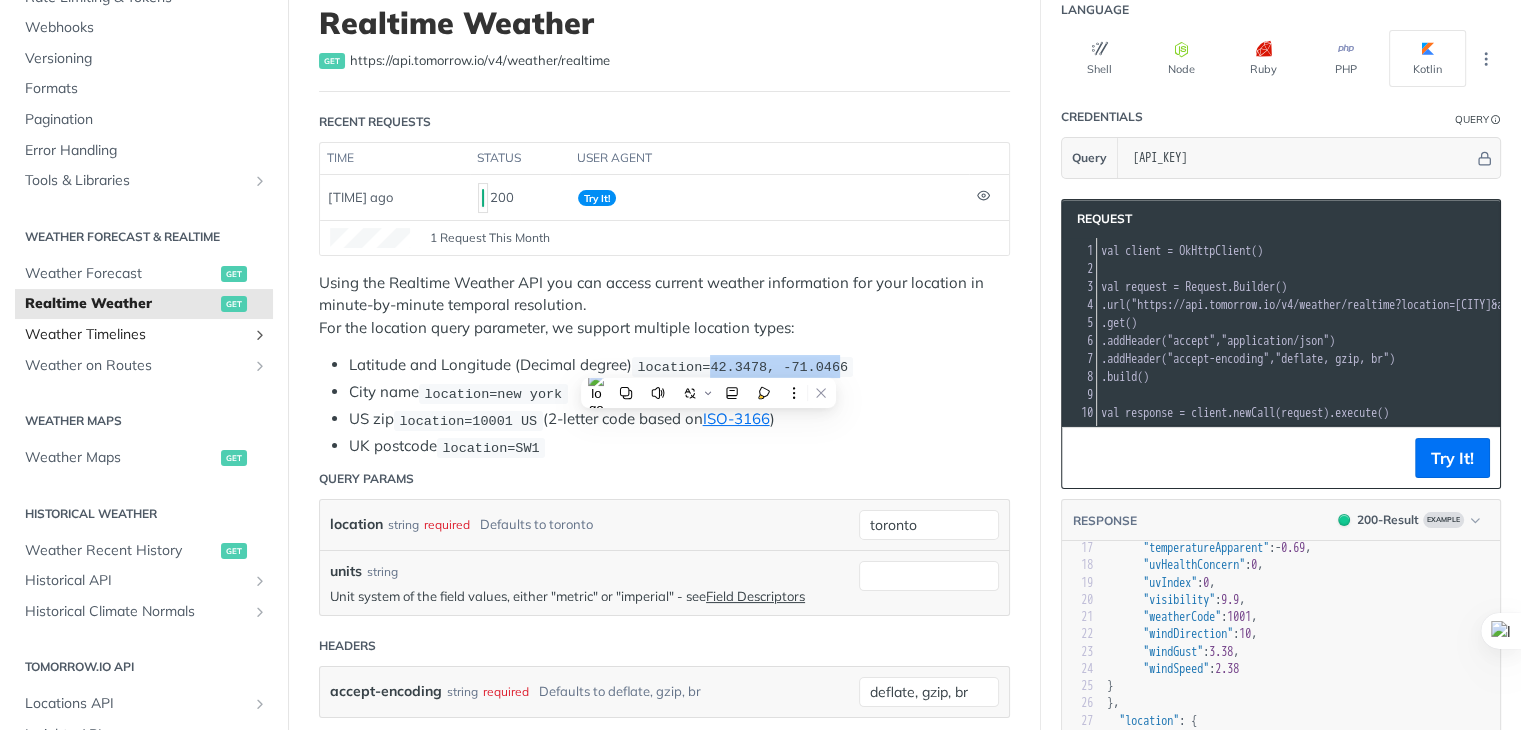 click on "Weather Timelines" at bounding box center (136, 335) 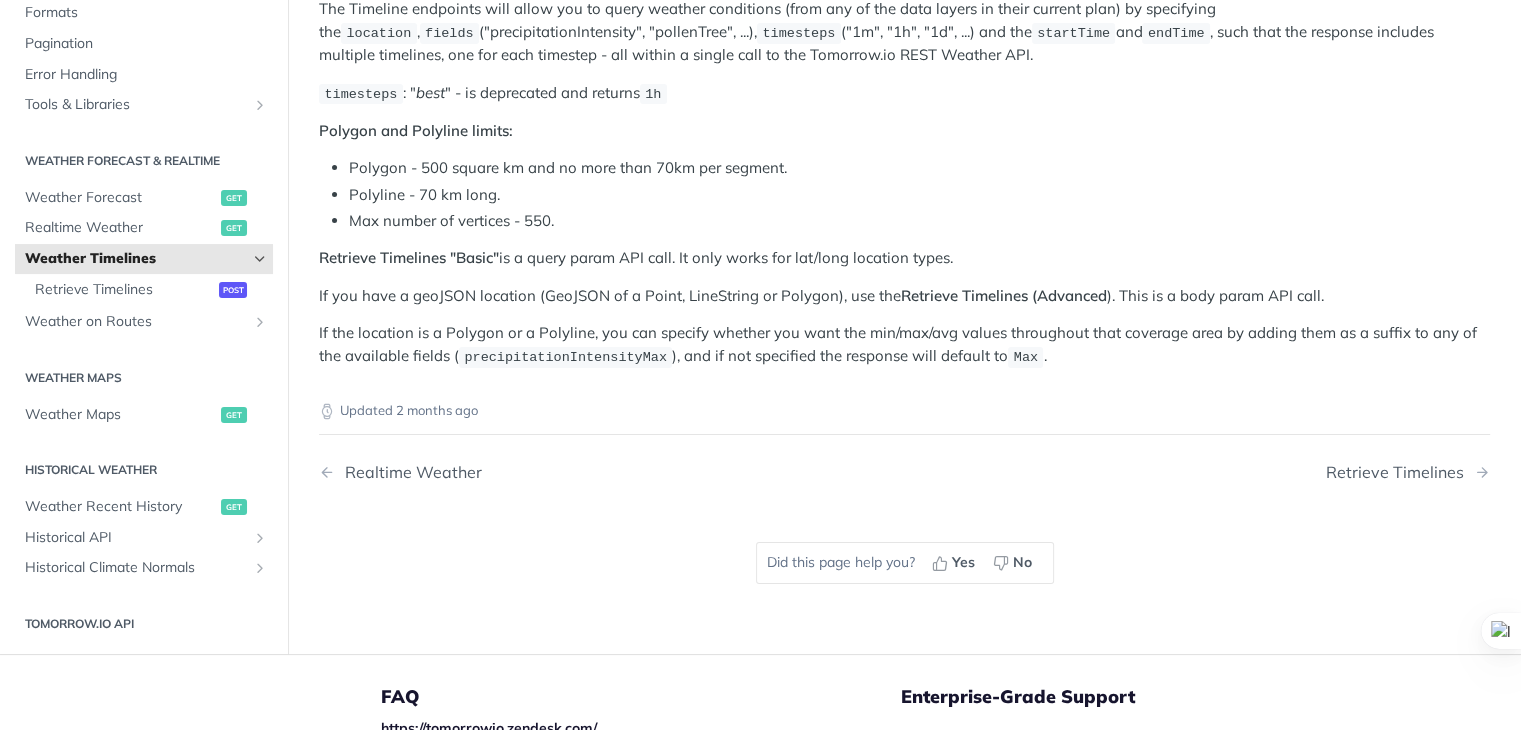 scroll, scrollTop: 0, scrollLeft: 0, axis: both 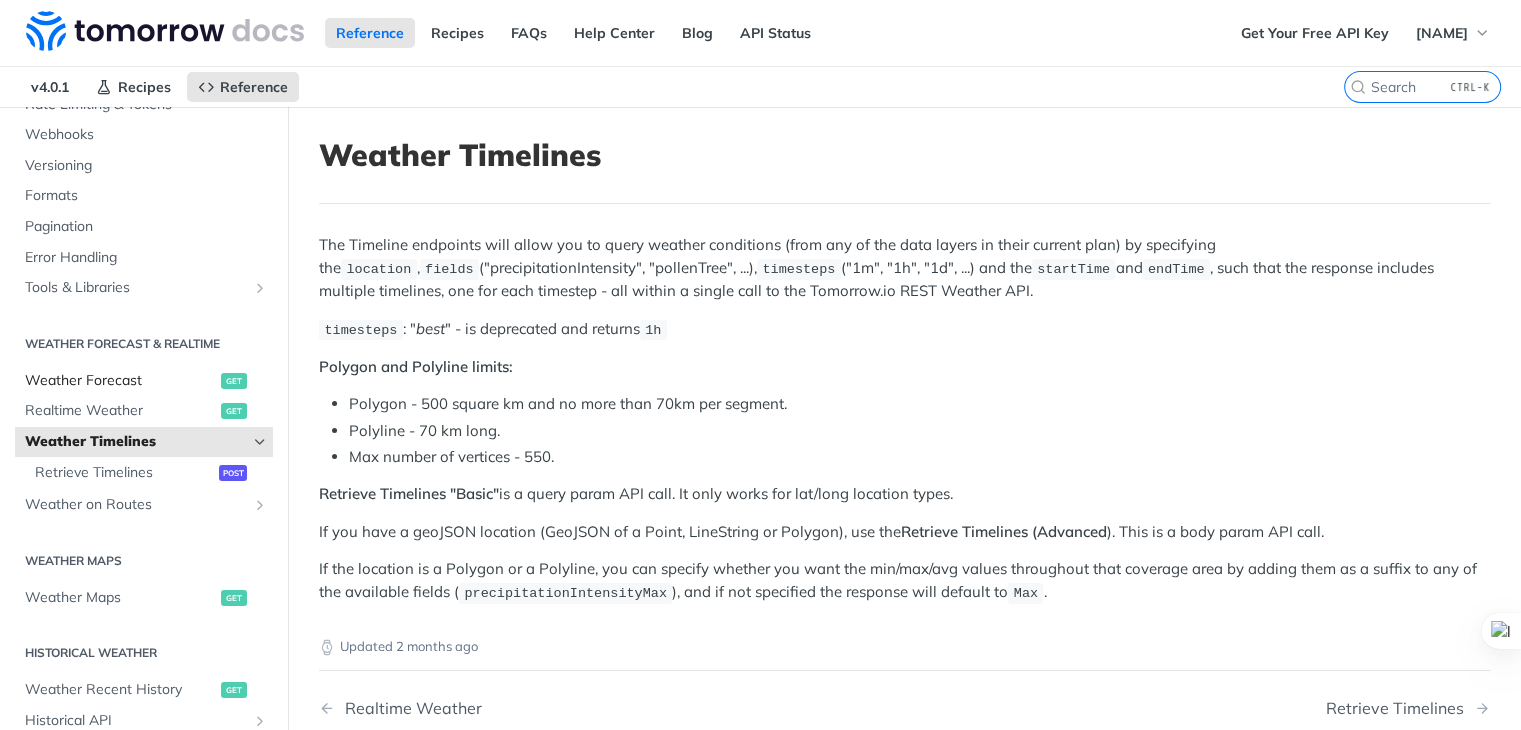 click on "Weather Forecast" at bounding box center [120, 381] 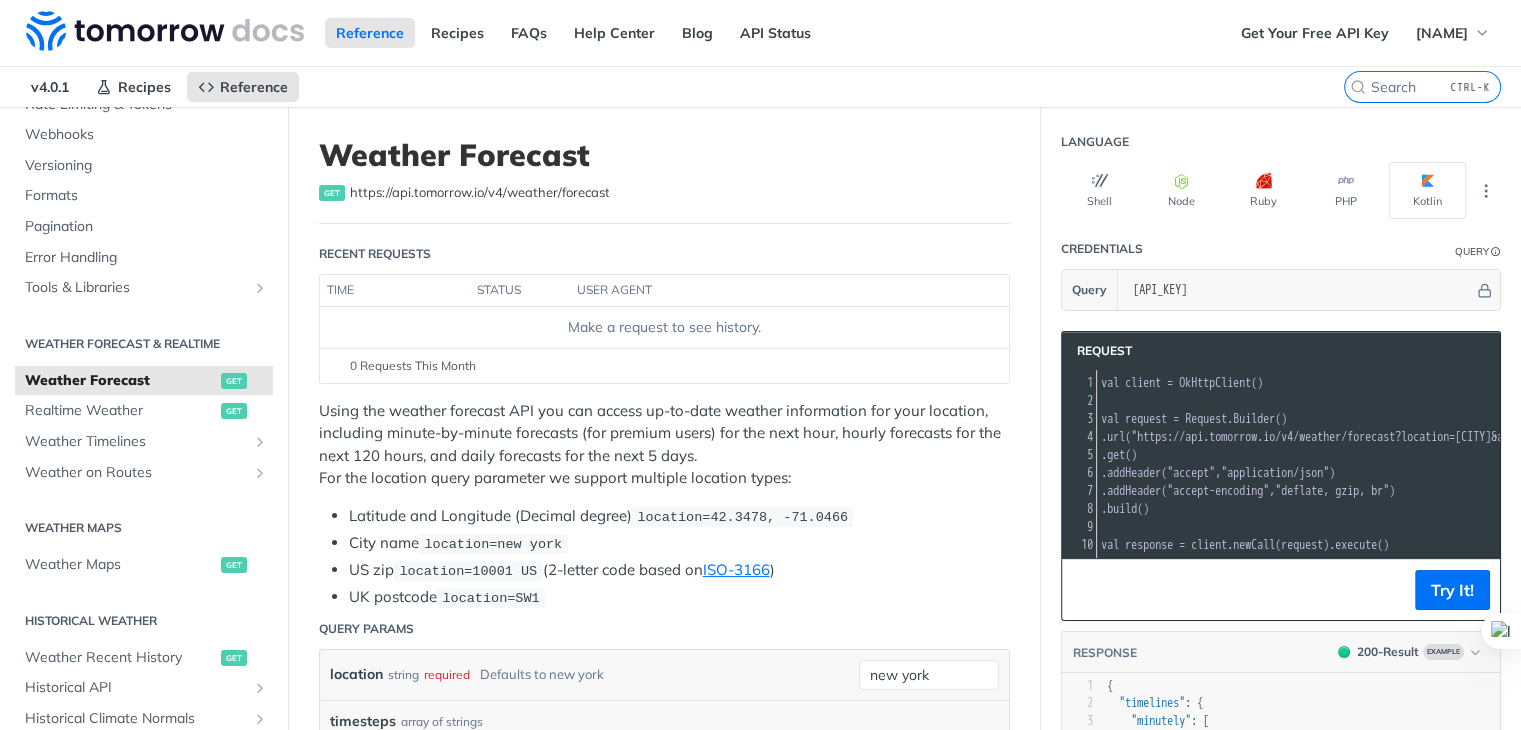 scroll, scrollTop: 304, scrollLeft: 0, axis: vertical 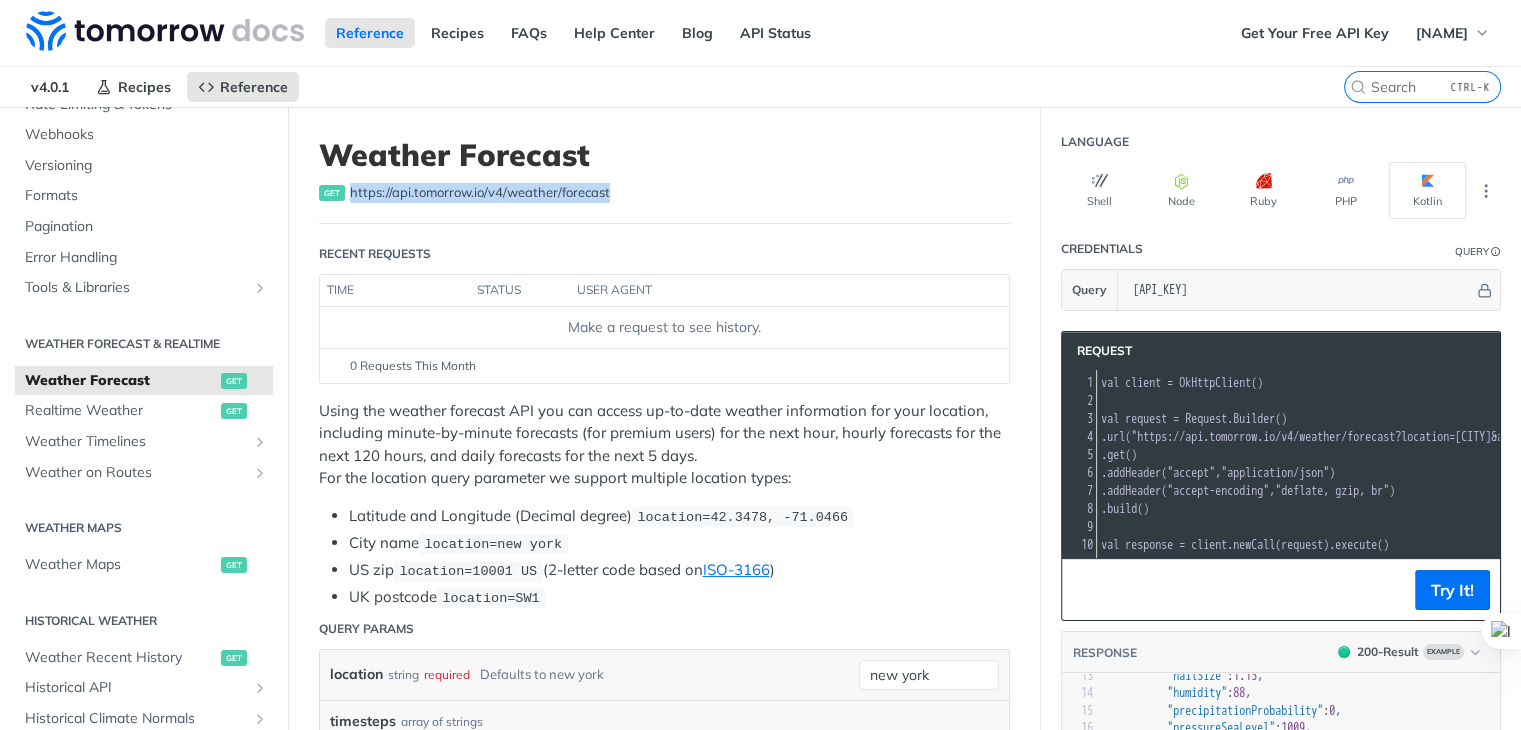 drag, startPoint x: 608, startPoint y: 194, endPoint x: 348, endPoint y: 195, distance: 260.00192 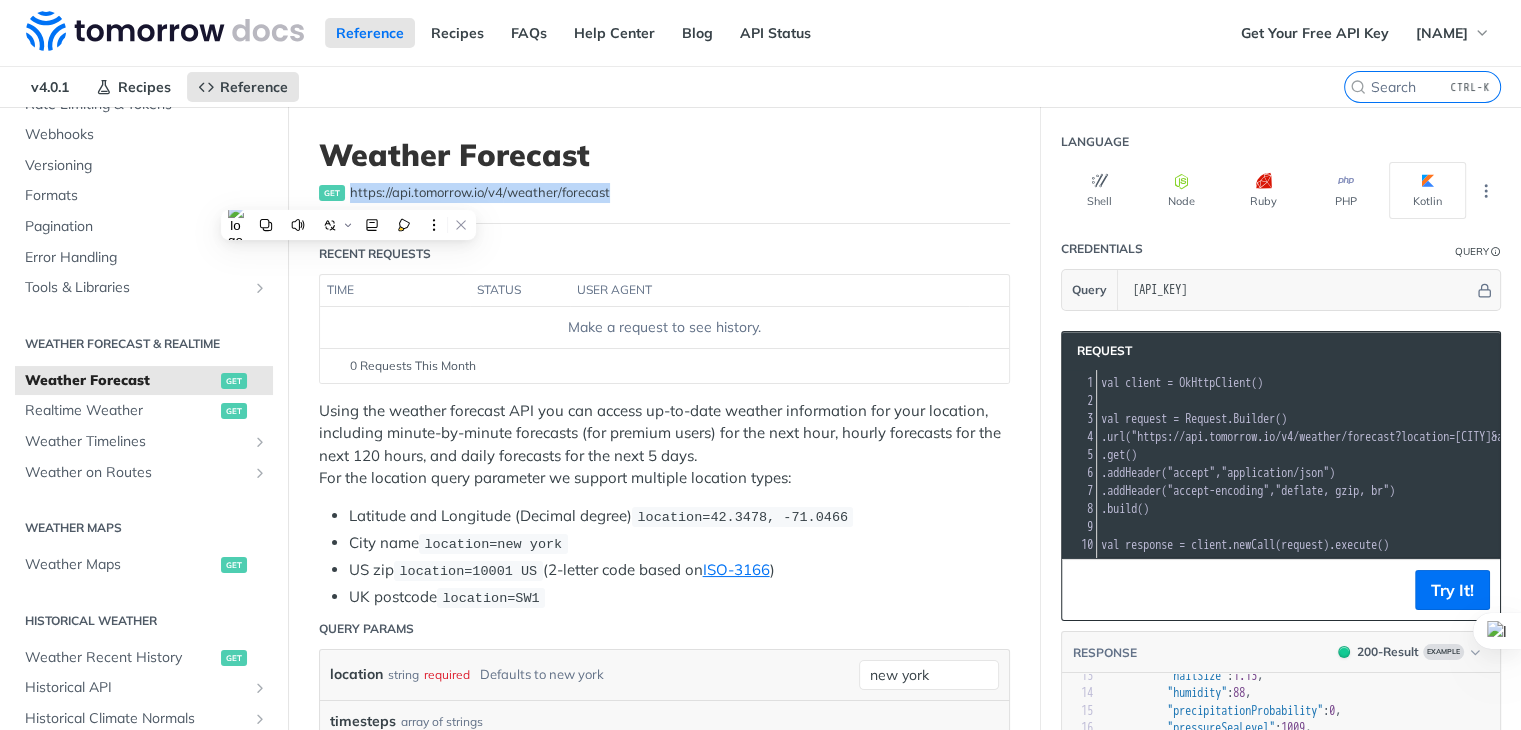copy on "https://api.tomorrow.io/v4 /weather/forecast" 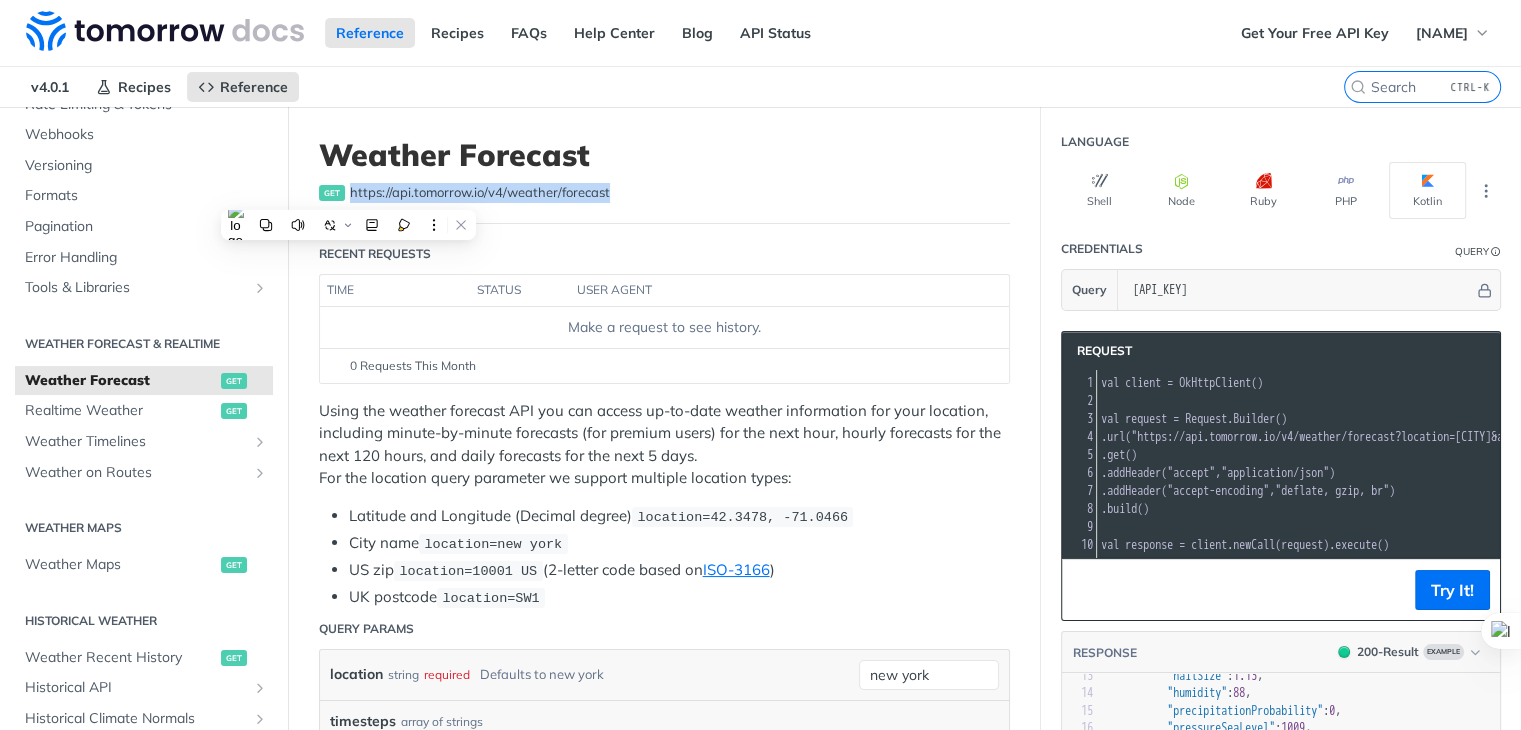 click on "Weather Forecast get   https://api.tomorrow.io/v4 /weather/forecast" at bounding box center [664, 180] 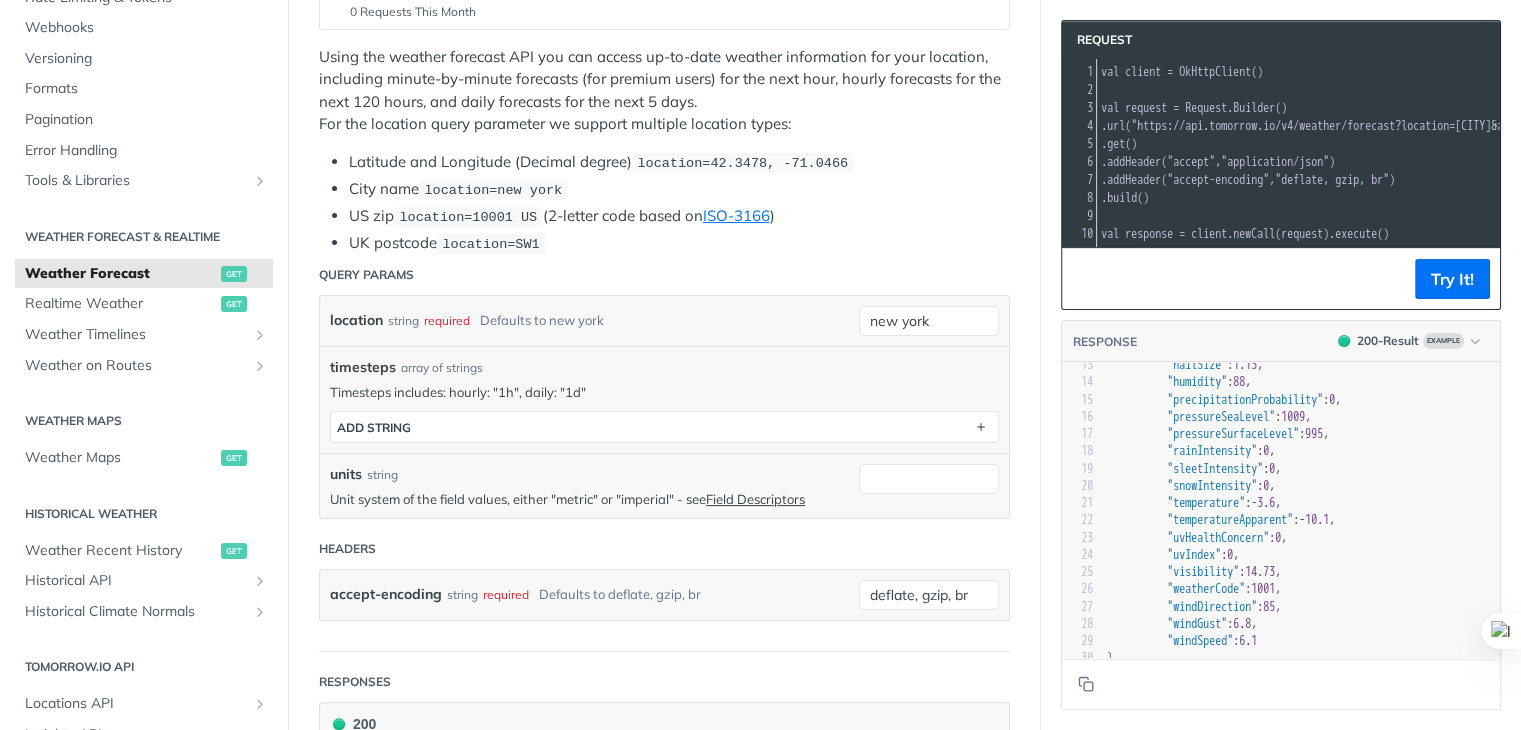 scroll, scrollTop: 344, scrollLeft: 0, axis: vertical 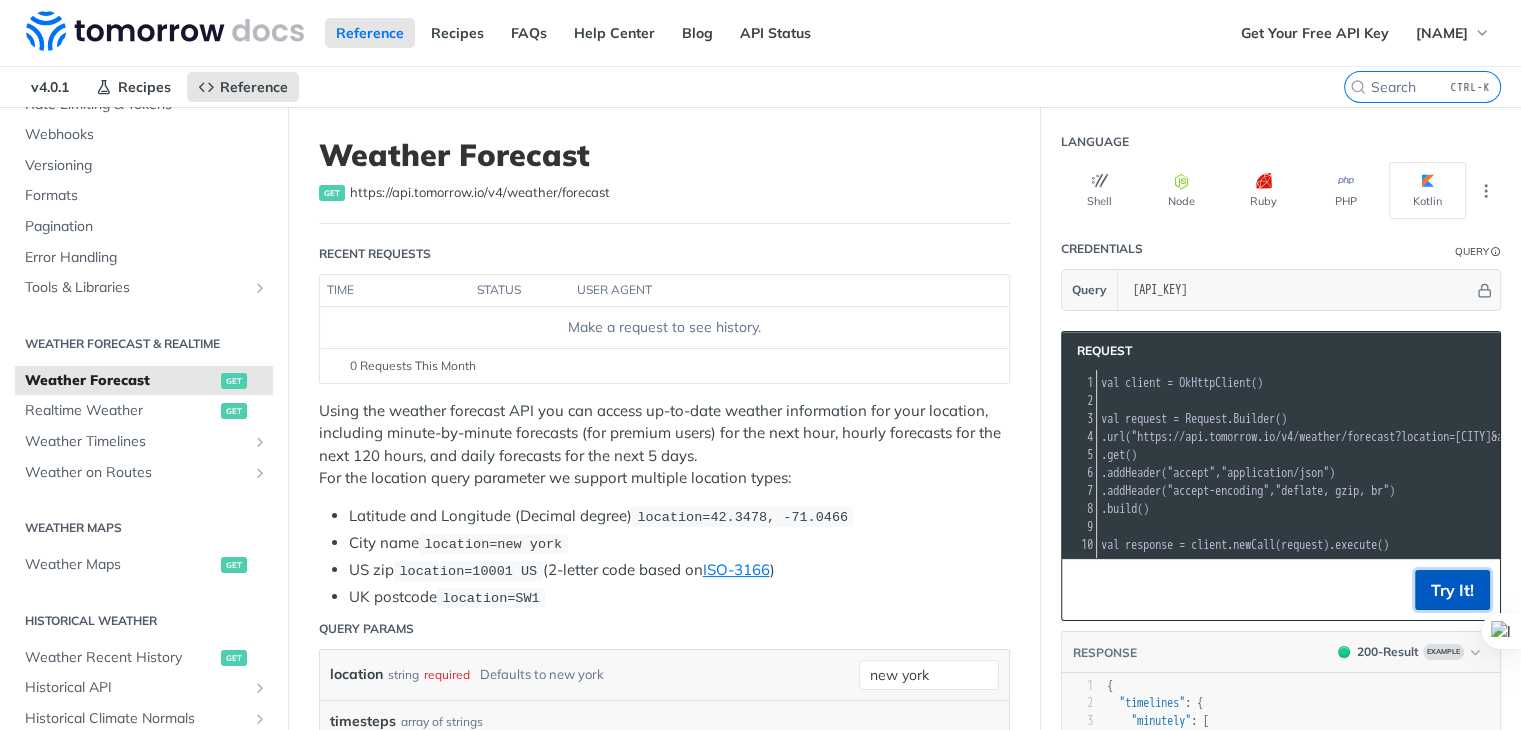 click on "Try It!" at bounding box center (1452, 590) 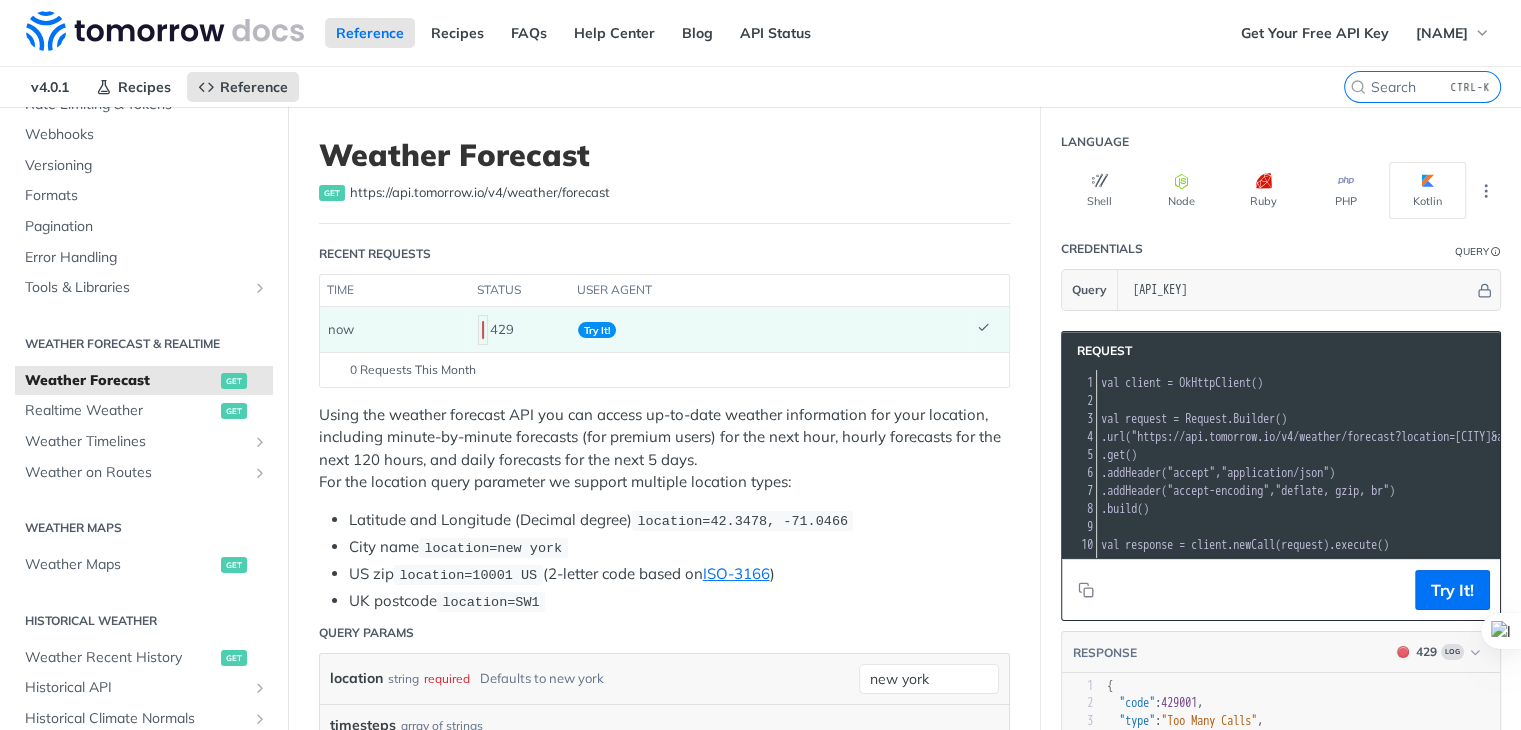 scroll, scrollTop: 324, scrollLeft: 0, axis: vertical 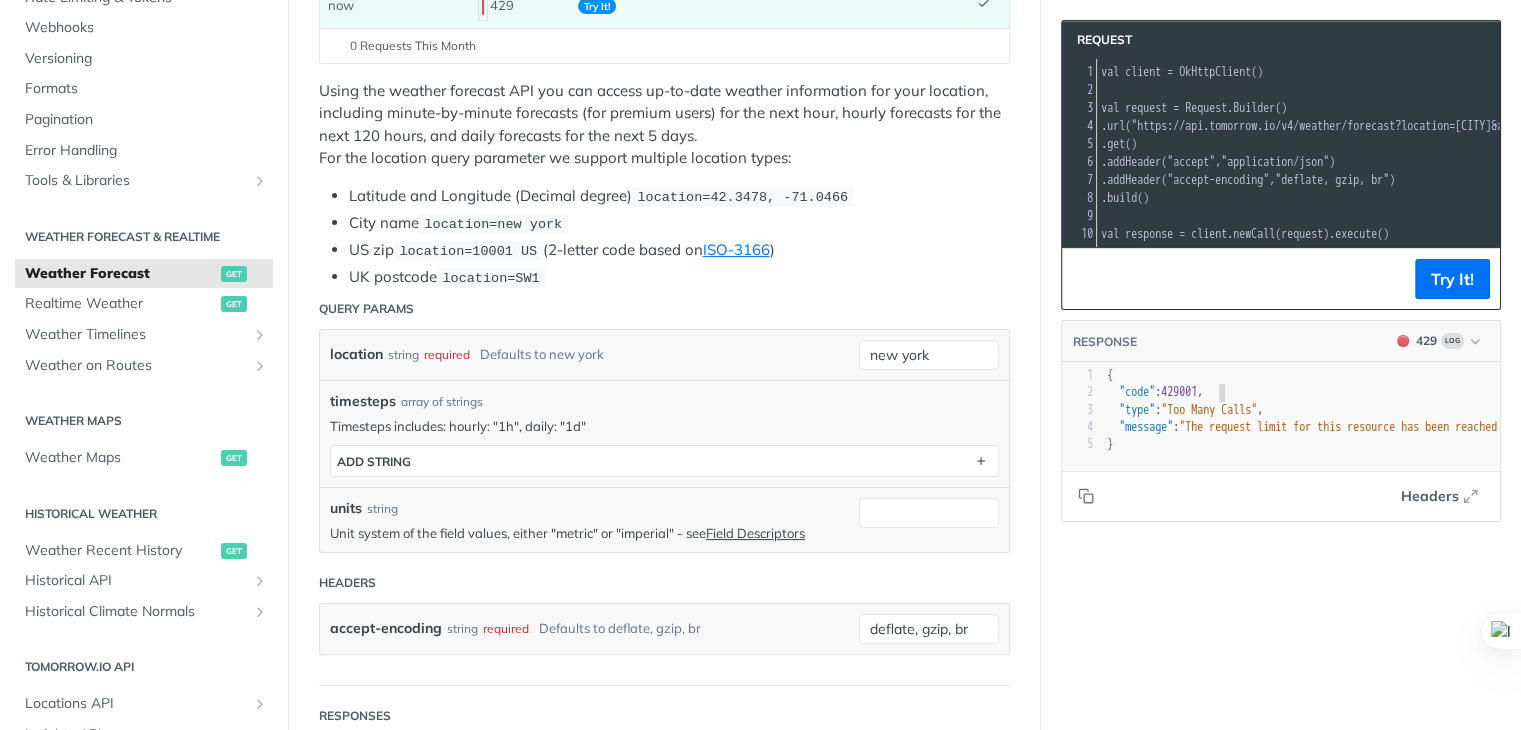 click on ""Too Many Calls"" at bounding box center (1209, 410) 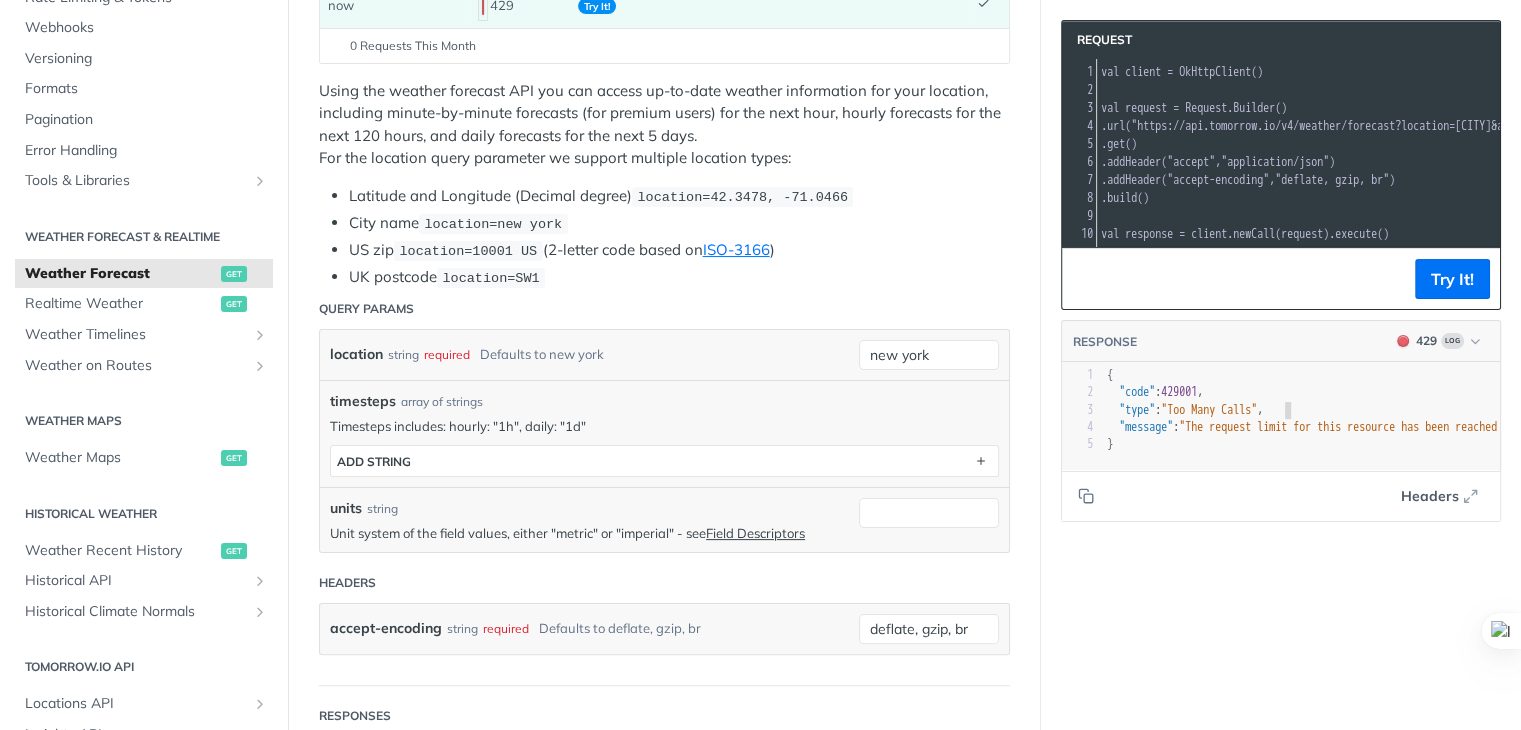 click on ""type" :  "Too Many Calls" ," at bounding box center (1660, 410) 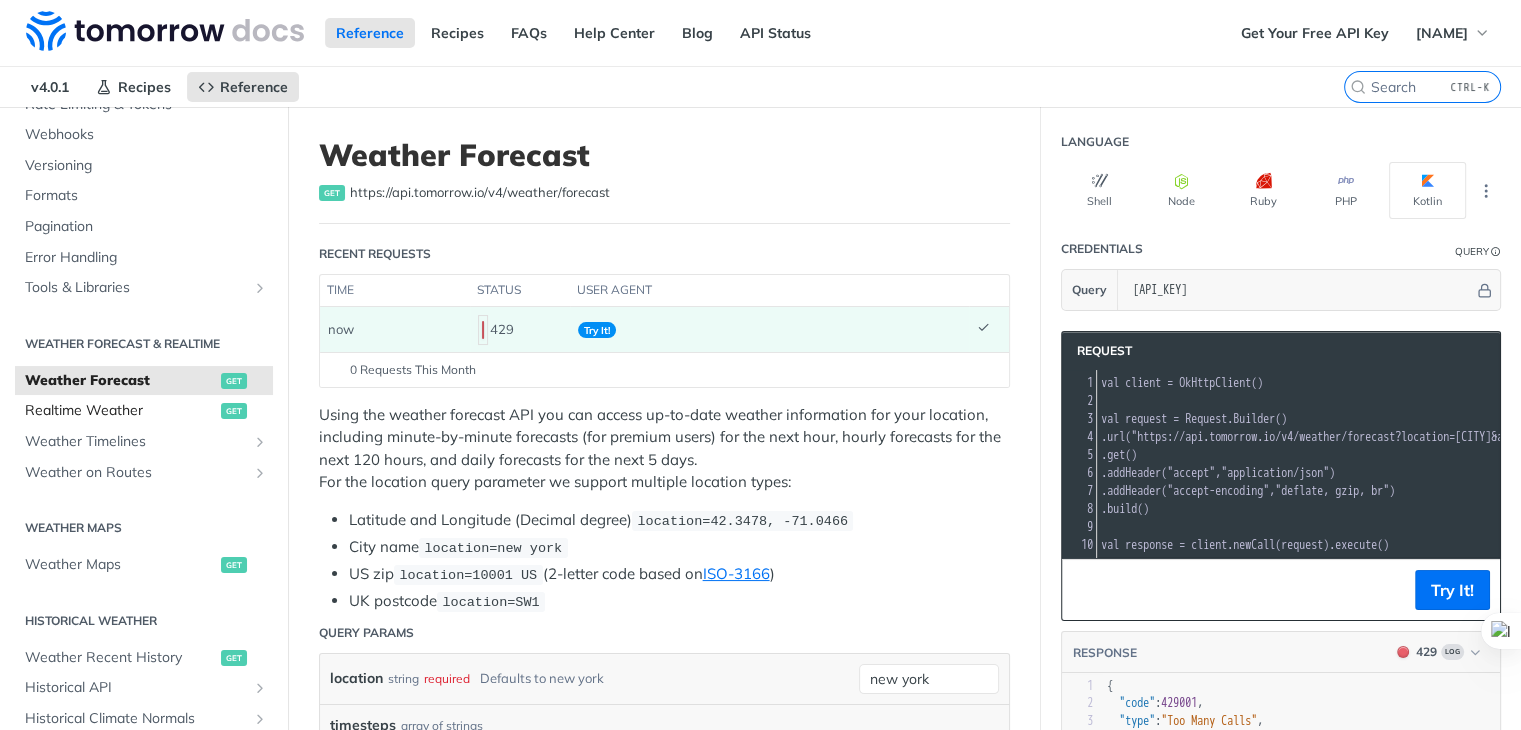 click on "Realtime Weather" at bounding box center (120, 411) 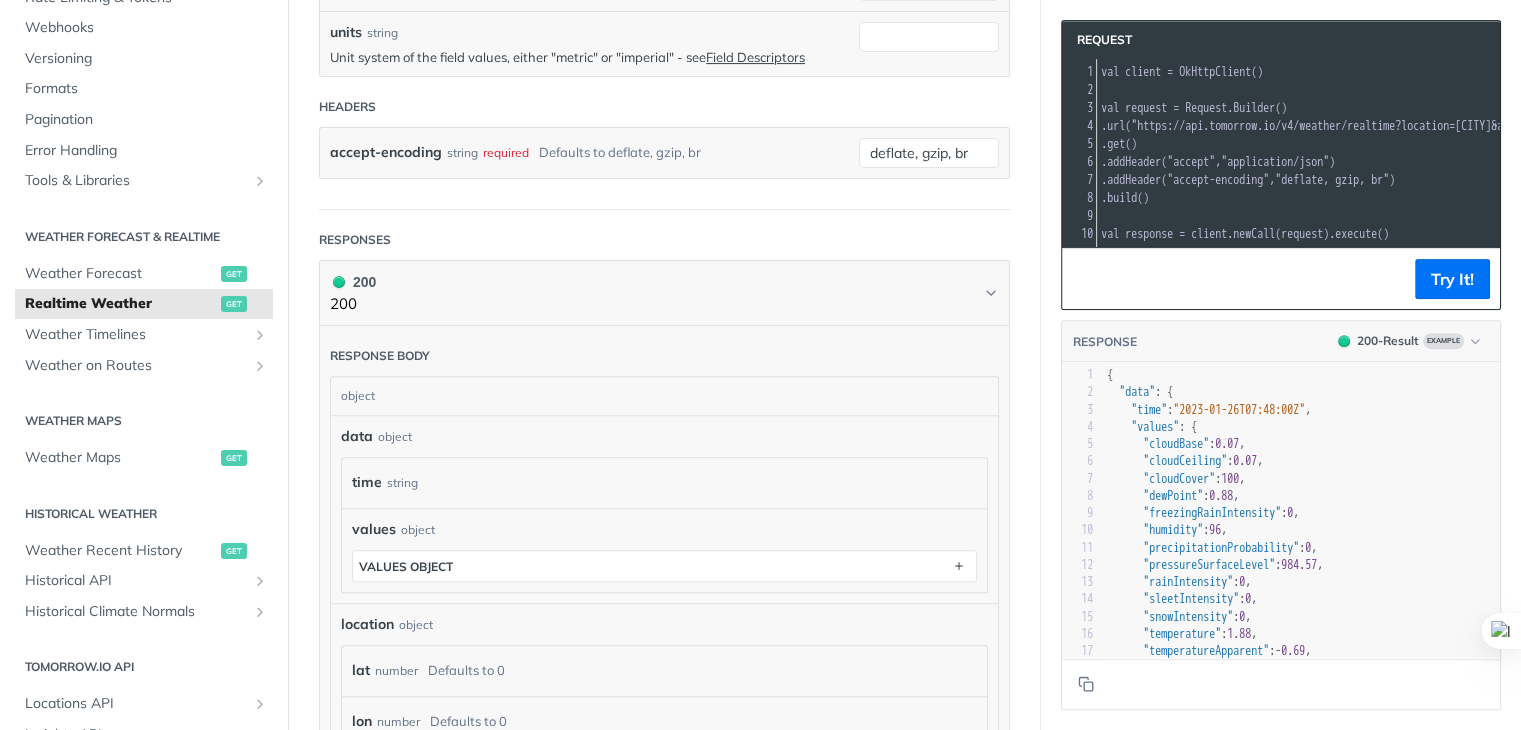 scroll, scrollTop: 706, scrollLeft: 0, axis: vertical 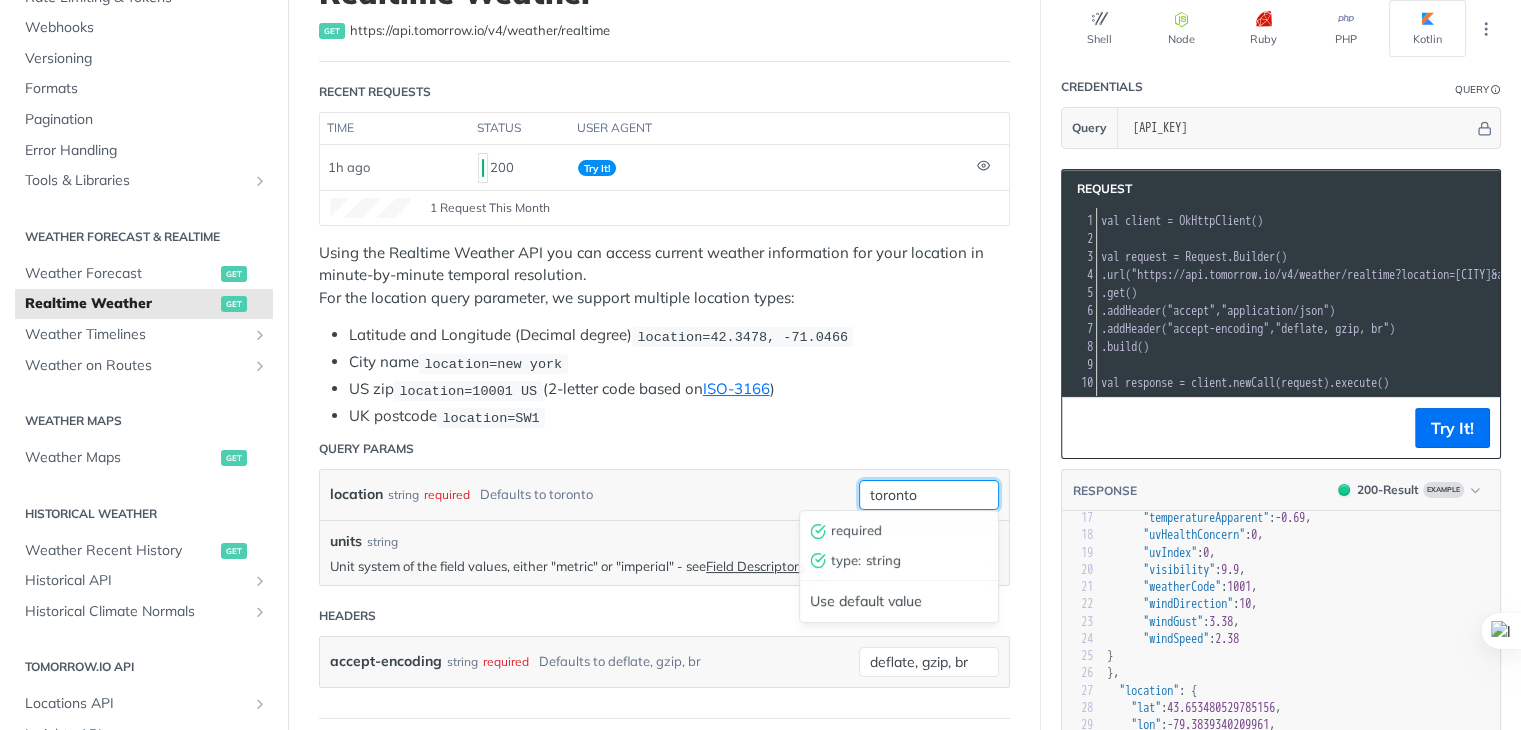 click on "toronto" at bounding box center (929, 495) 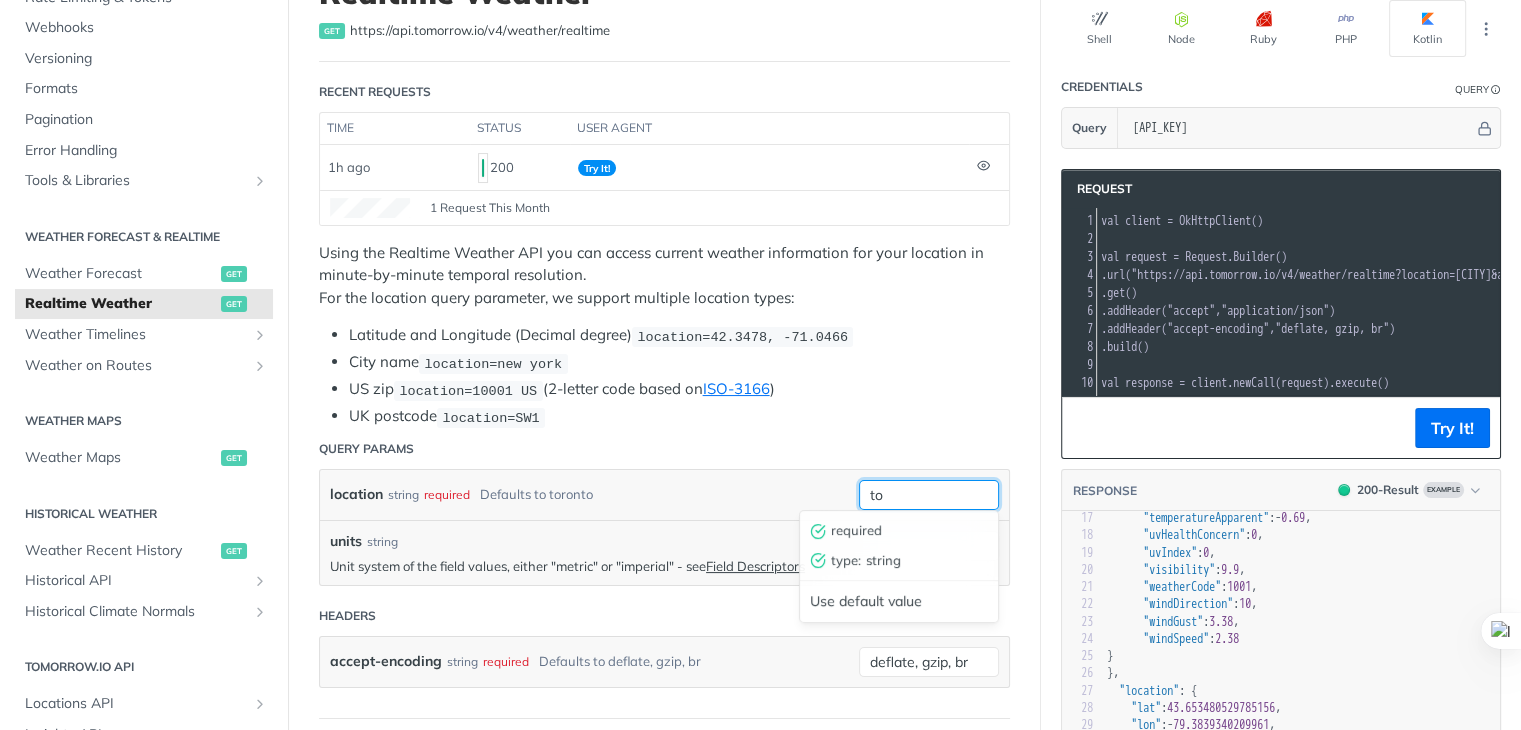 type on "t" 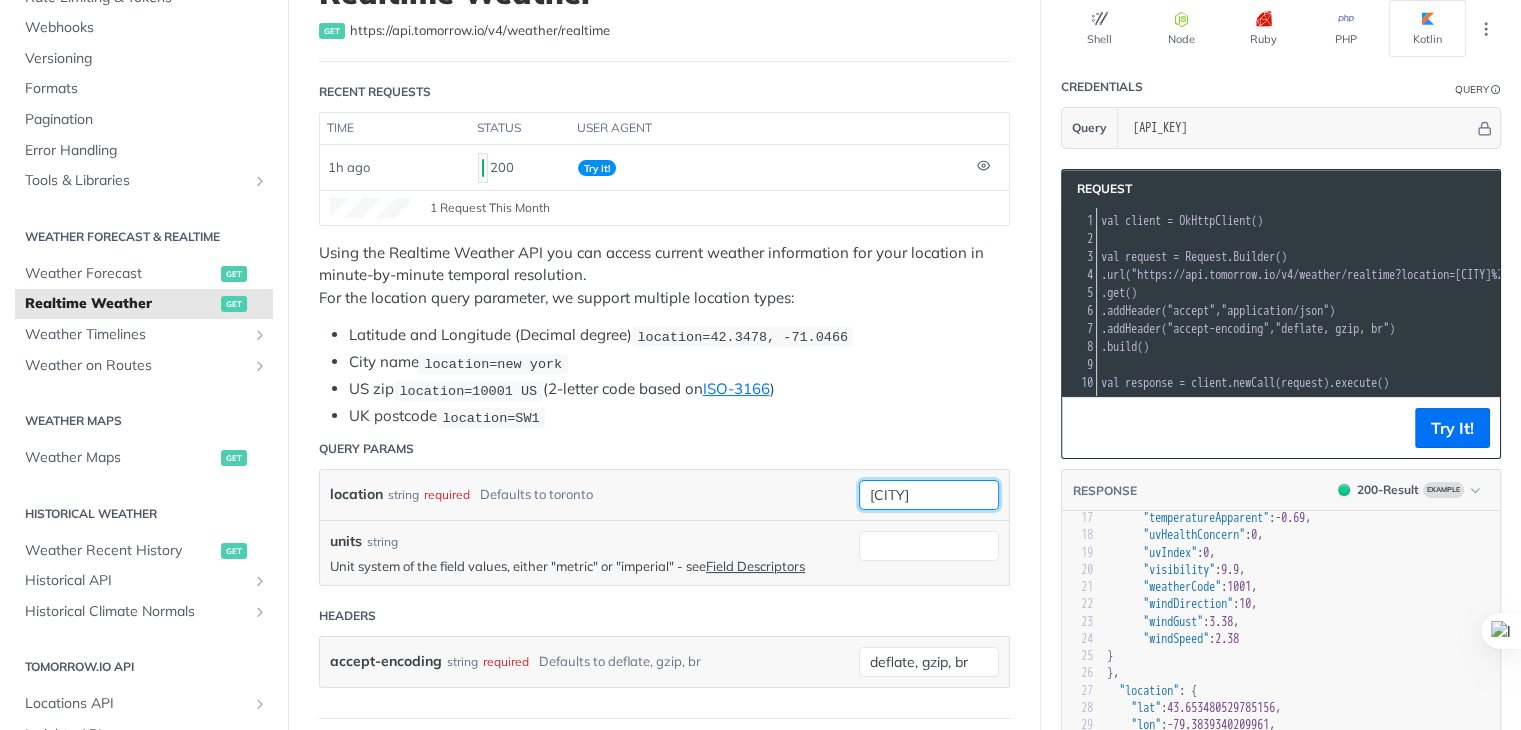 type on "Veracruz" 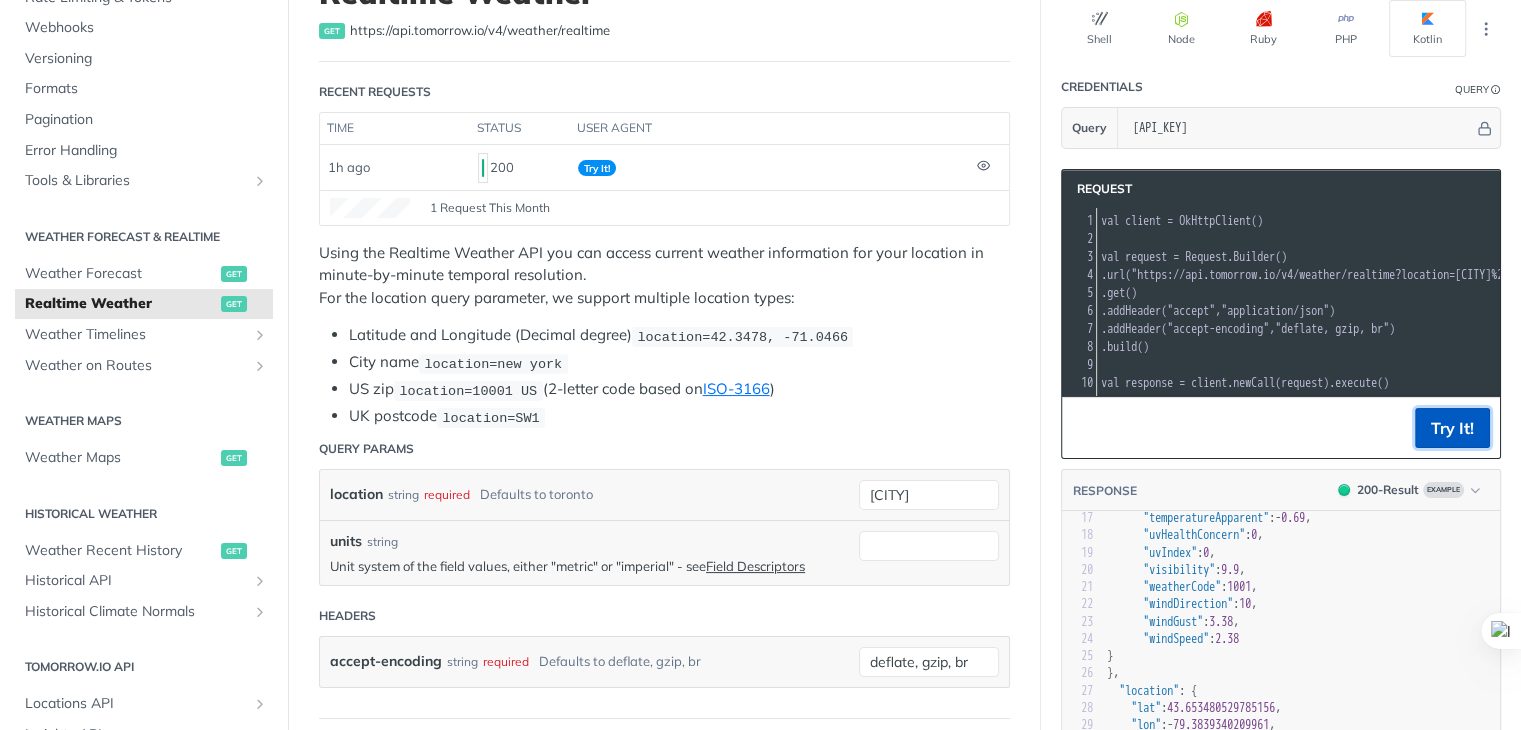click on "Try It!" at bounding box center (1452, 428) 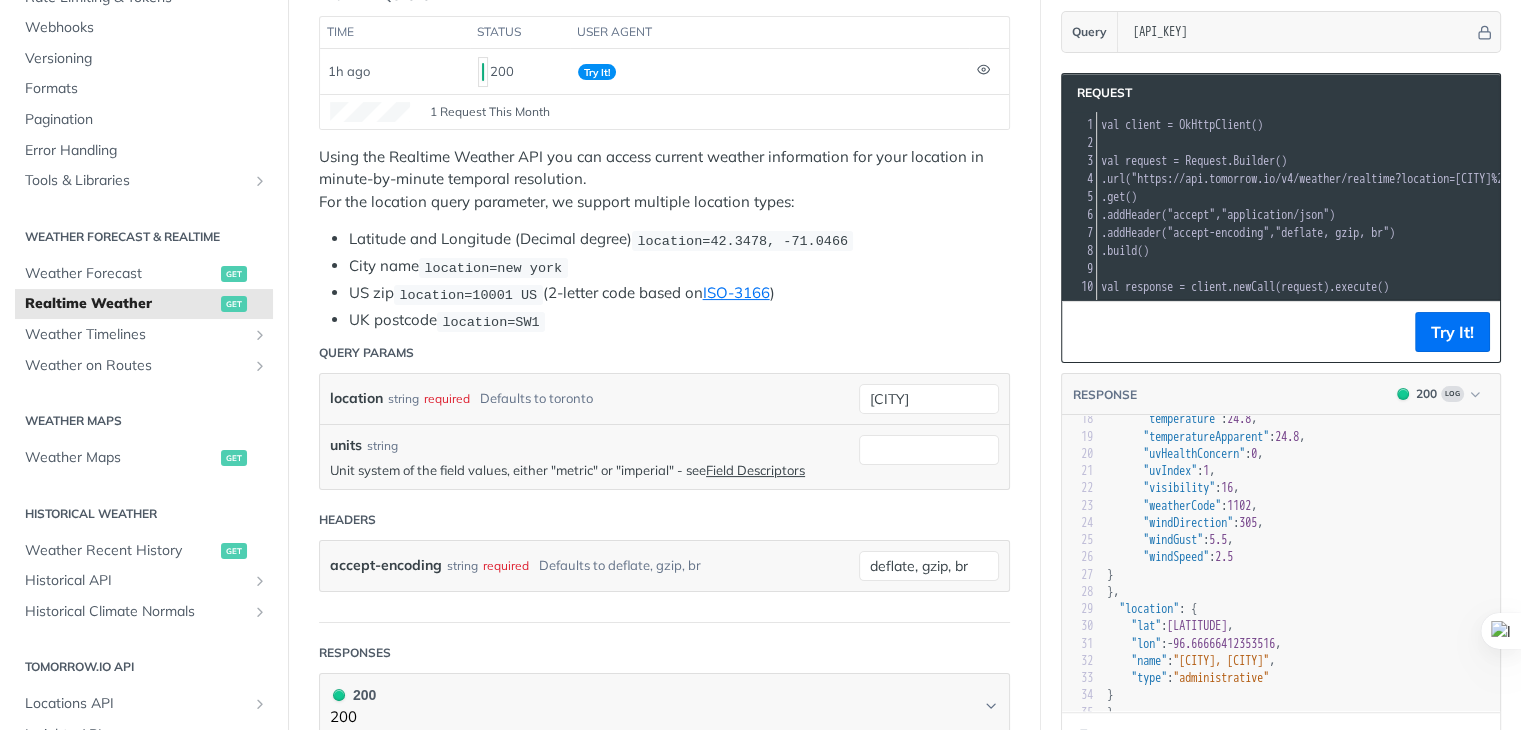 scroll, scrollTop: 243, scrollLeft: 0, axis: vertical 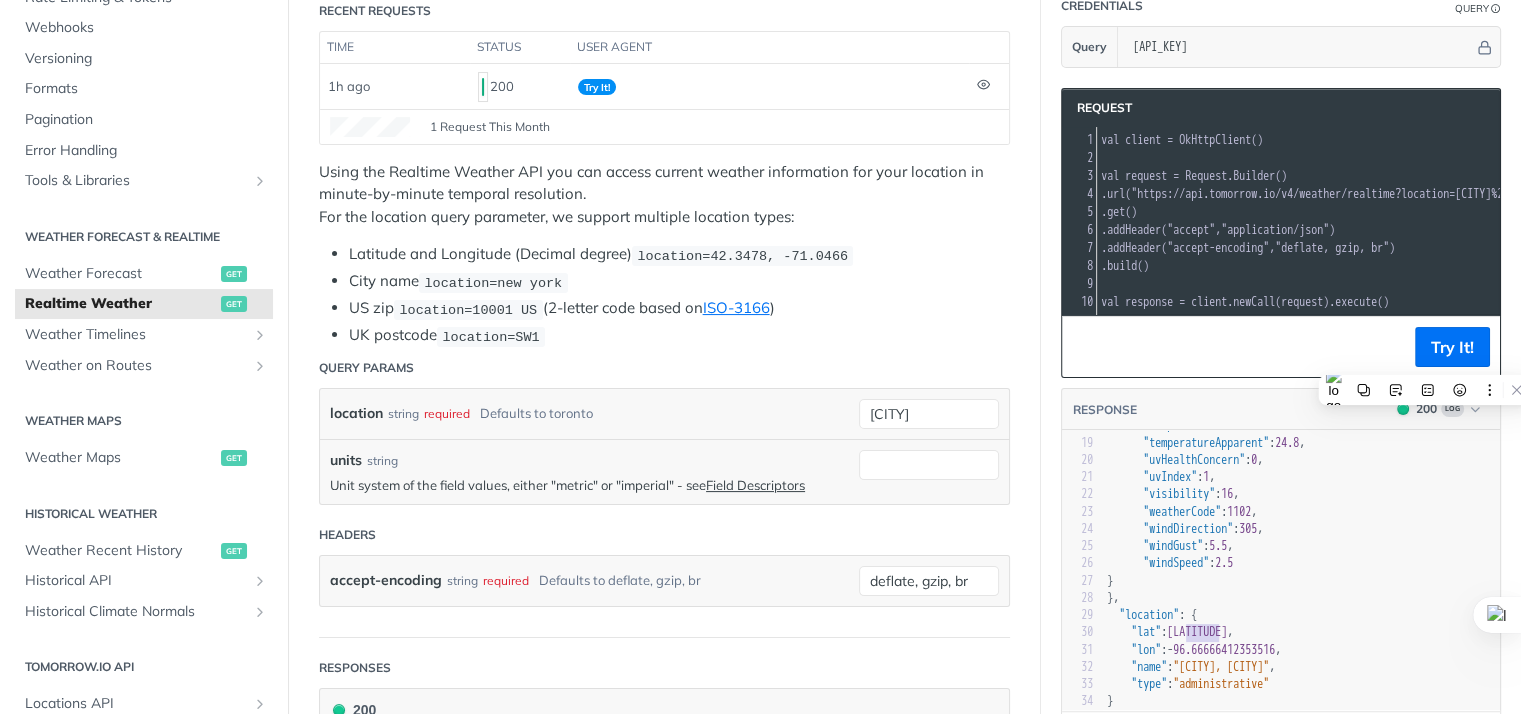 type on "19.333" 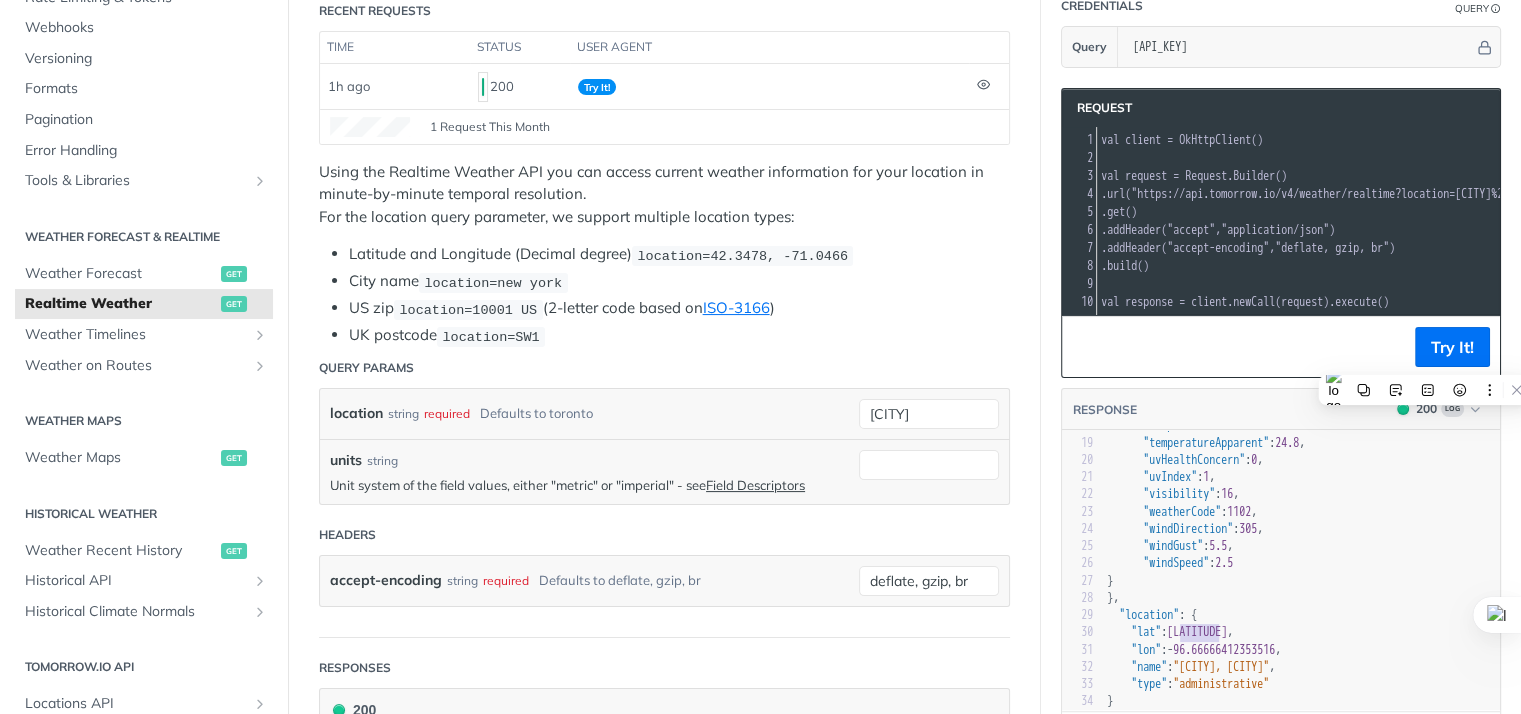 drag, startPoint x: 1220, startPoint y: 645, endPoint x: 1182, endPoint y: 646, distance: 38.013157 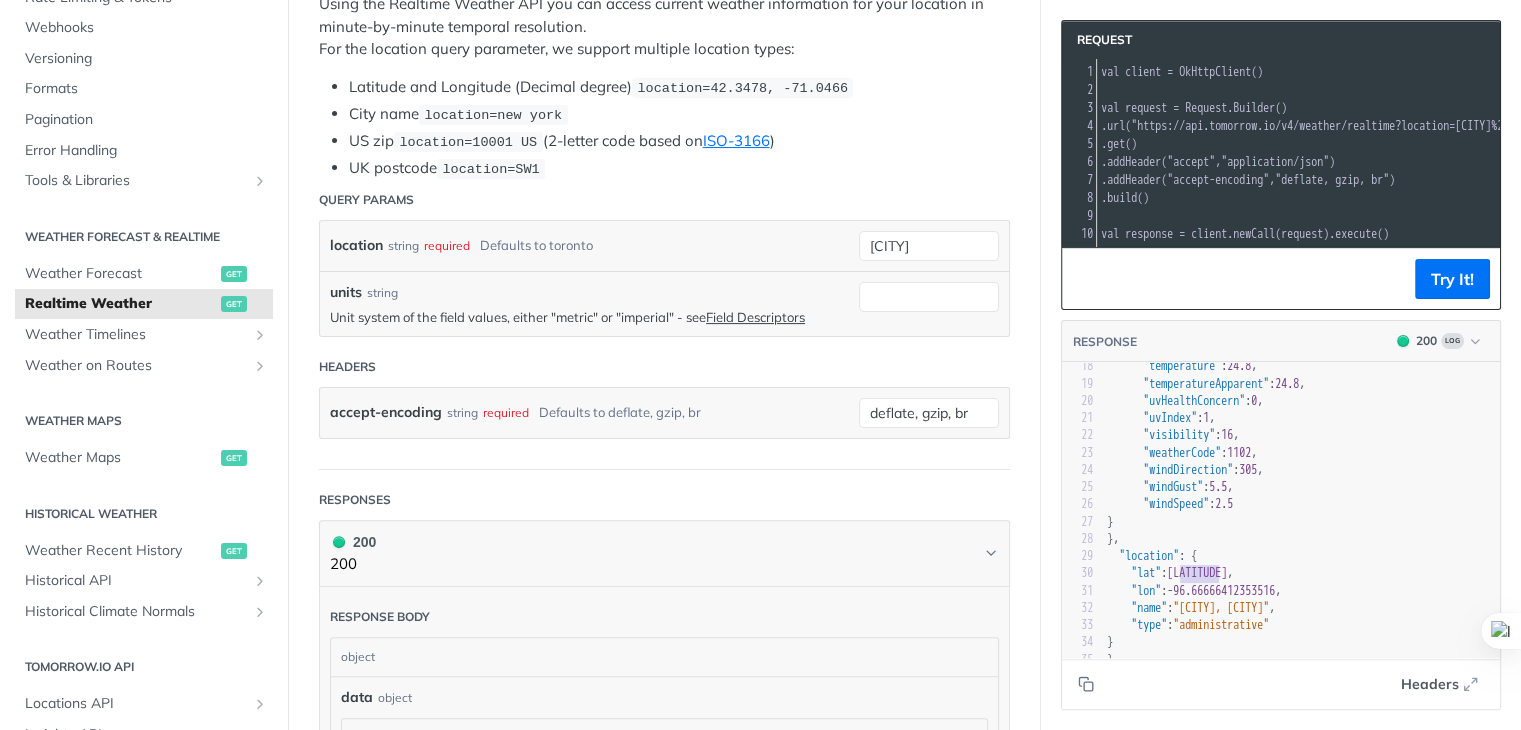 scroll, scrollTop: 456, scrollLeft: 0, axis: vertical 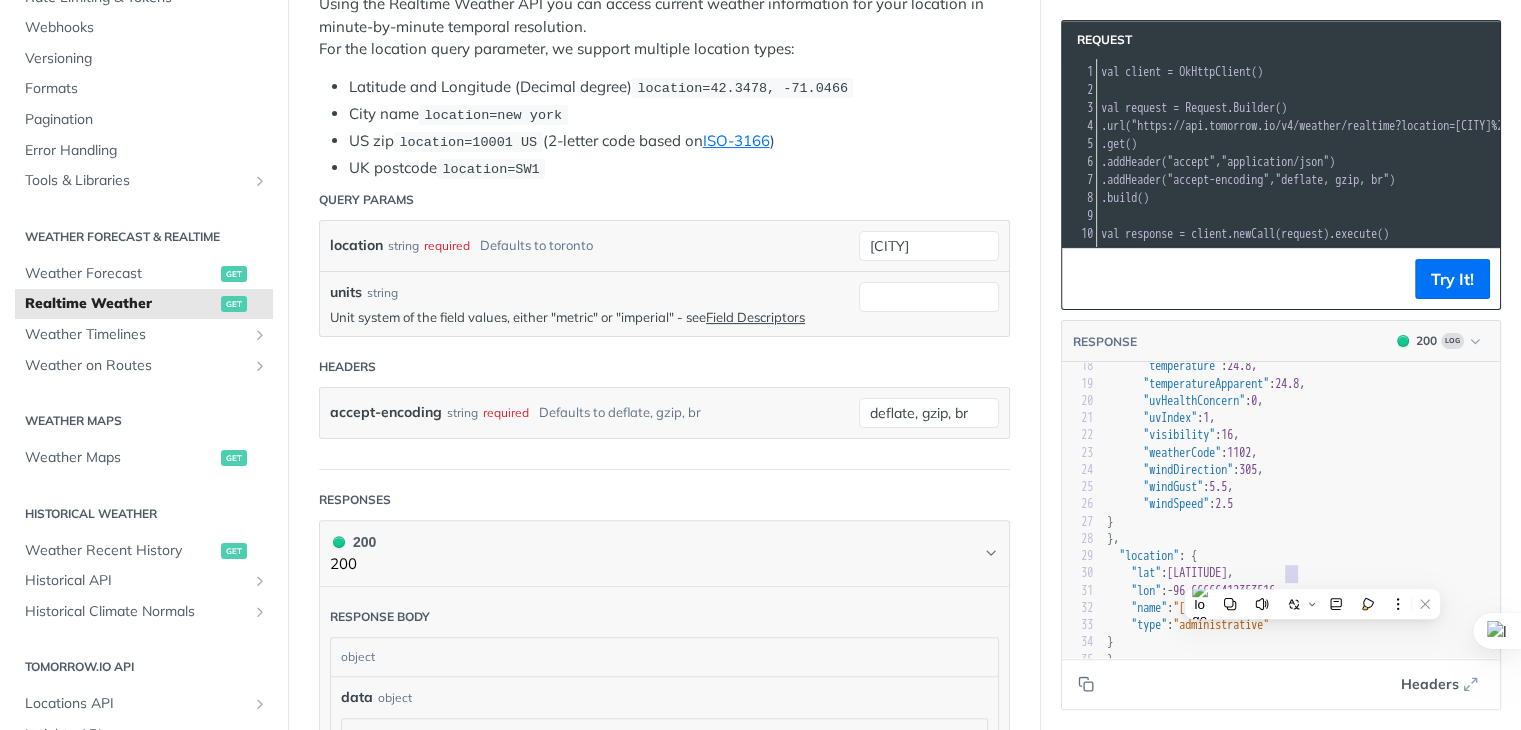 click on ""lat" :  19.333332061767578 ," at bounding box center (1170, 573) 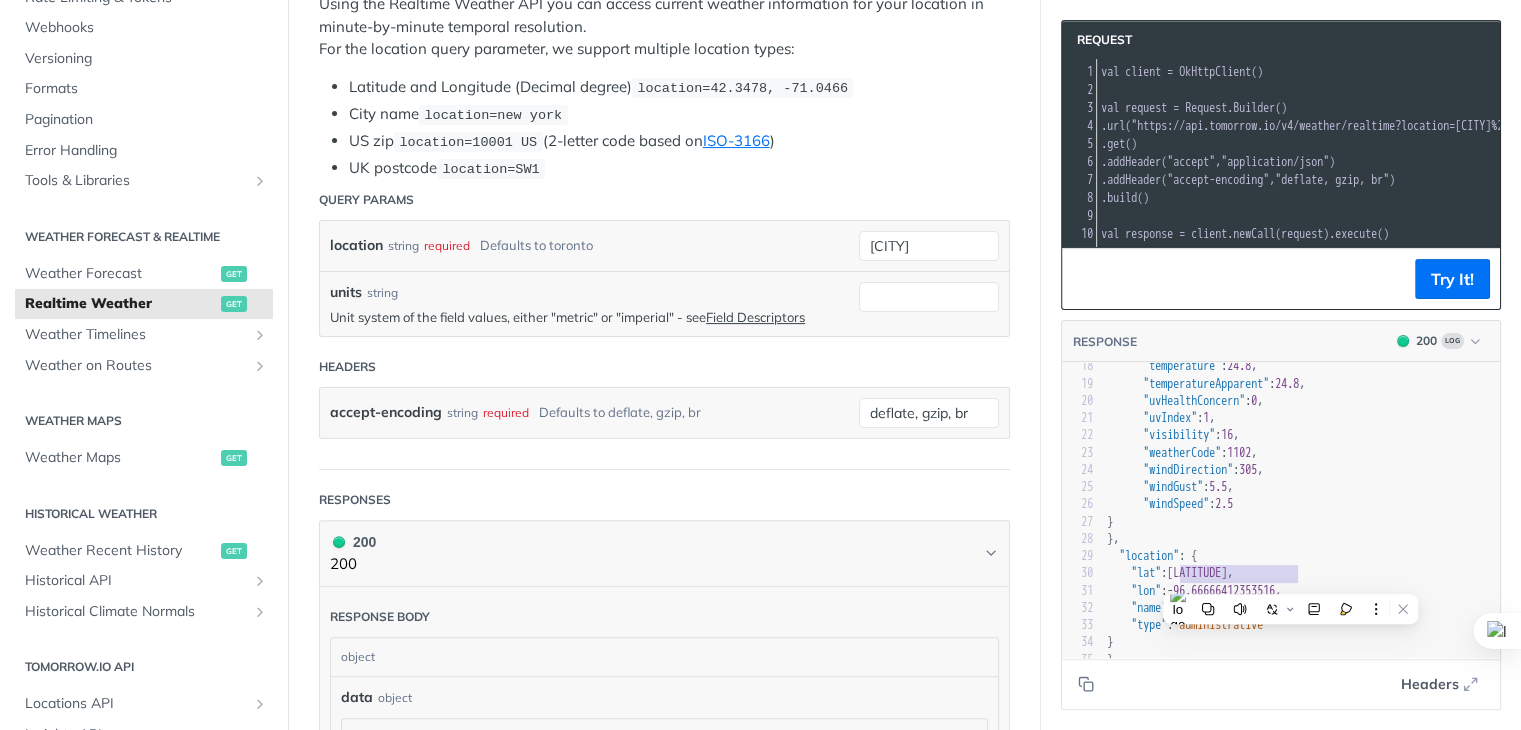 type on "19.333332061767578" 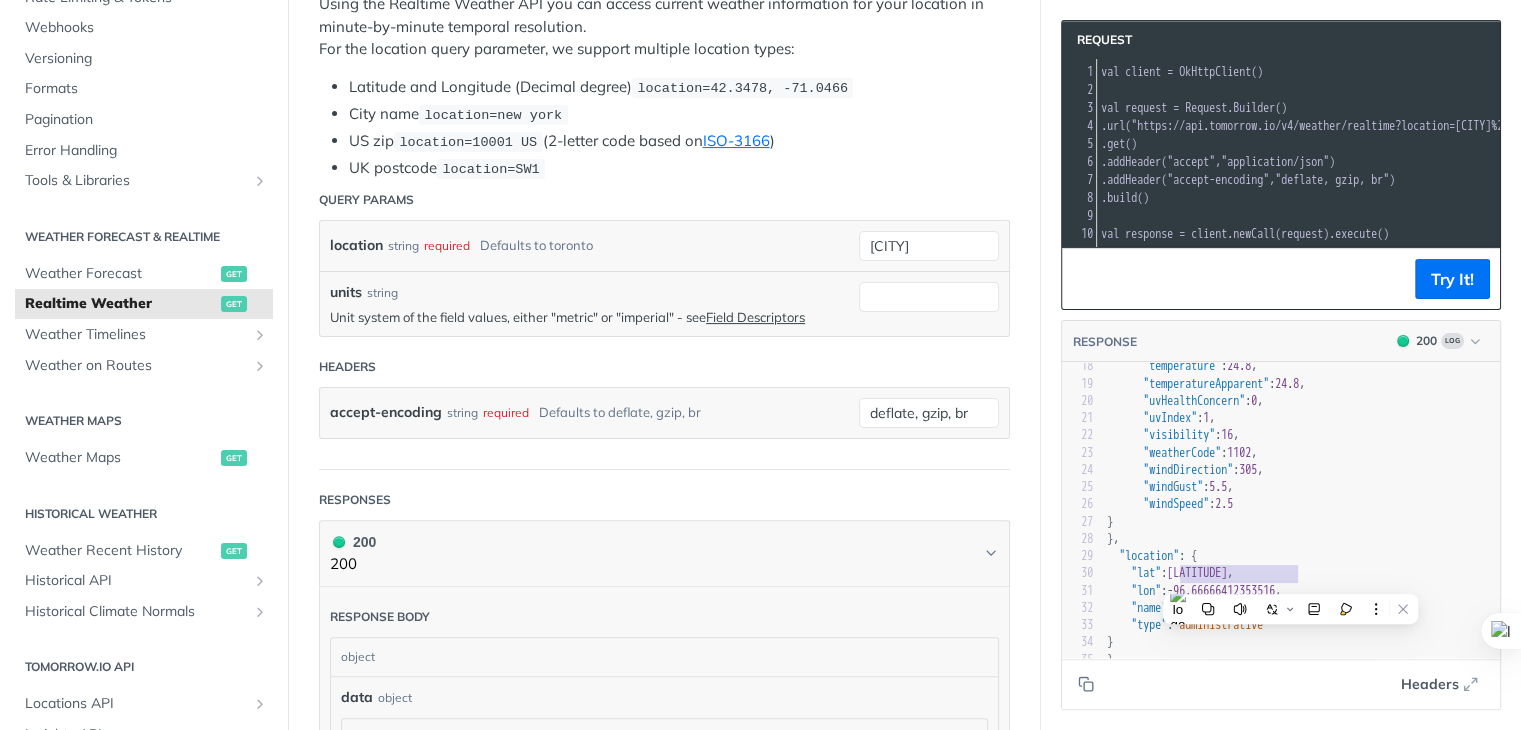 scroll, scrollTop: 331, scrollLeft: 0, axis: vertical 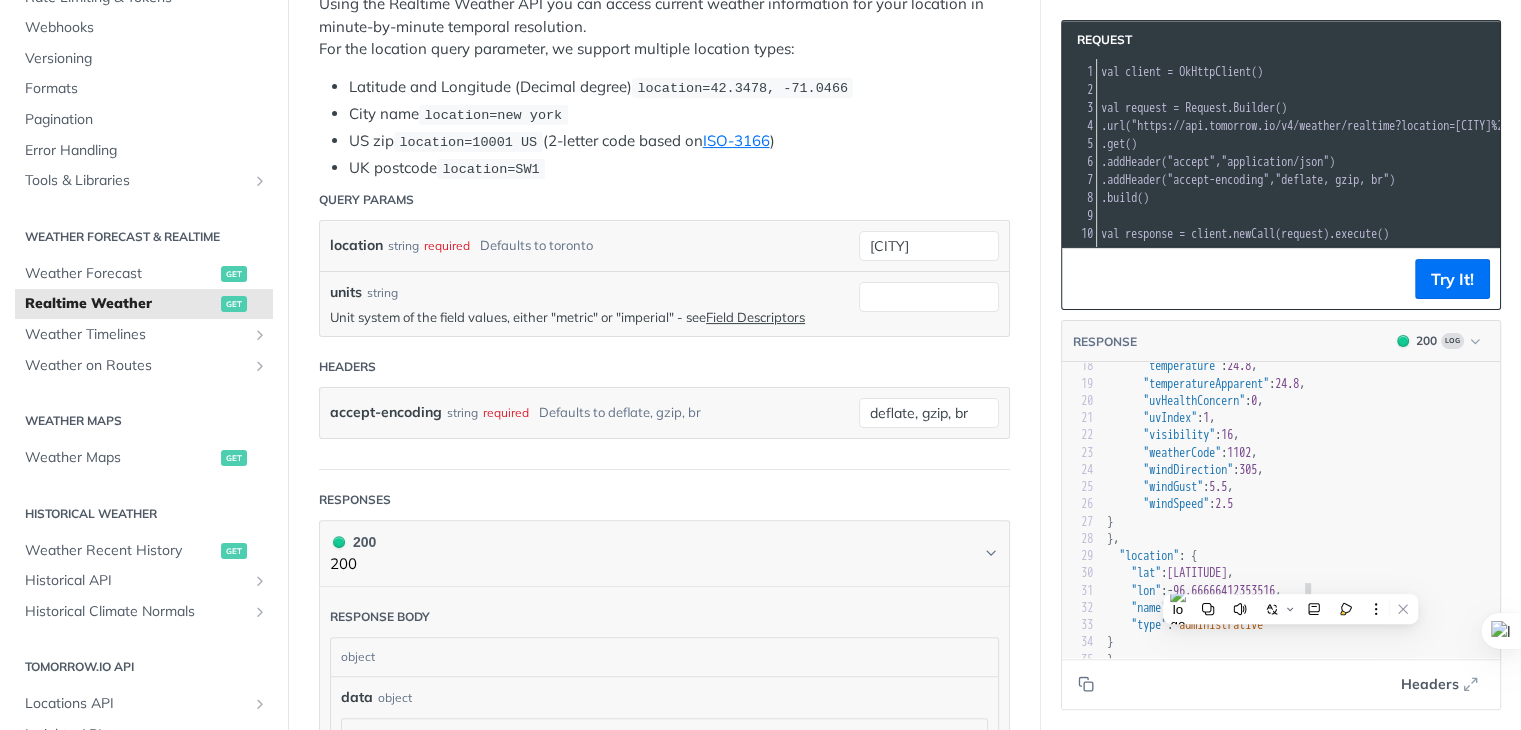 click on ""lon" :  - 96.66666412353516 ," at bounding box center [1301, 591] 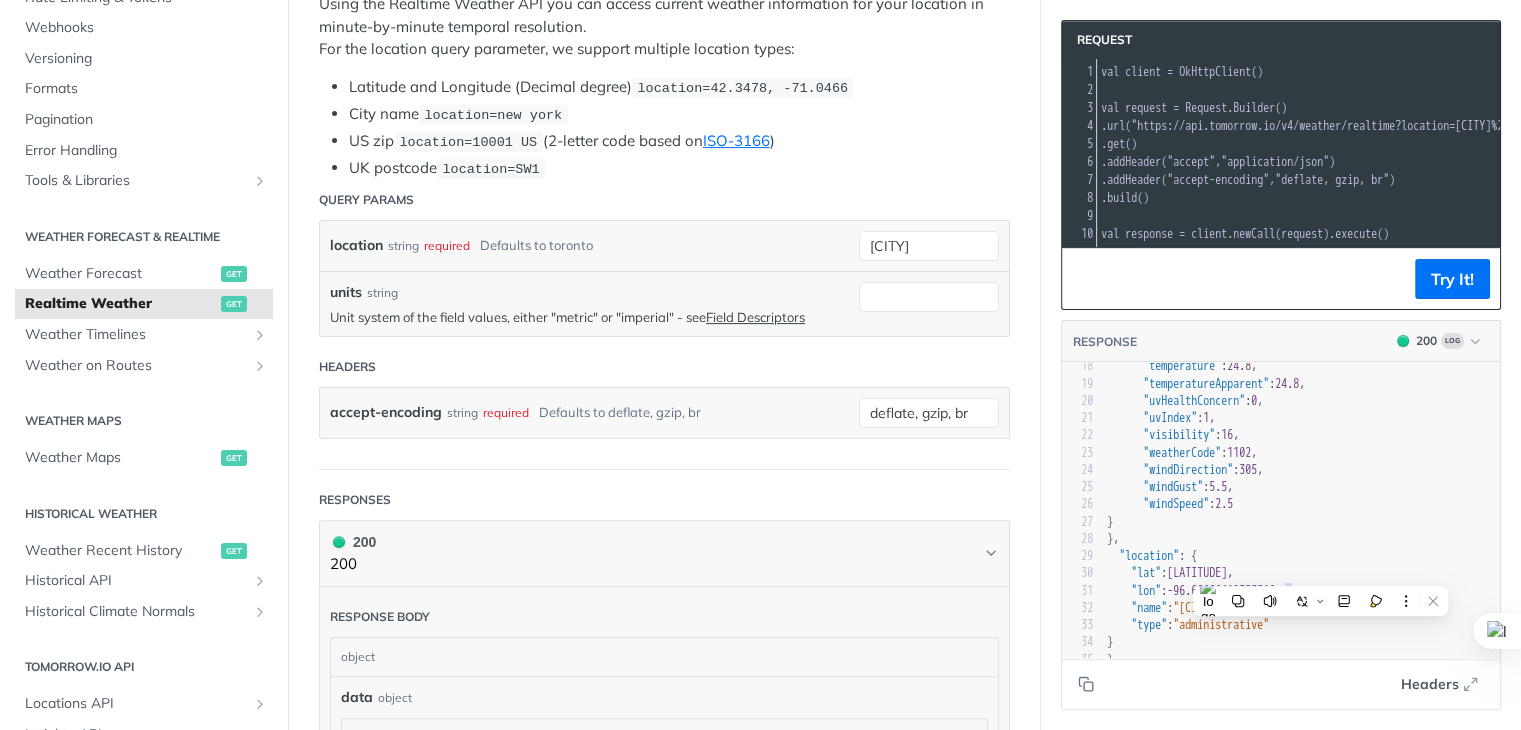 type on "235351" 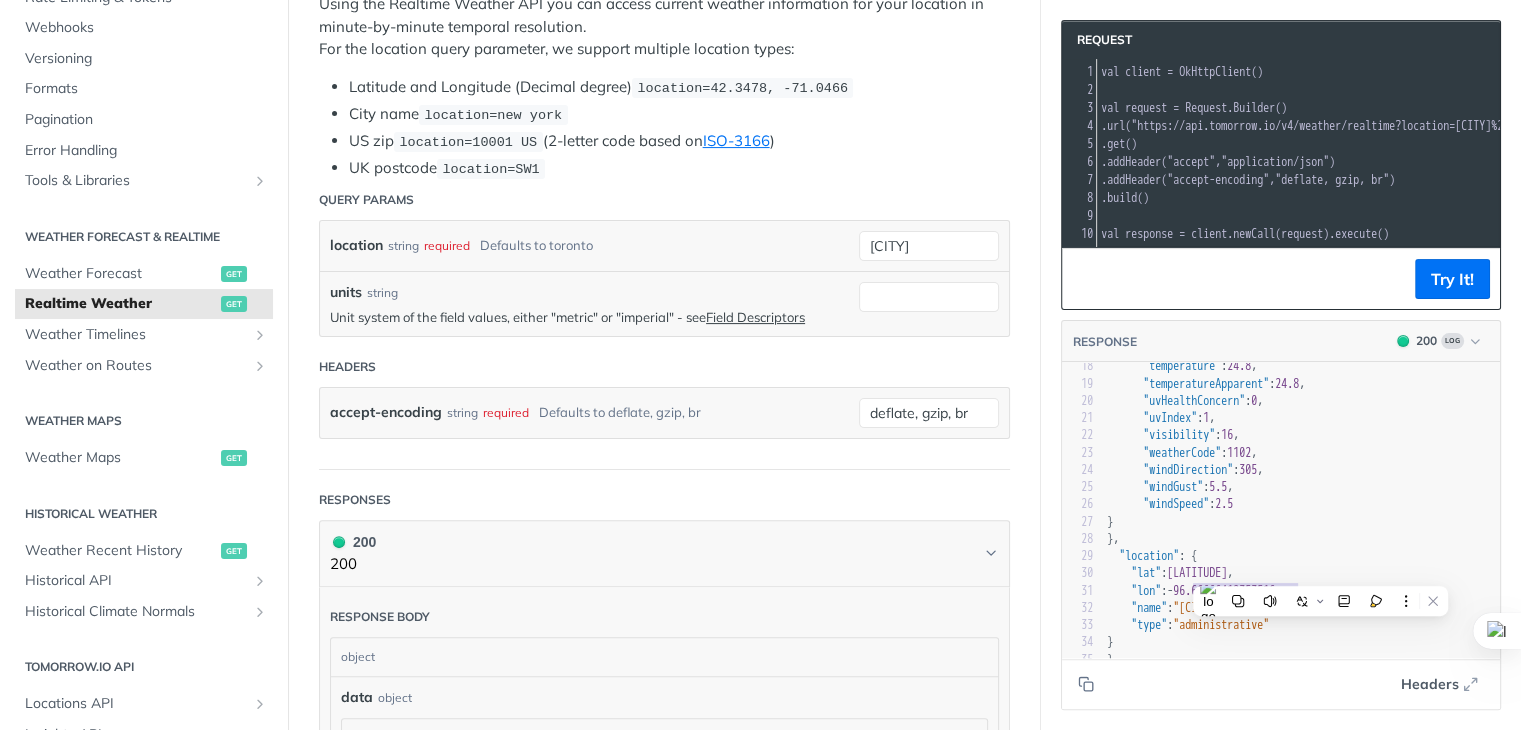 type on "-96.66666412353516" 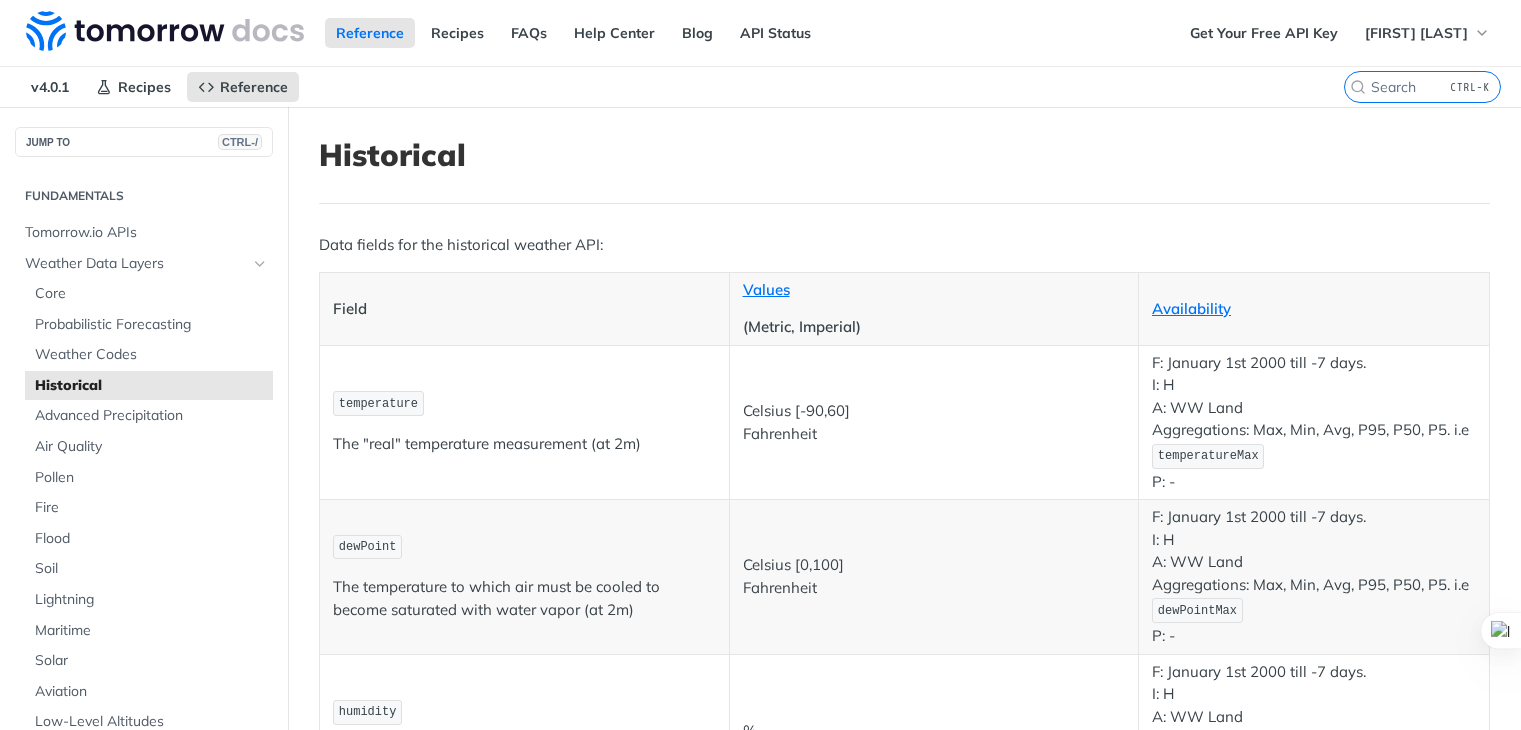 scroll, scrollTop: 0, scrollLeft: 0, axis: both 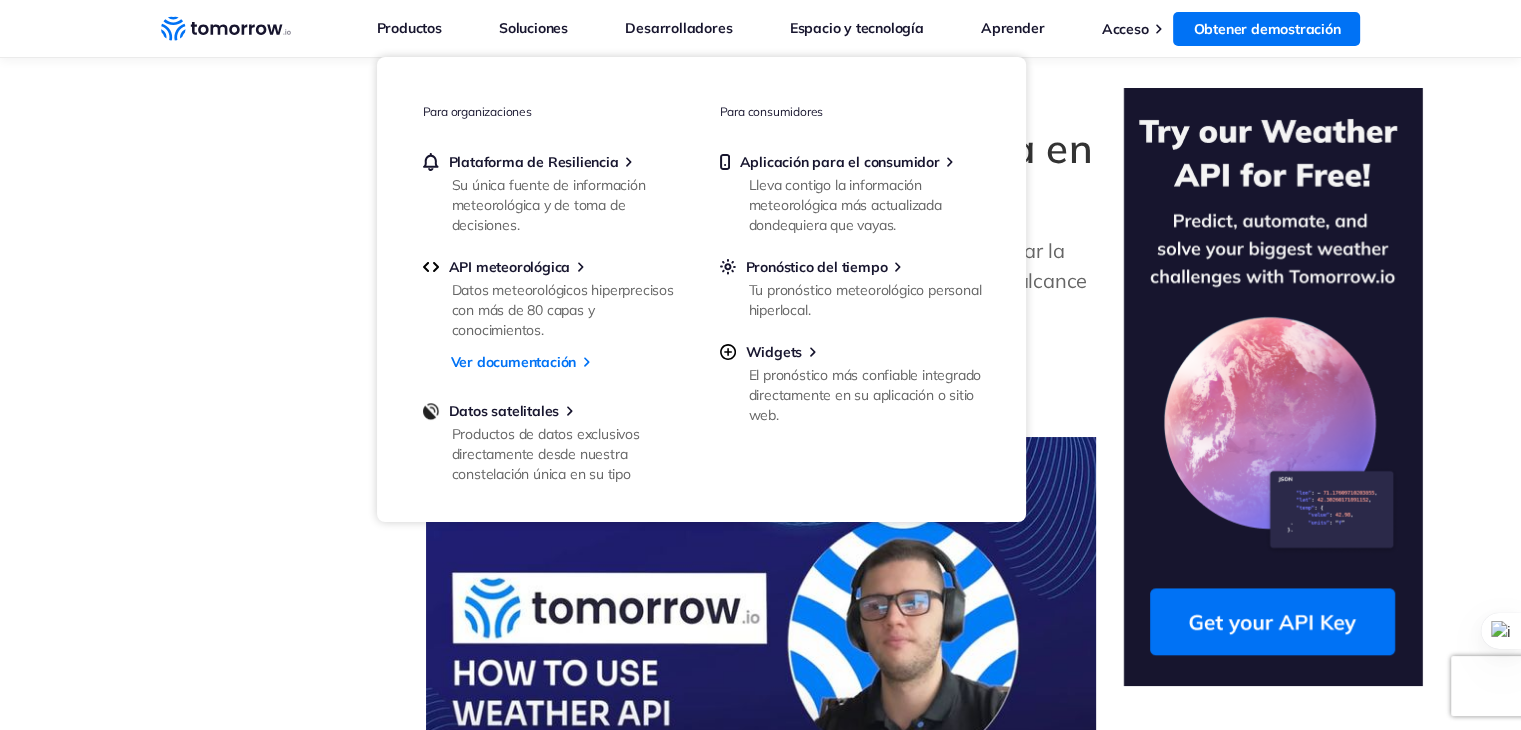 click on "Weather Intelligence Solutions
Productos Productos
Para organizaciones
Plataforma de Resiliencia Su única fuente de información meteorológica y de toma de decisiones.
API meteorológica Datos meteorológicos hiperprecisos con más de 80 capas y conocimientos." at bounding box center [761, 28] 